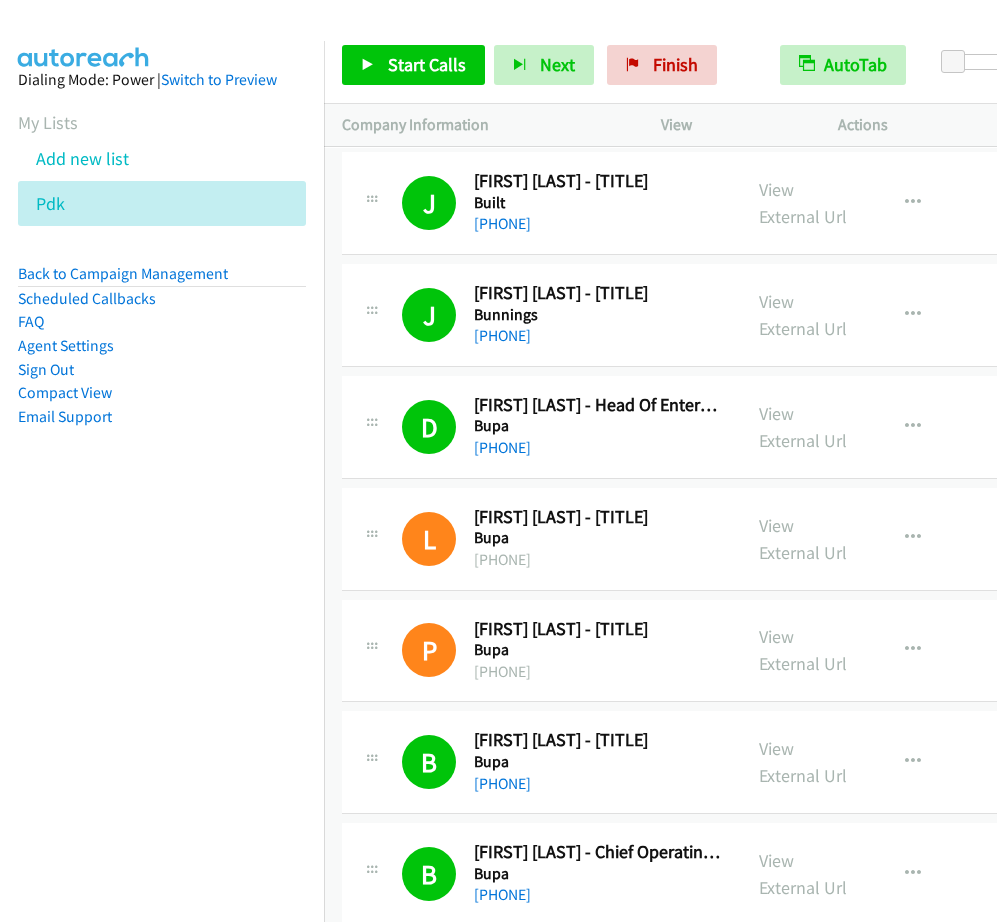 click on "Back to Campaign Management" at bounding box center (123, 273) 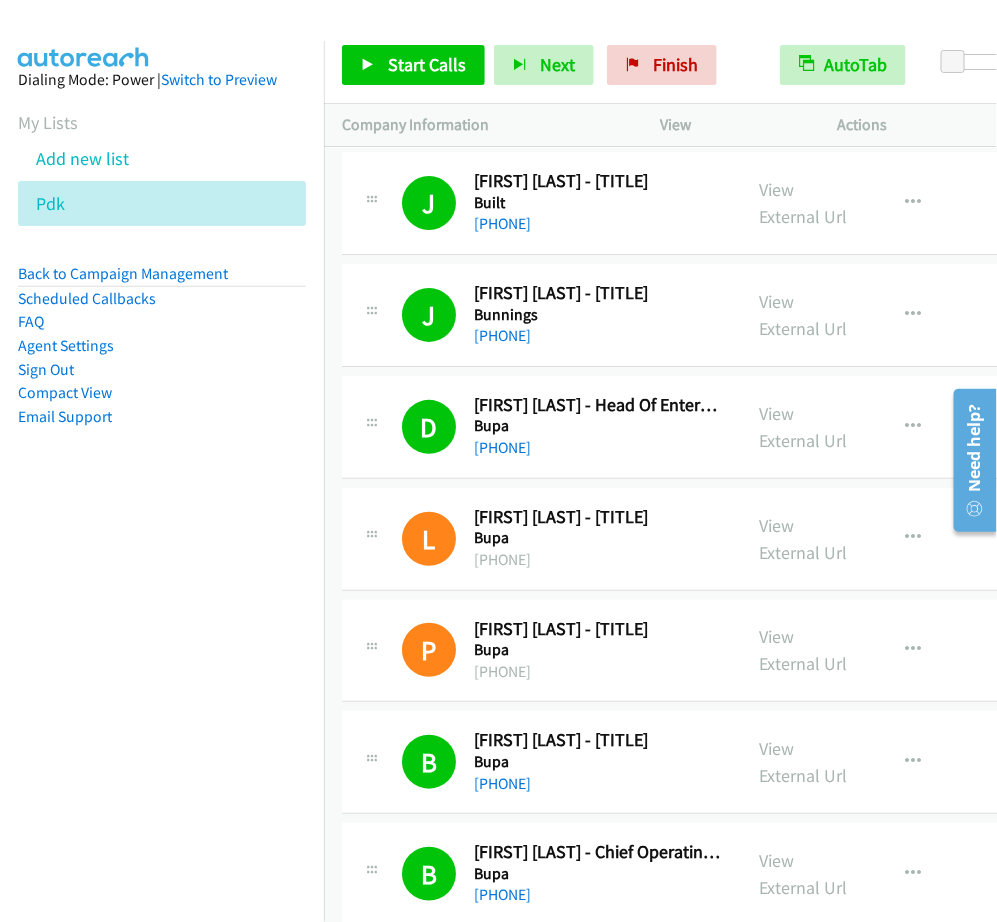 scroll, scrollTop: 12931, scrollLeft: 0, axis: vertical 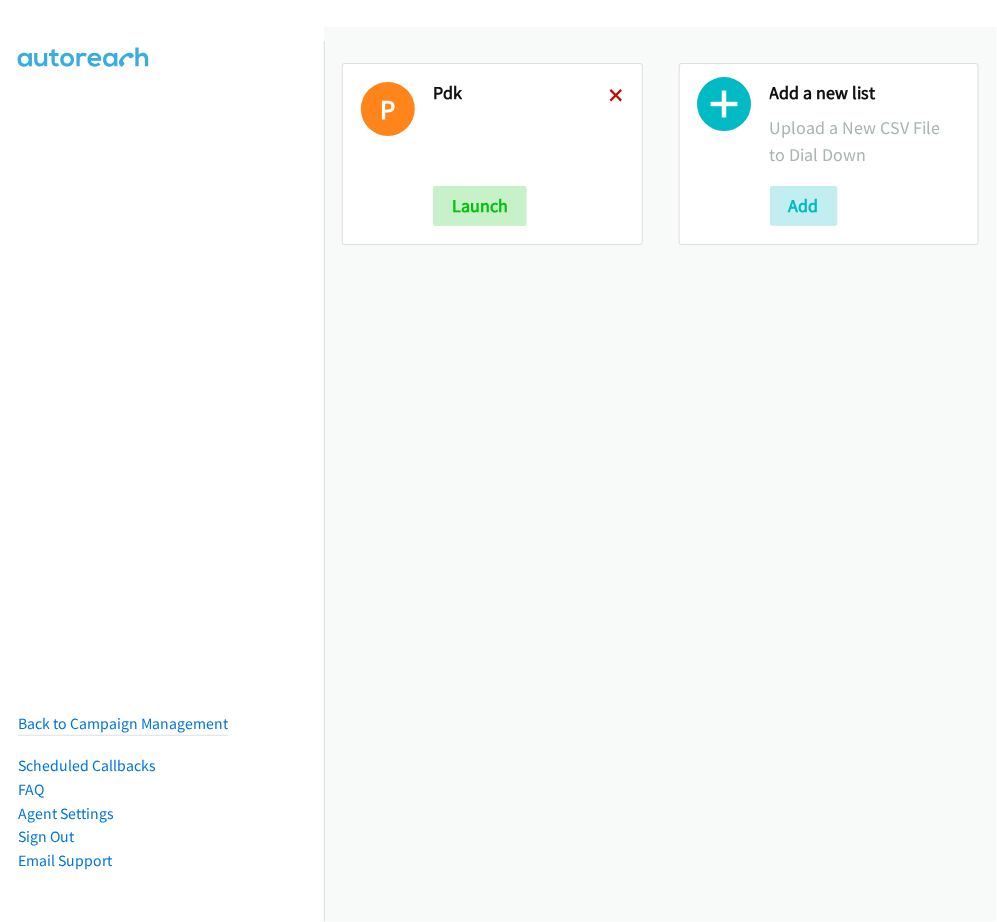 click at bounding box center [617, 97] 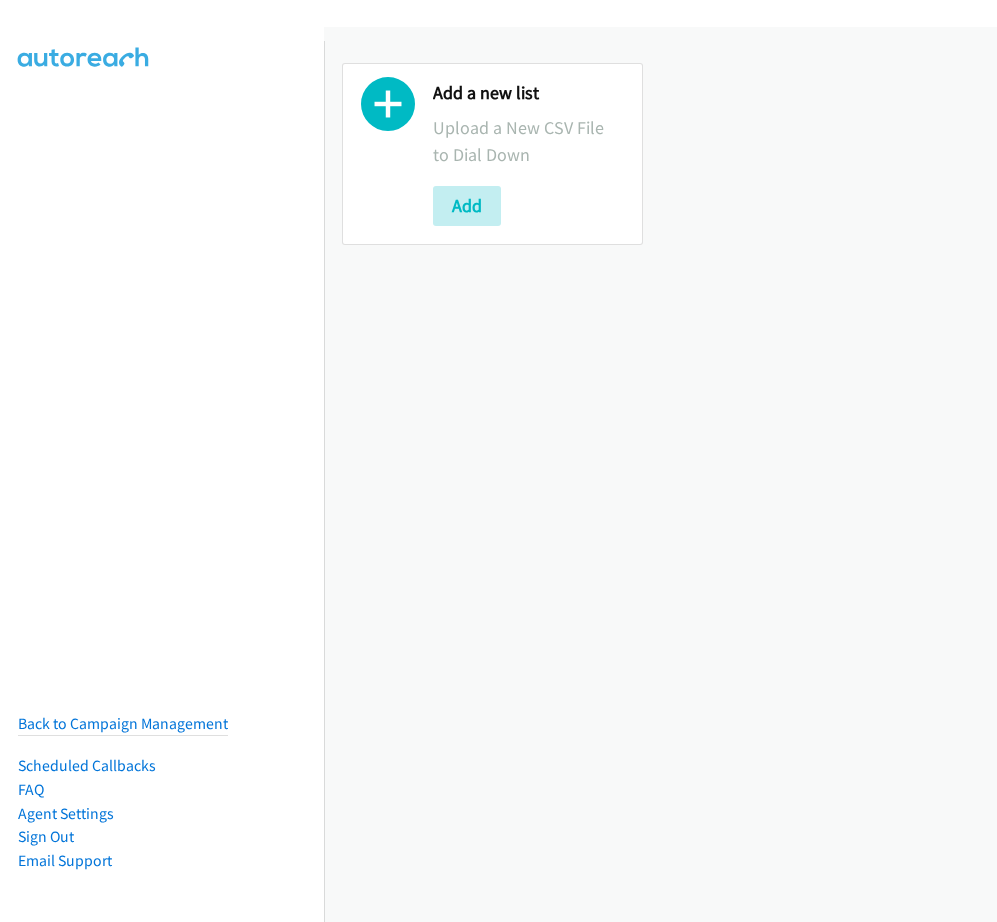 scroll, scrollTop: 0, scrollLeft: 0, axis: both 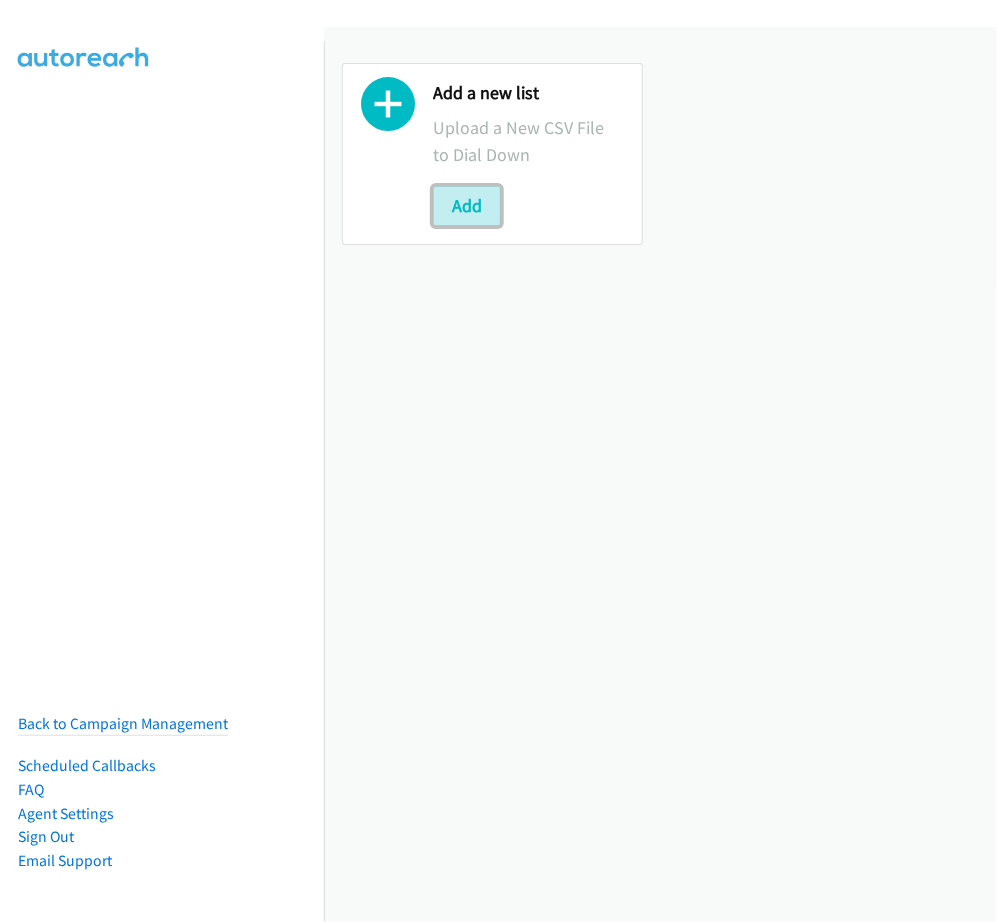 click on "Add" at bounding box center (467, 206) 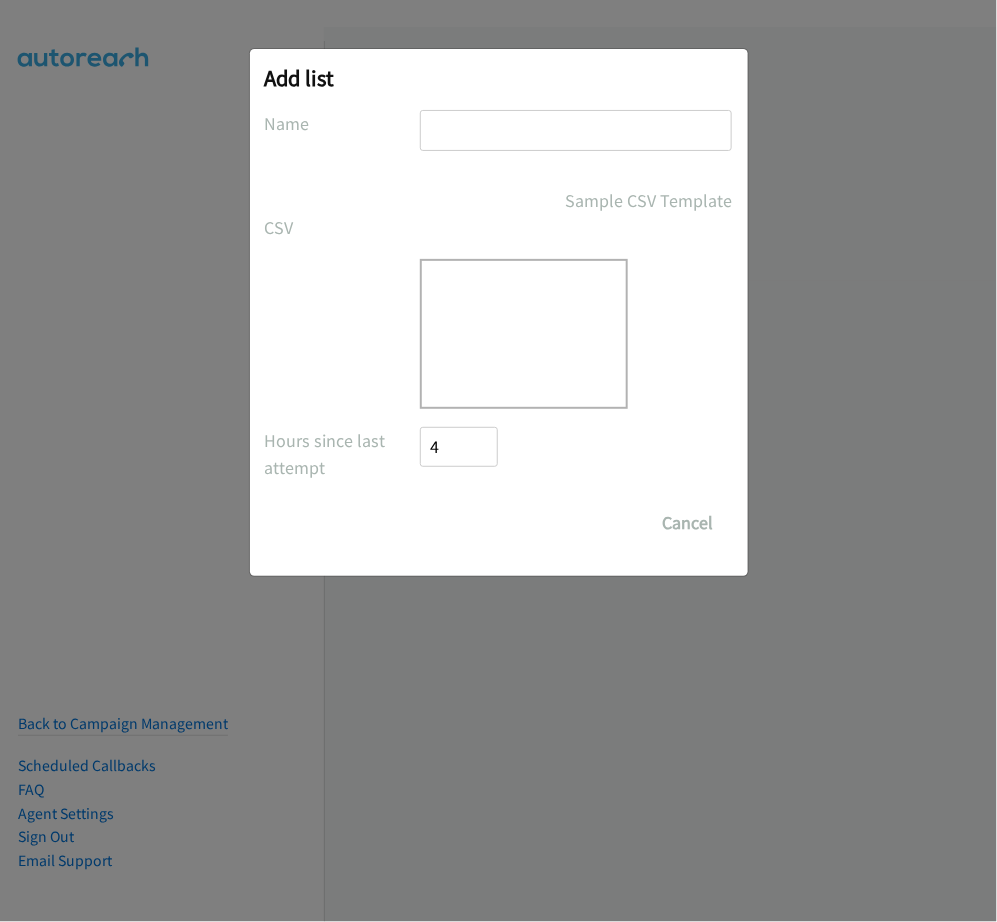 scroll, scrollTop: 0, scrollLeft: 0, axis: both 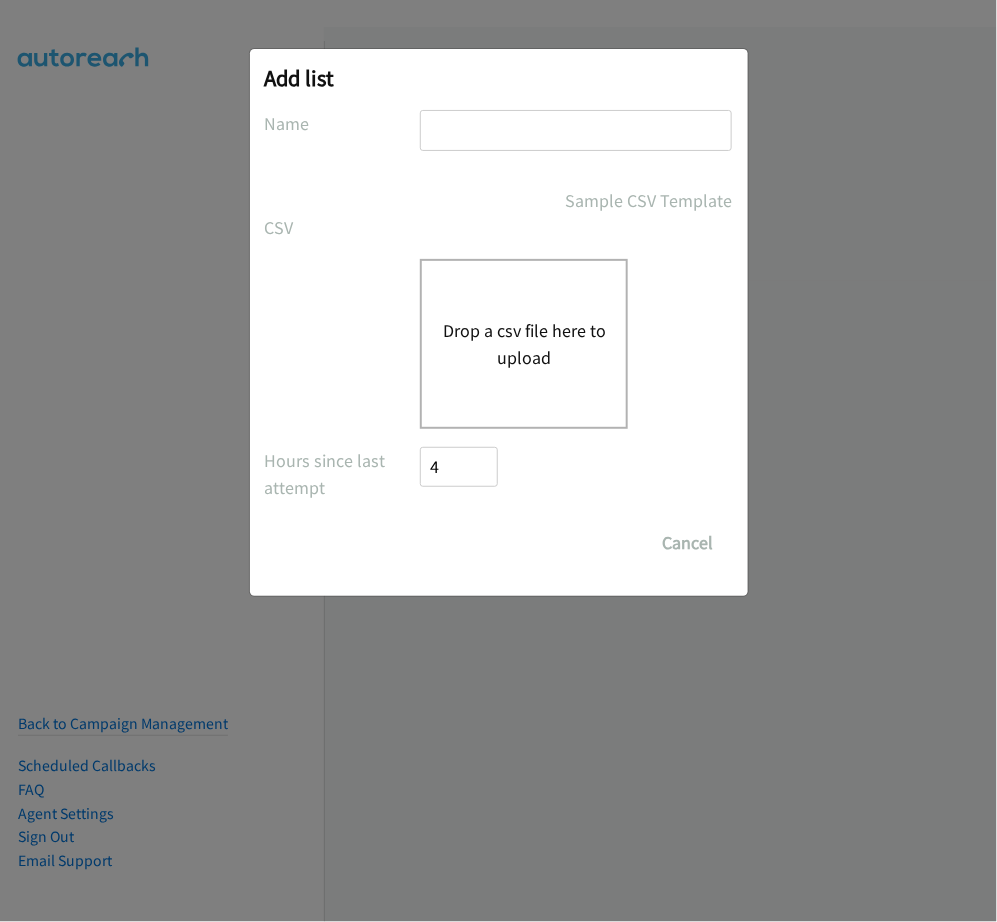 click at bounding box center (576, 130) 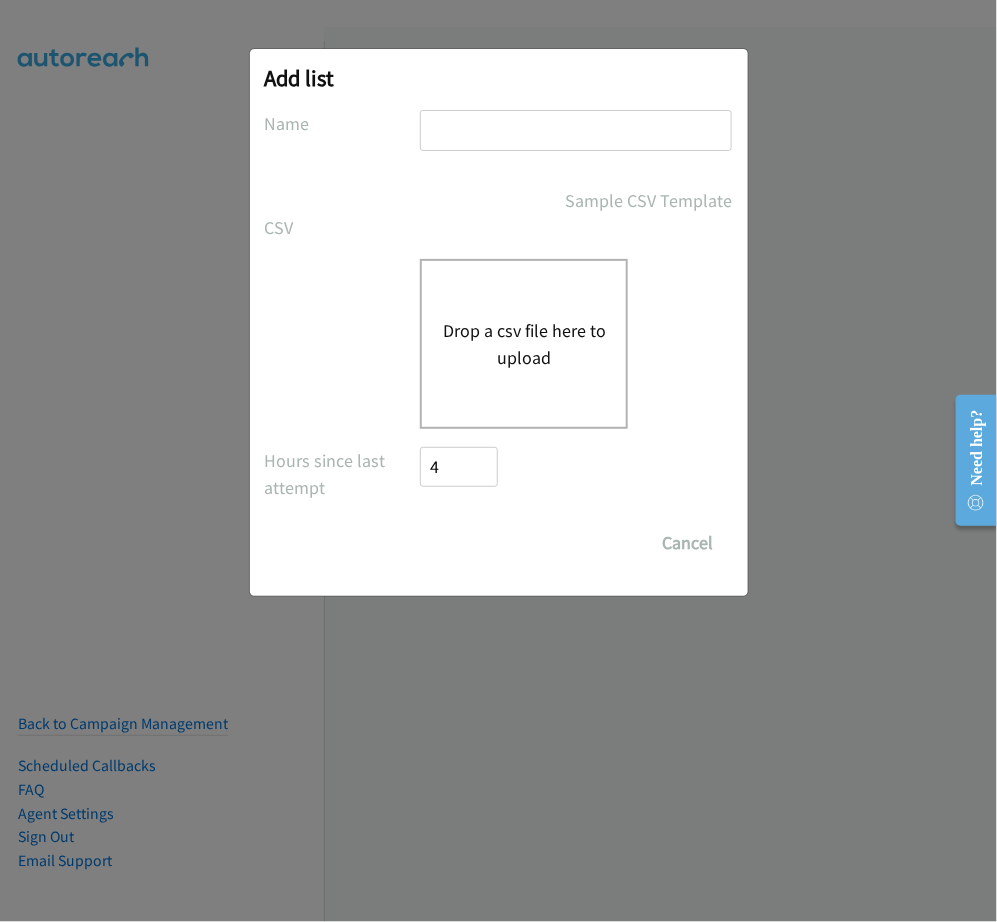 type on "PDK" 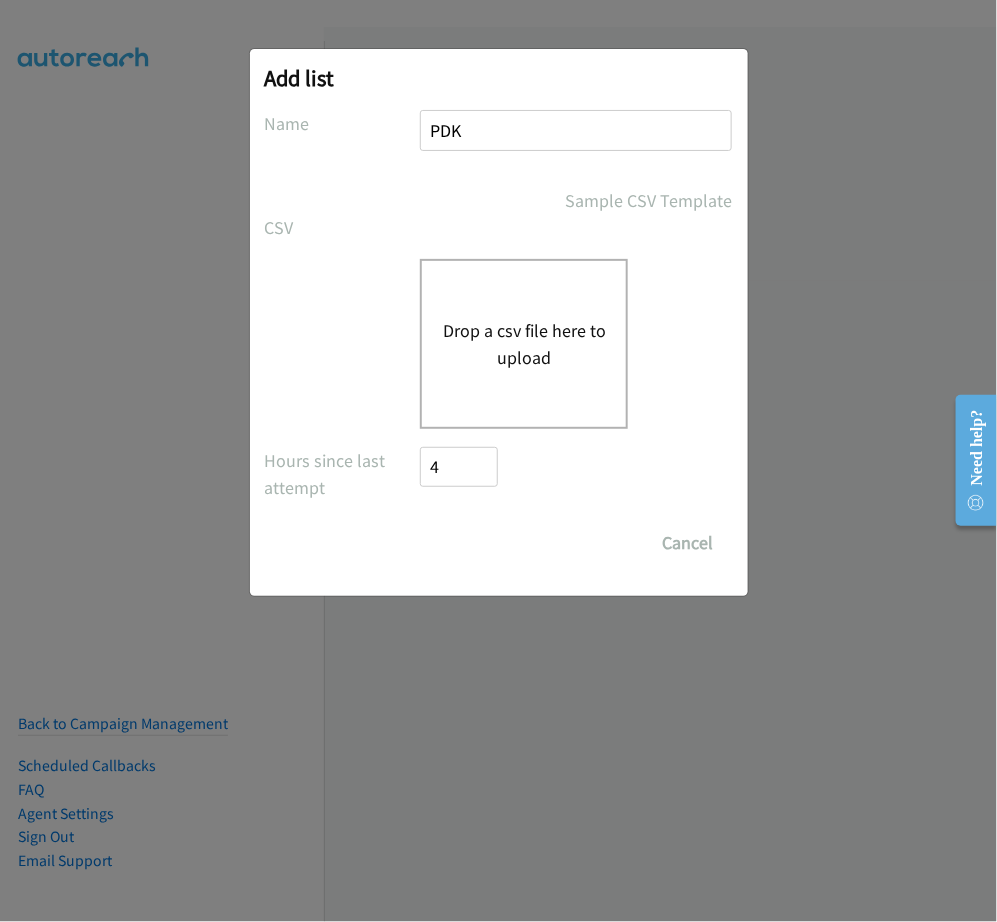 click on "Drop a csv file here to upload" at bounding box center [524, 344] 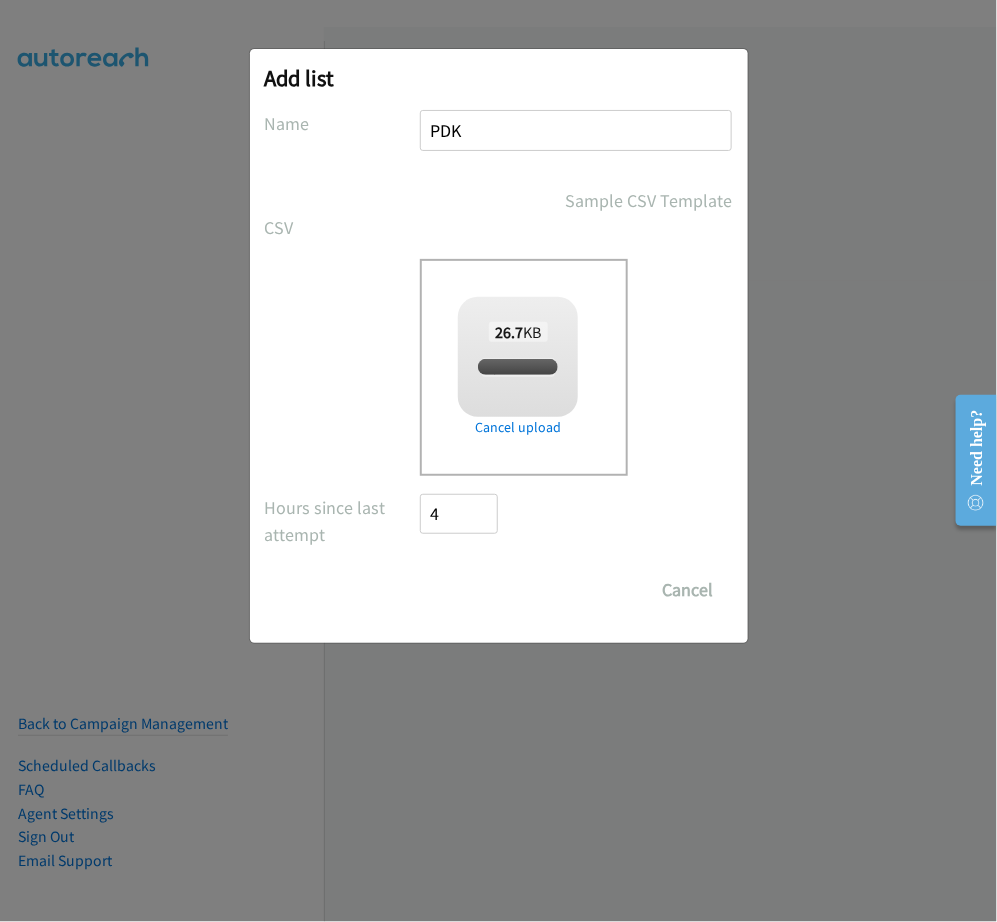 checkbox on "true" 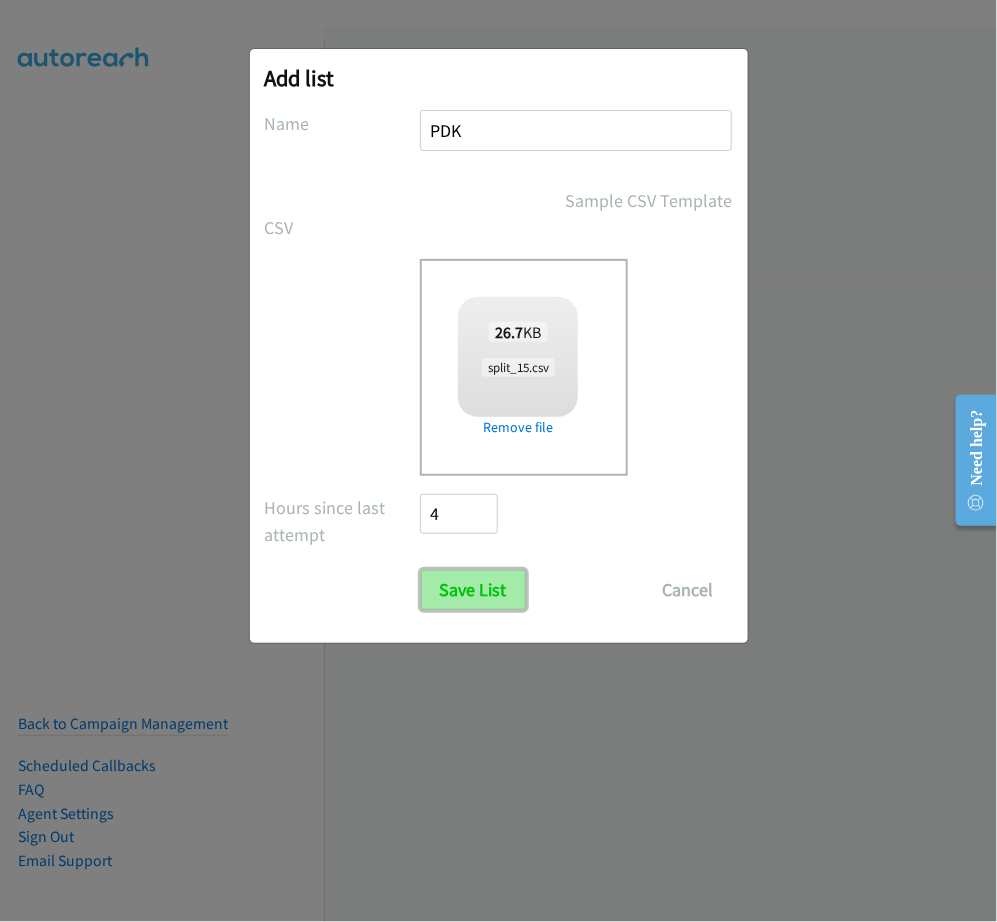 click on "Save List" at bounding box center (473, 590) 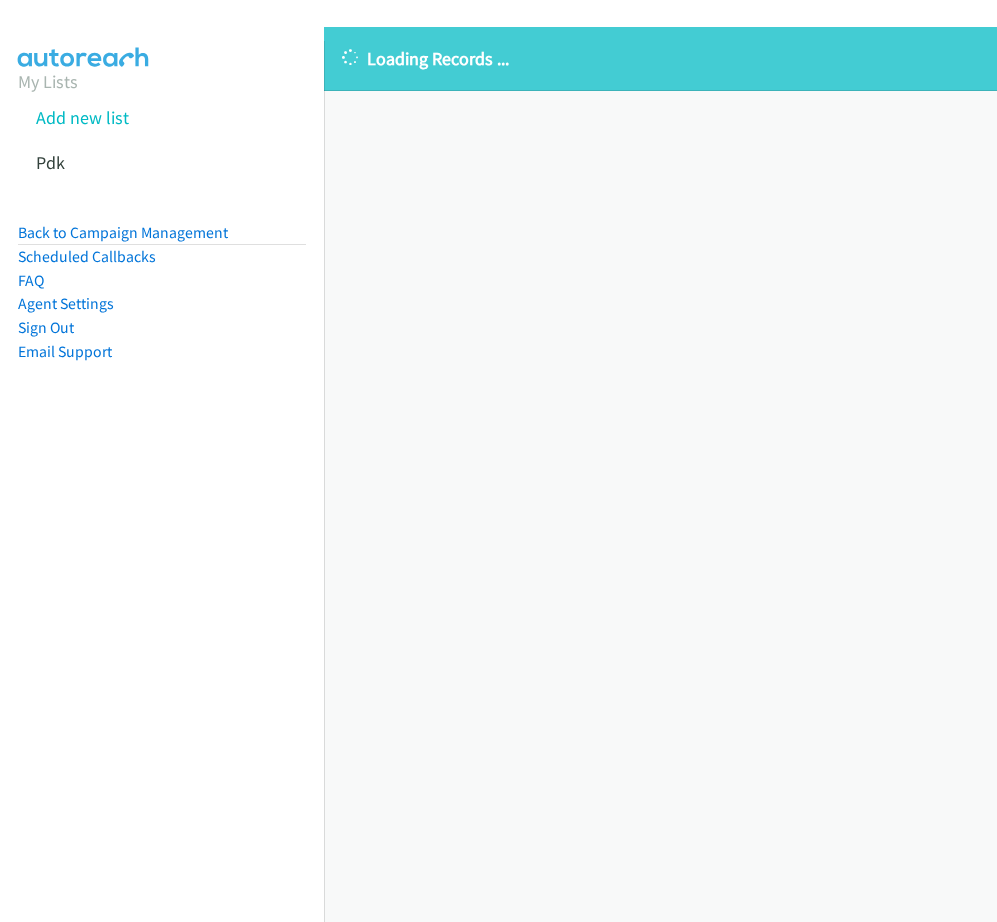 scroll, scrollTop: 0, scrollLeft: 0, axis: both 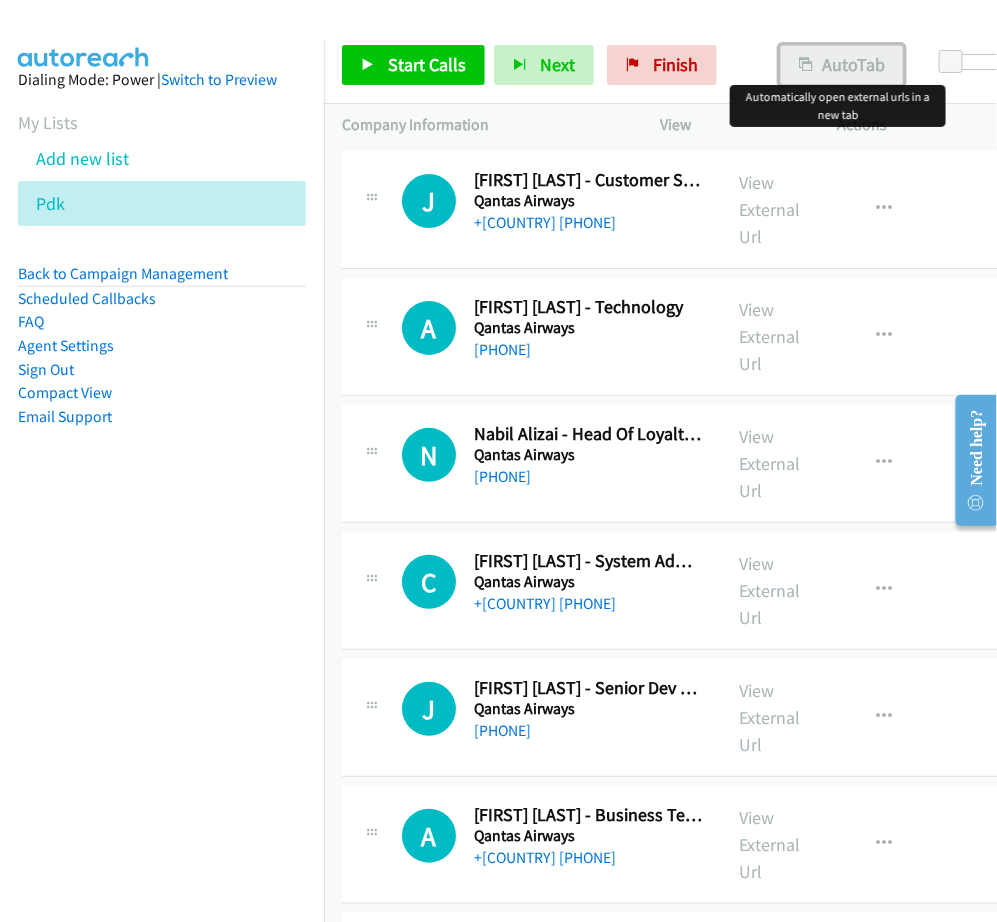click on "AutoTab" at bounding box center (842, 65) 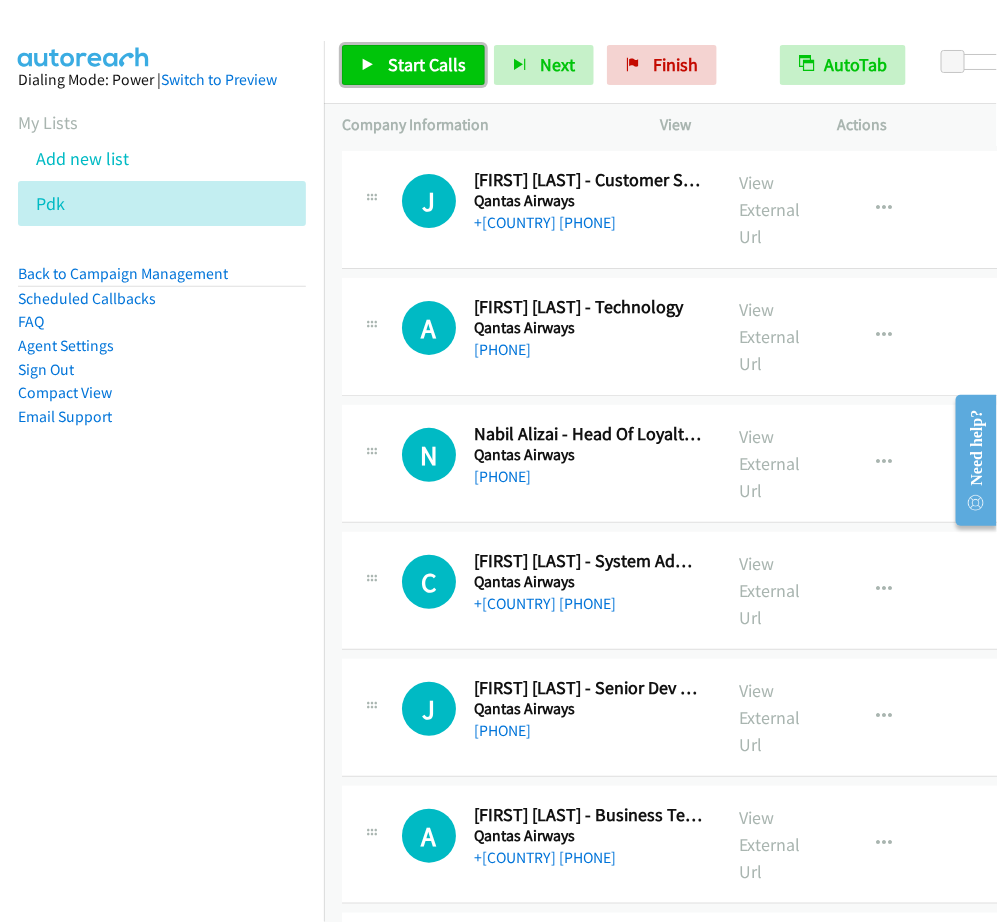 click on "Start Calls" at bounding box center [427, 64] 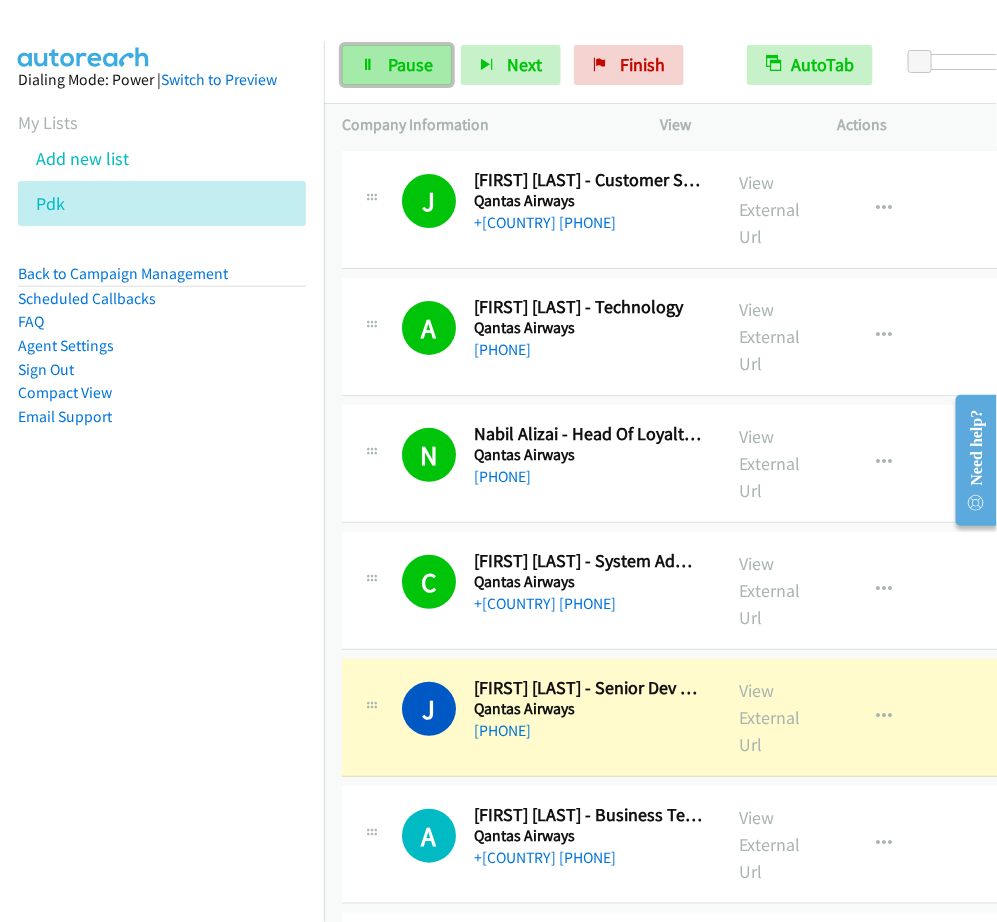 click on "Pause" at bounding box center [397, 65] 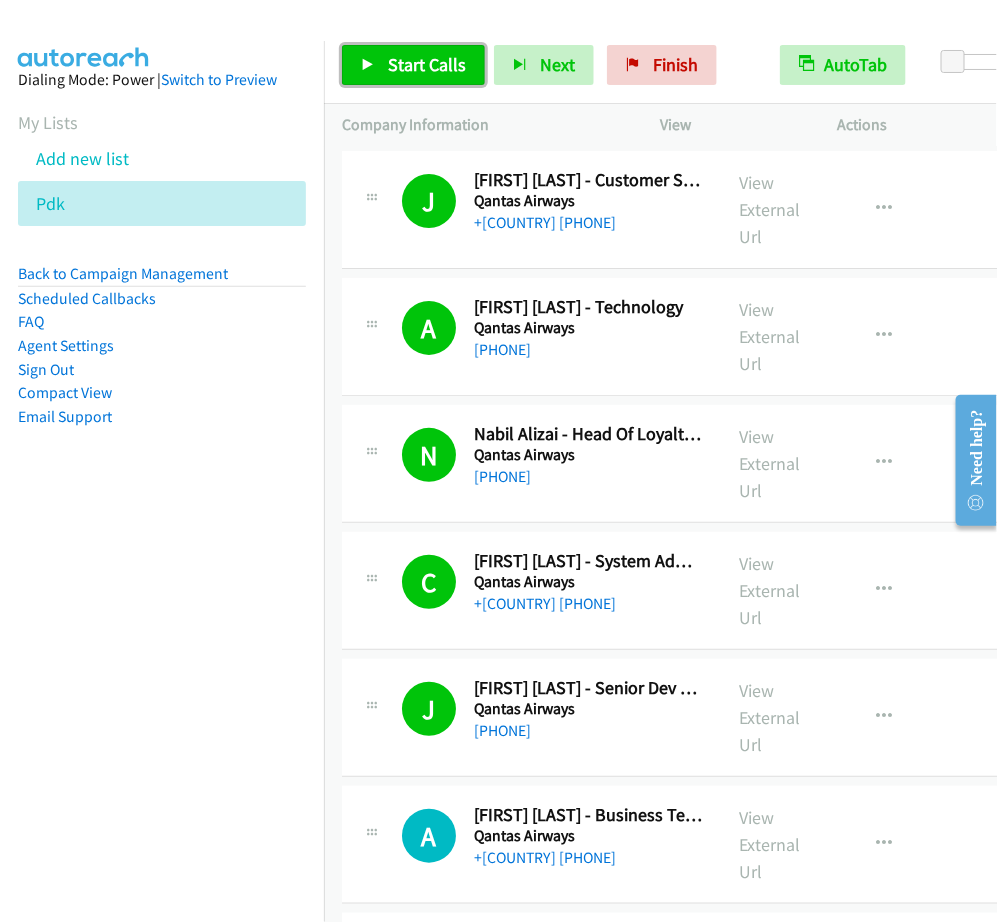 click on "Start Calls" at bounding box center [413, 65] 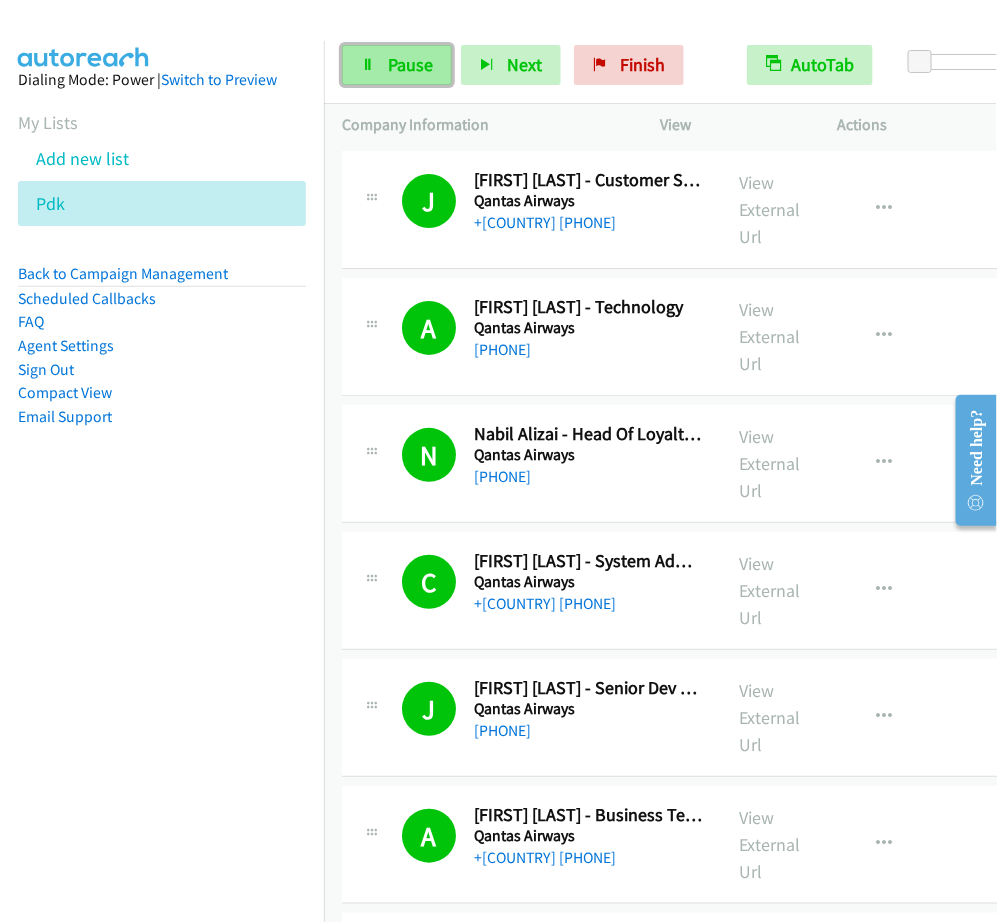 click on "Pause" at bounding box center [397, 65] 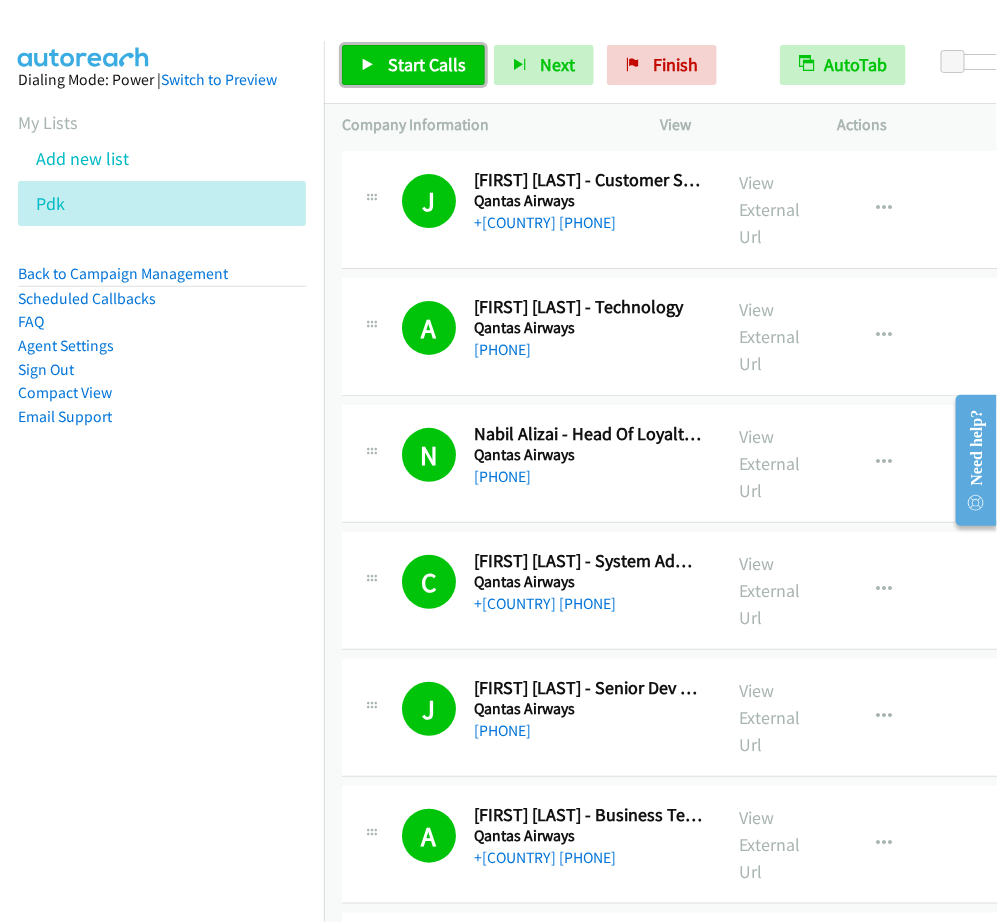 click on "Start Calls" at bounding box center (427, 64) 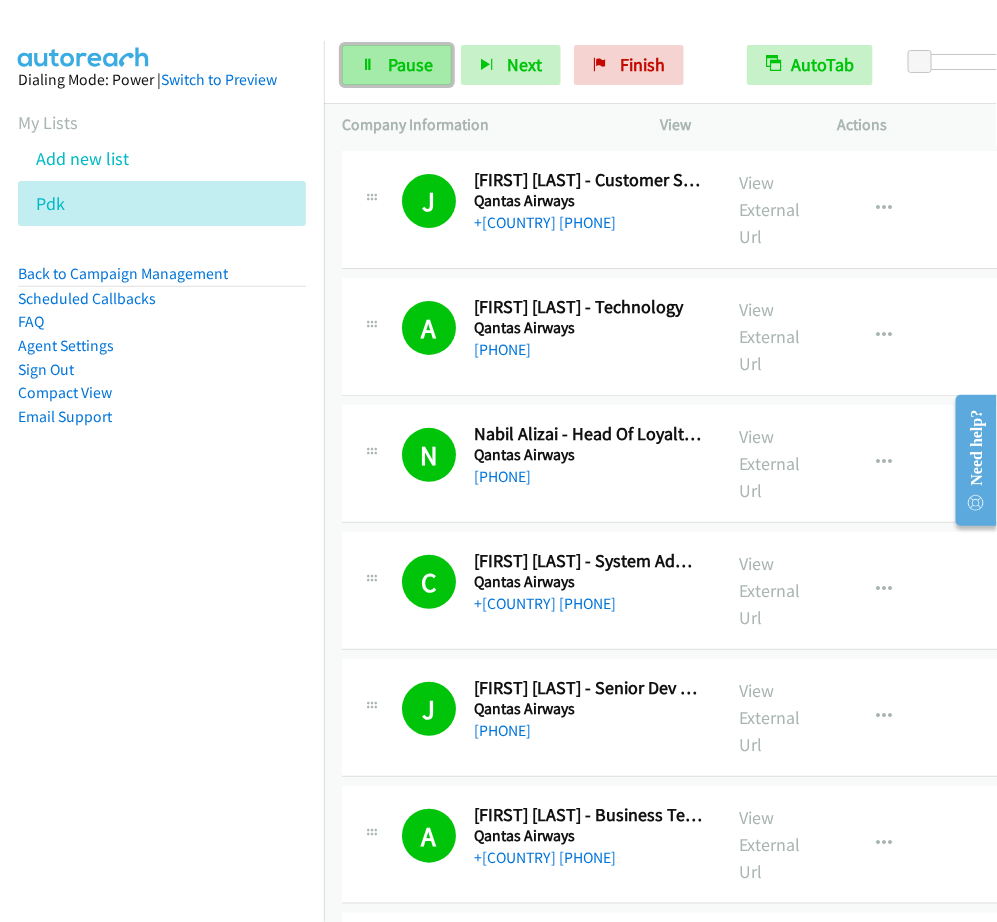 click on "Pause" at bounding box center [397, 65] 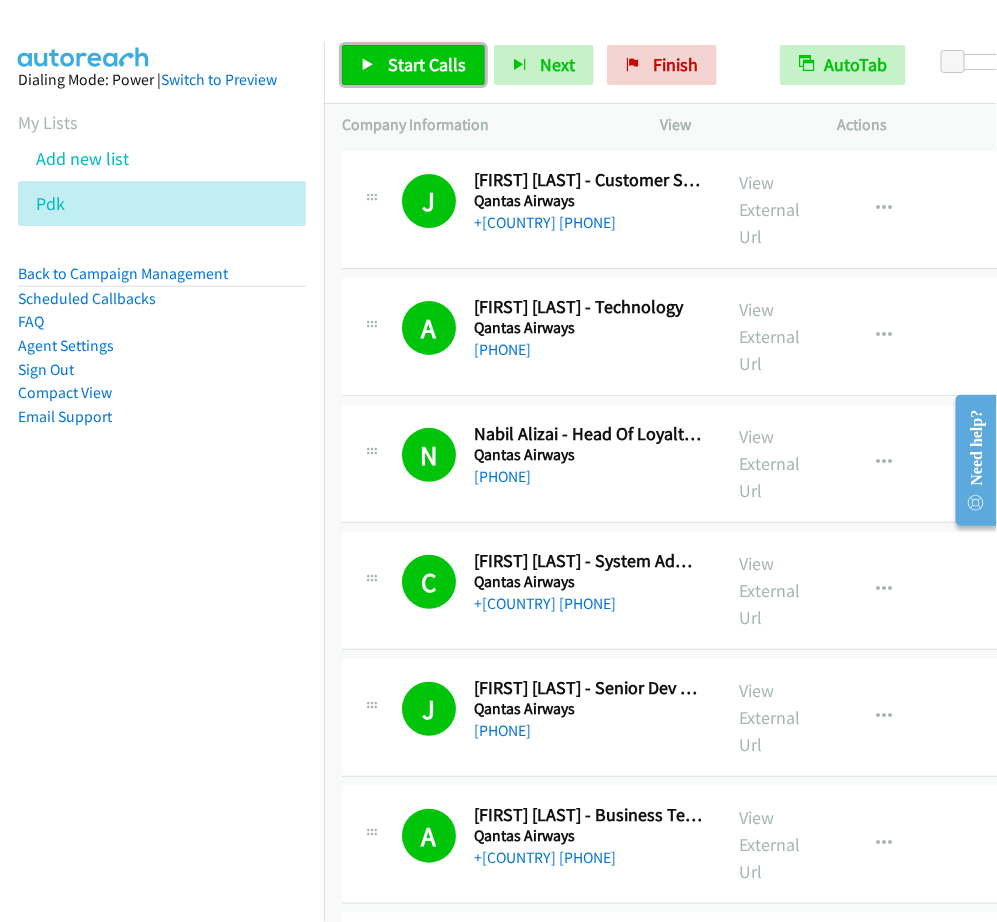 click on "Start Calls" at bounding box center [413, 65] 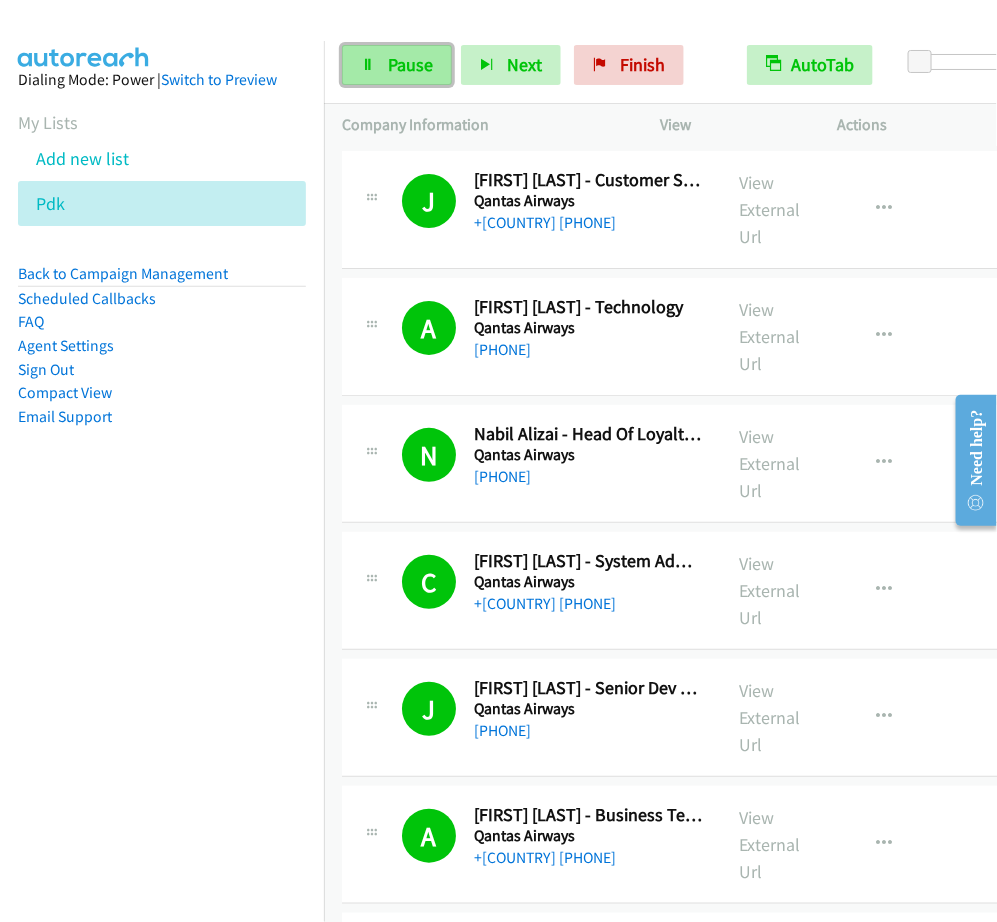 click on "Pause" at bounding box center (397, 65) 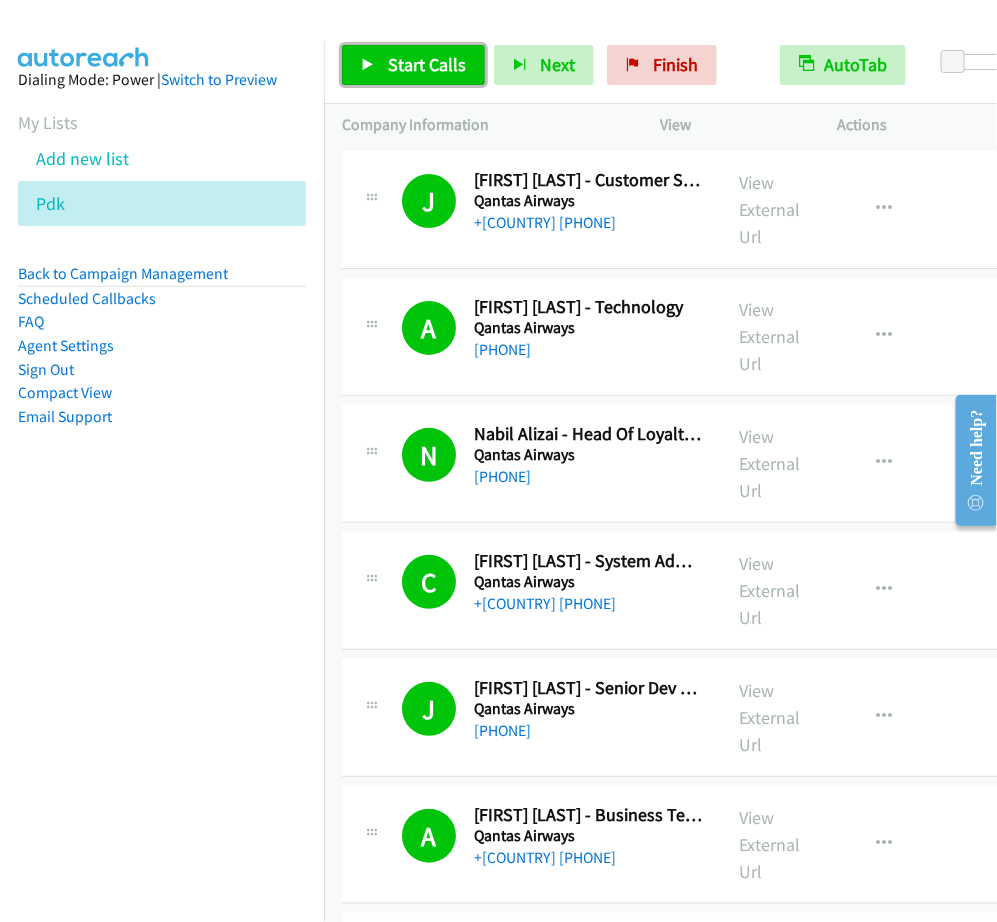 click on "Start Calls" at bounding box center [427, 64] 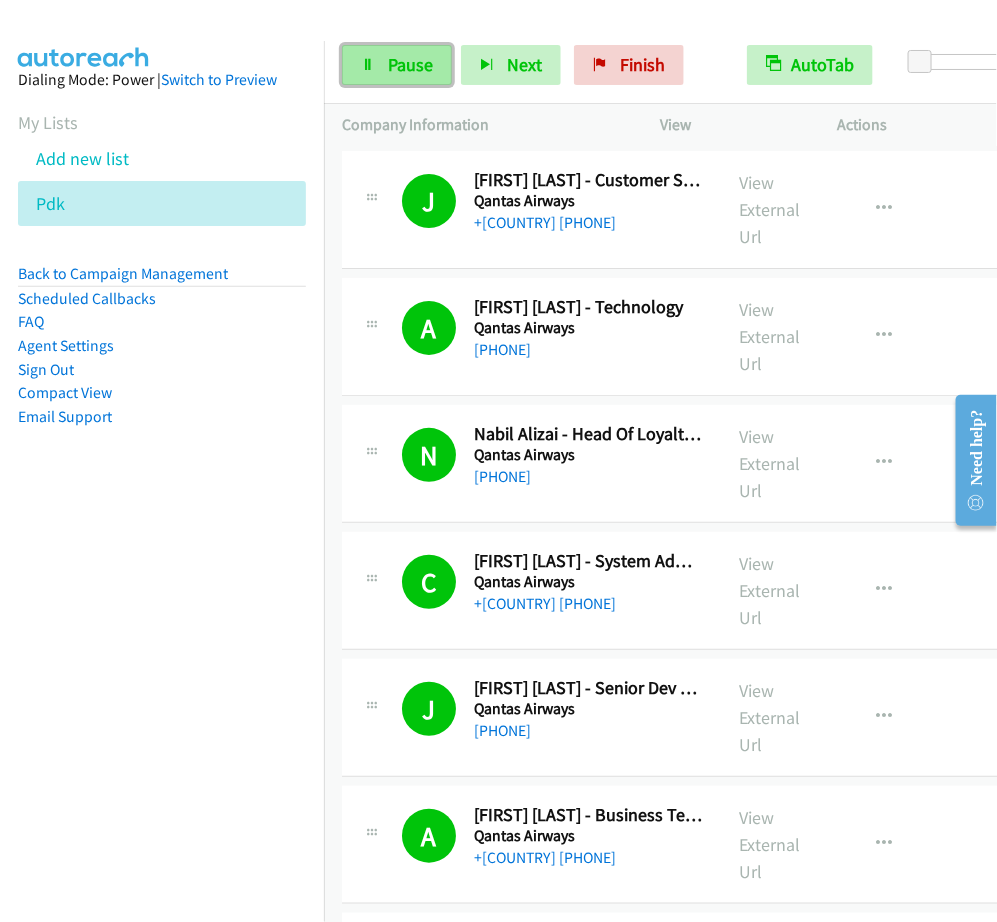 click on "Pause" at bounding box center [397, 65] 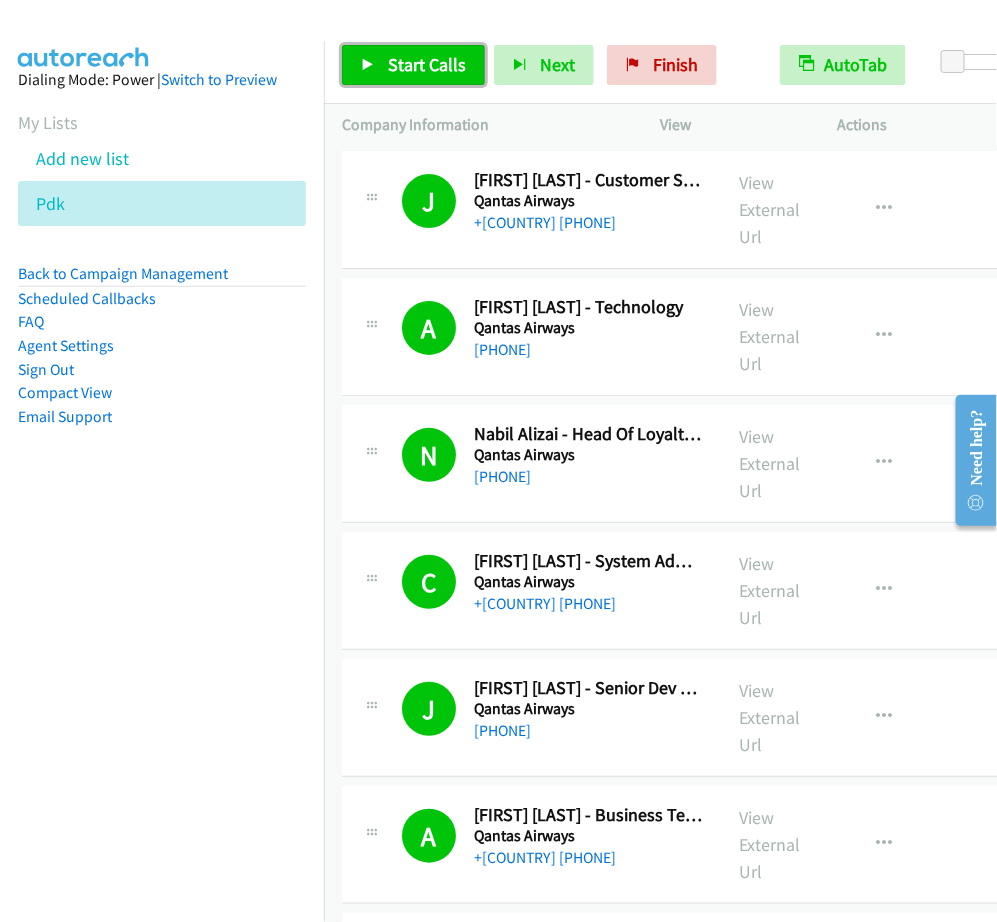 click on "Start Calls" at bounding box center [413, 65] 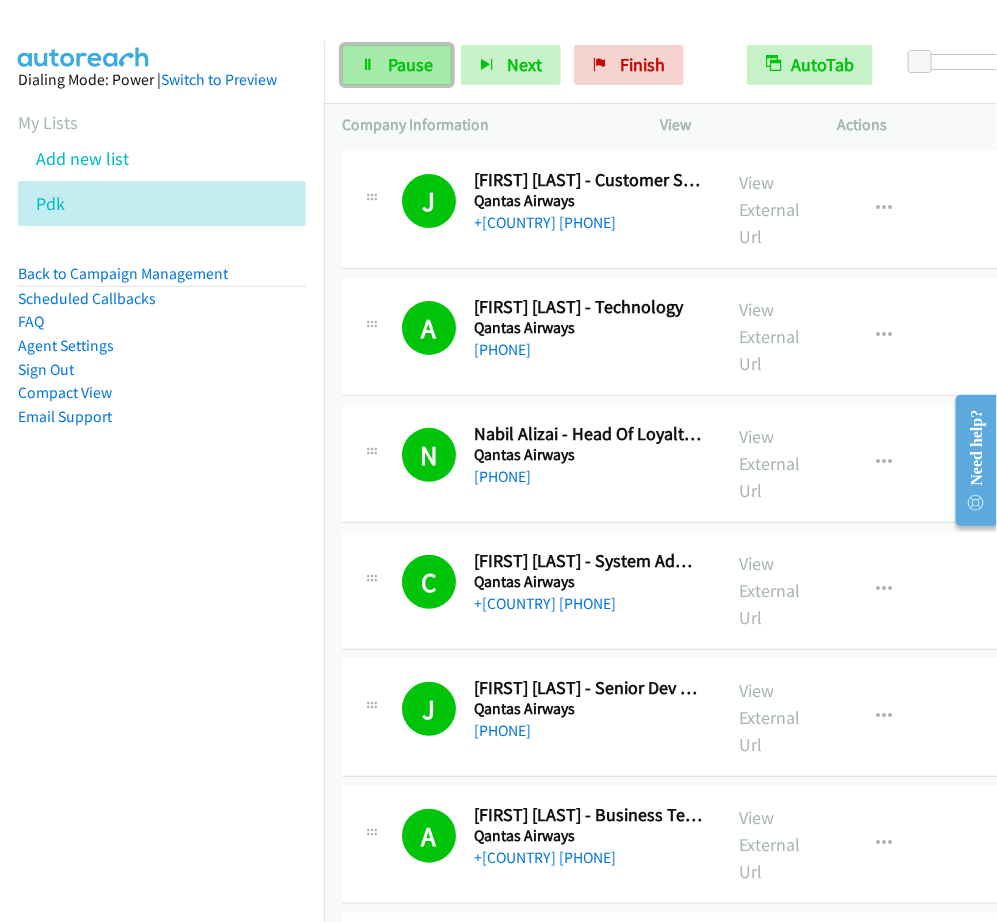 click on "Pause" at bounding box center (410, 64) 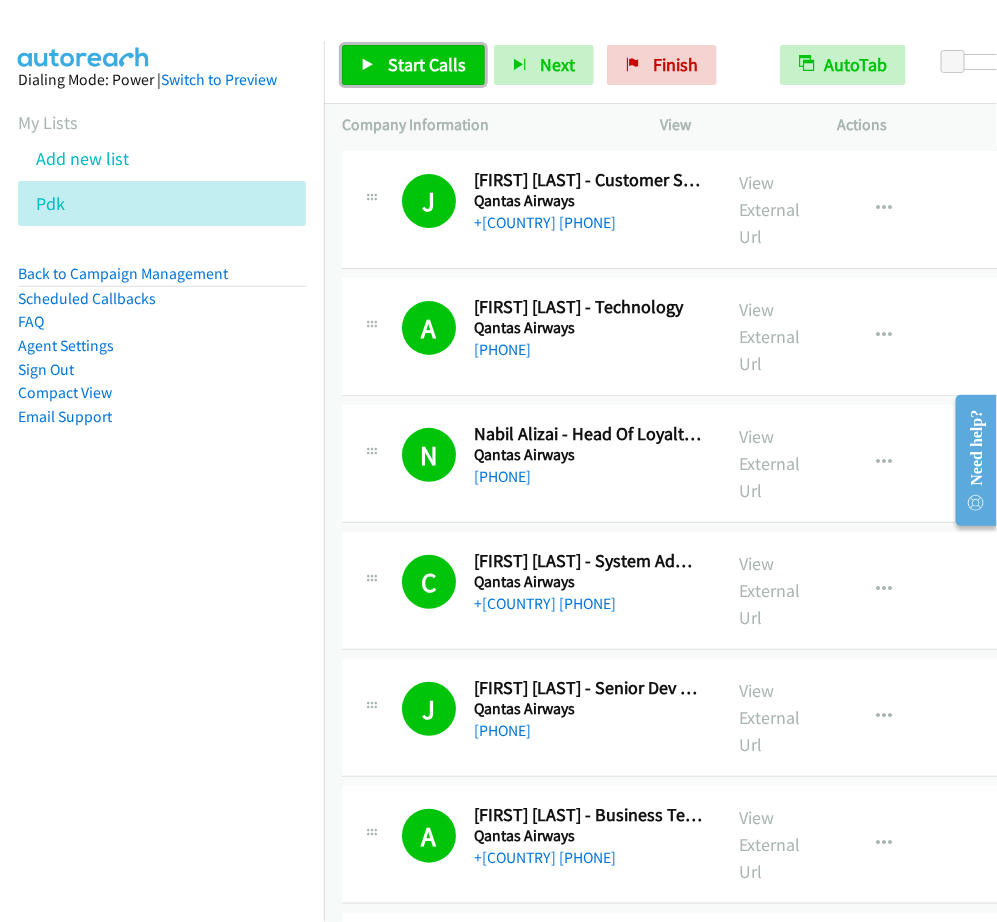 click on "Start Calls" at bounding box center [427, 64] 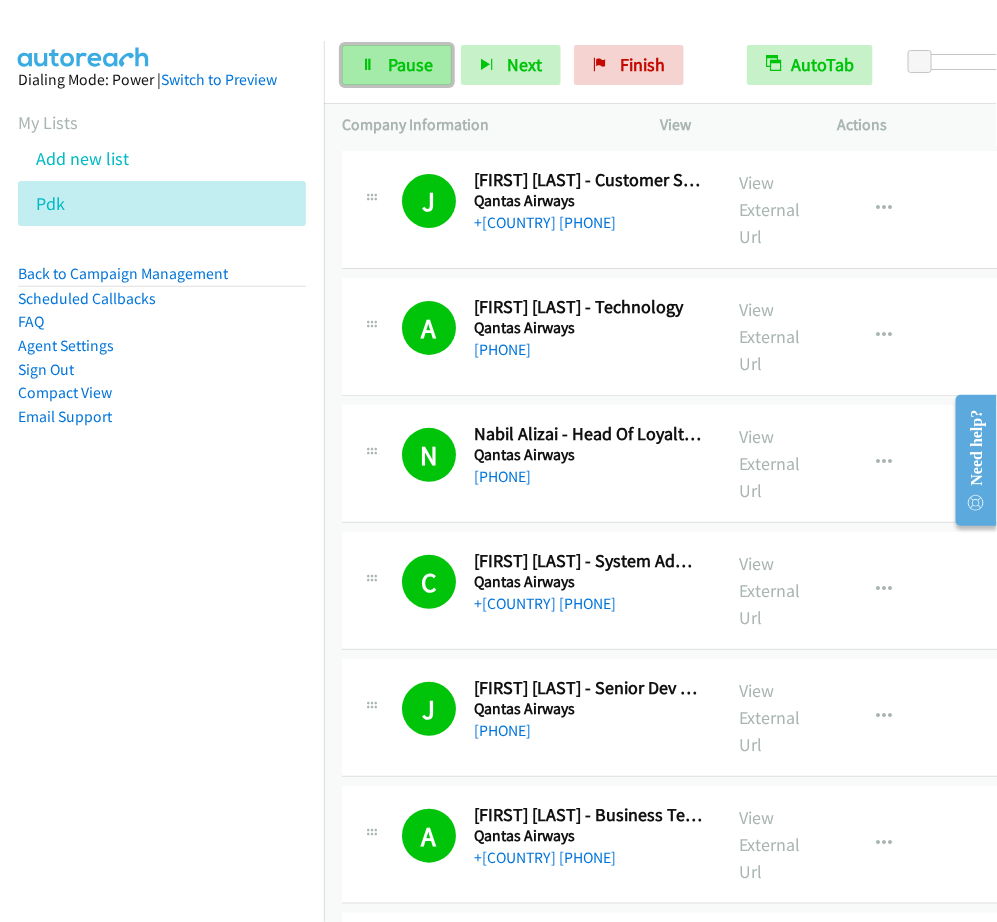click on "Pause" at bounding box center (397, 65) 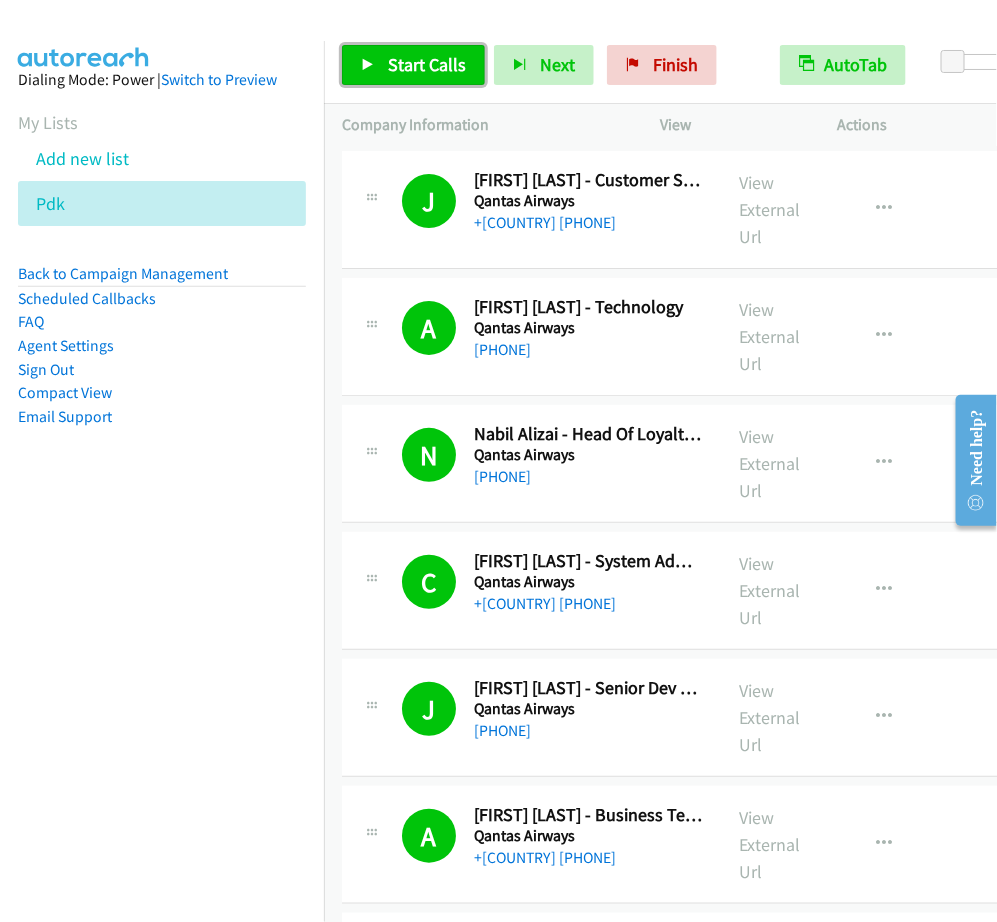 click on "Start Calls" at bounding box center [427, 64] 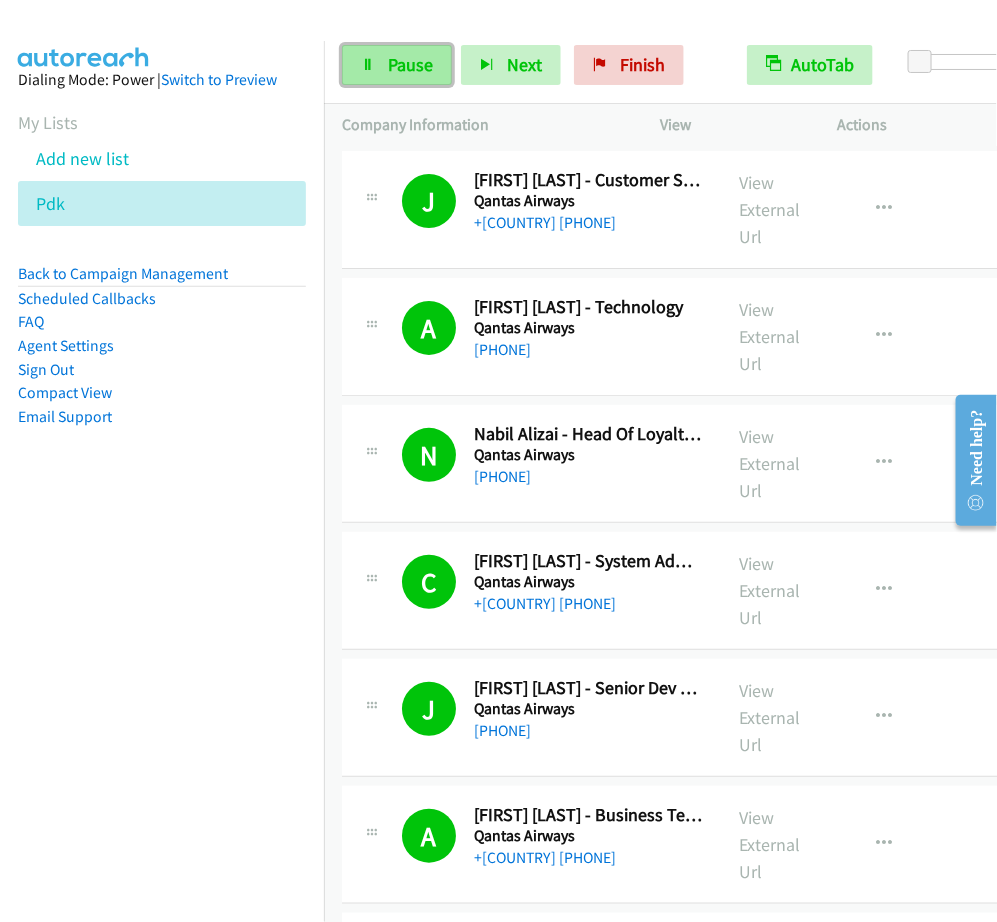 click on "Pause" at bounding box center [410, 64] 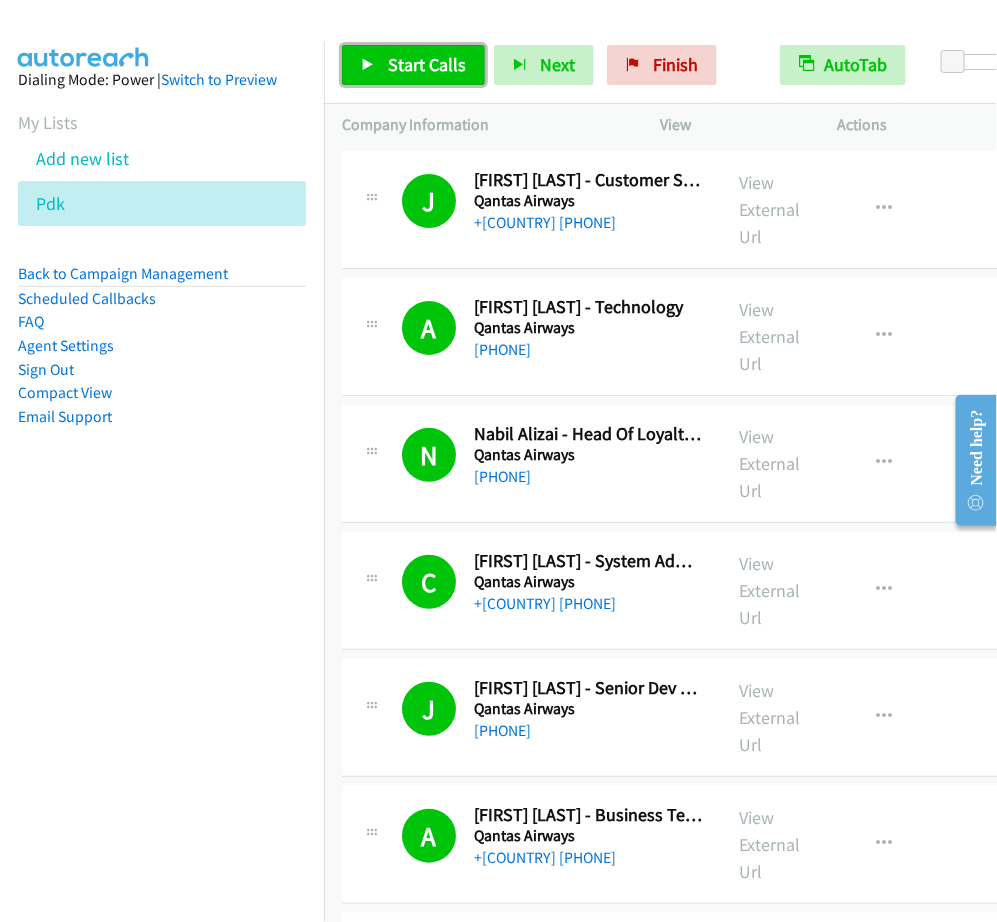 click on "Start Calls" at bounding box center (413, 65) 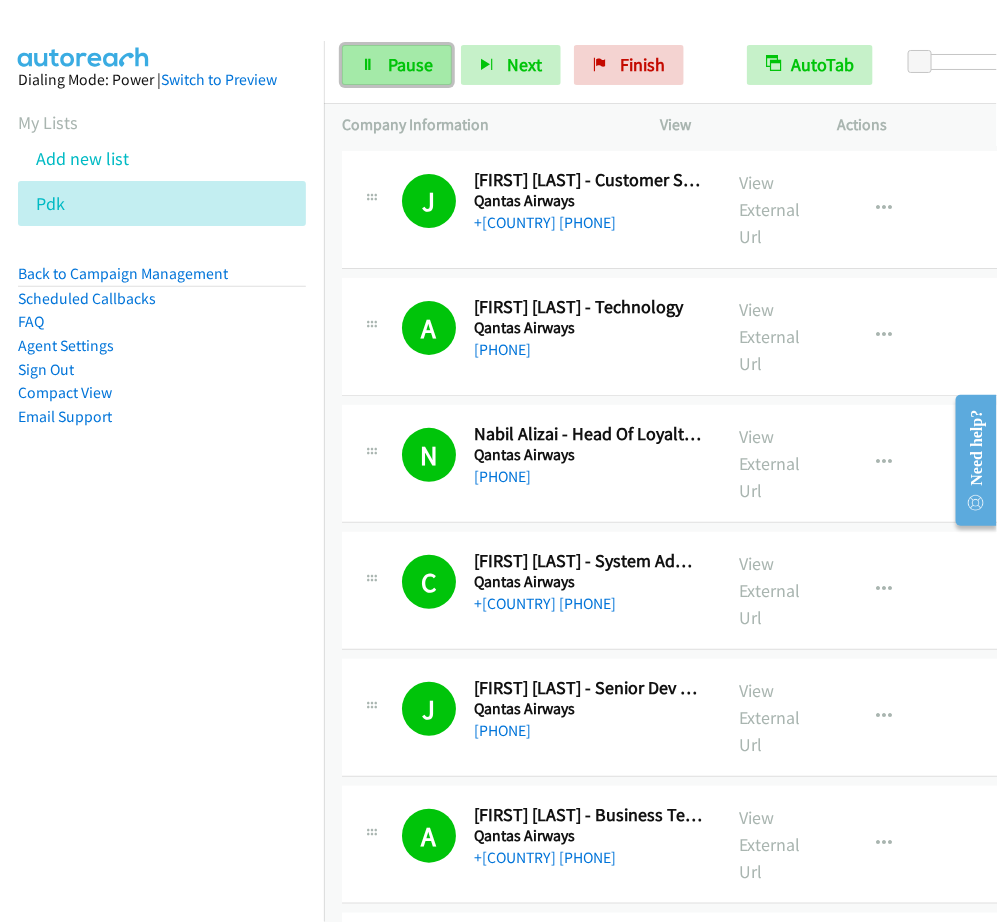 click on "Pause" at bounding box center [397, 65] 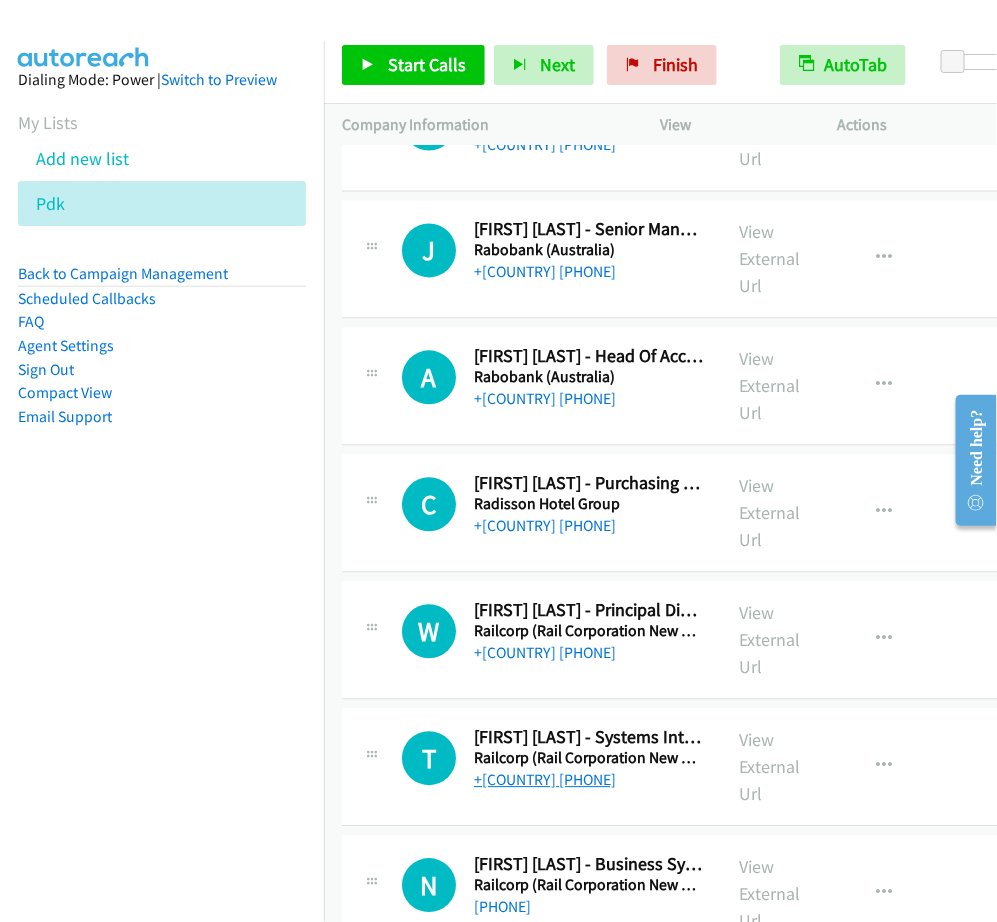 scroll, scrollTop: 7125, scrollLeft: 0, axis: vertical 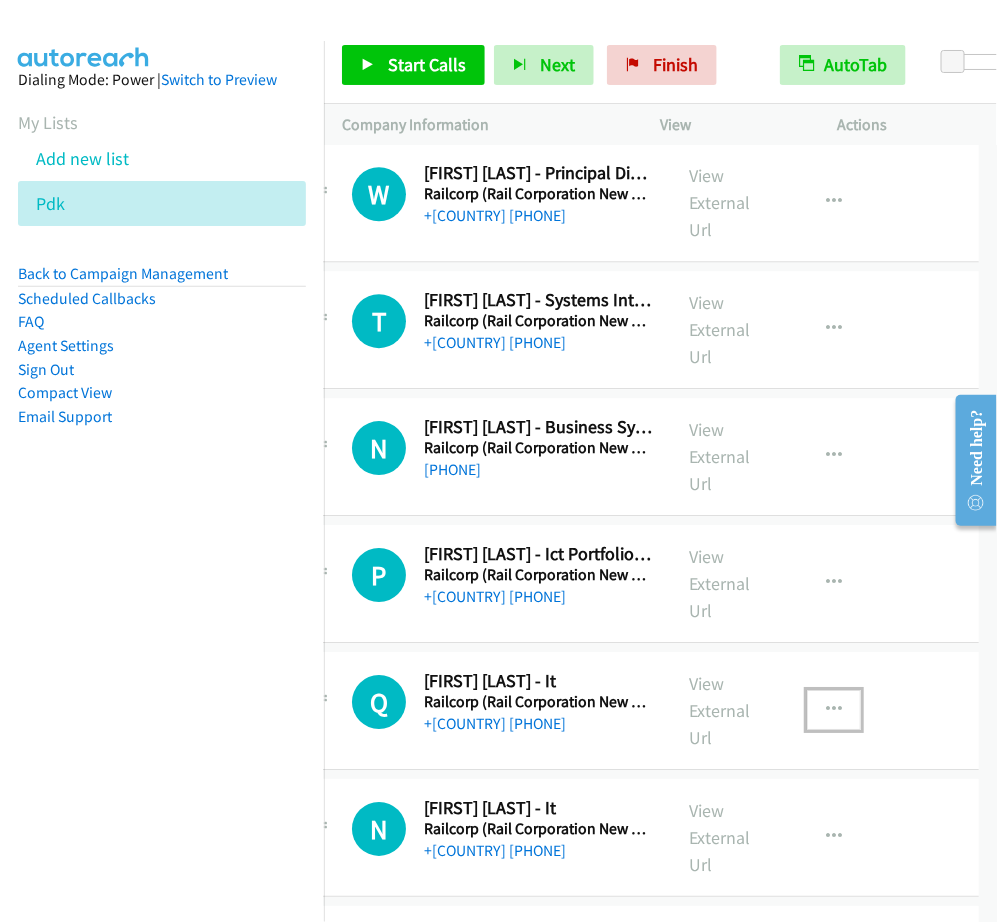 click at bounding box center [834, 710] 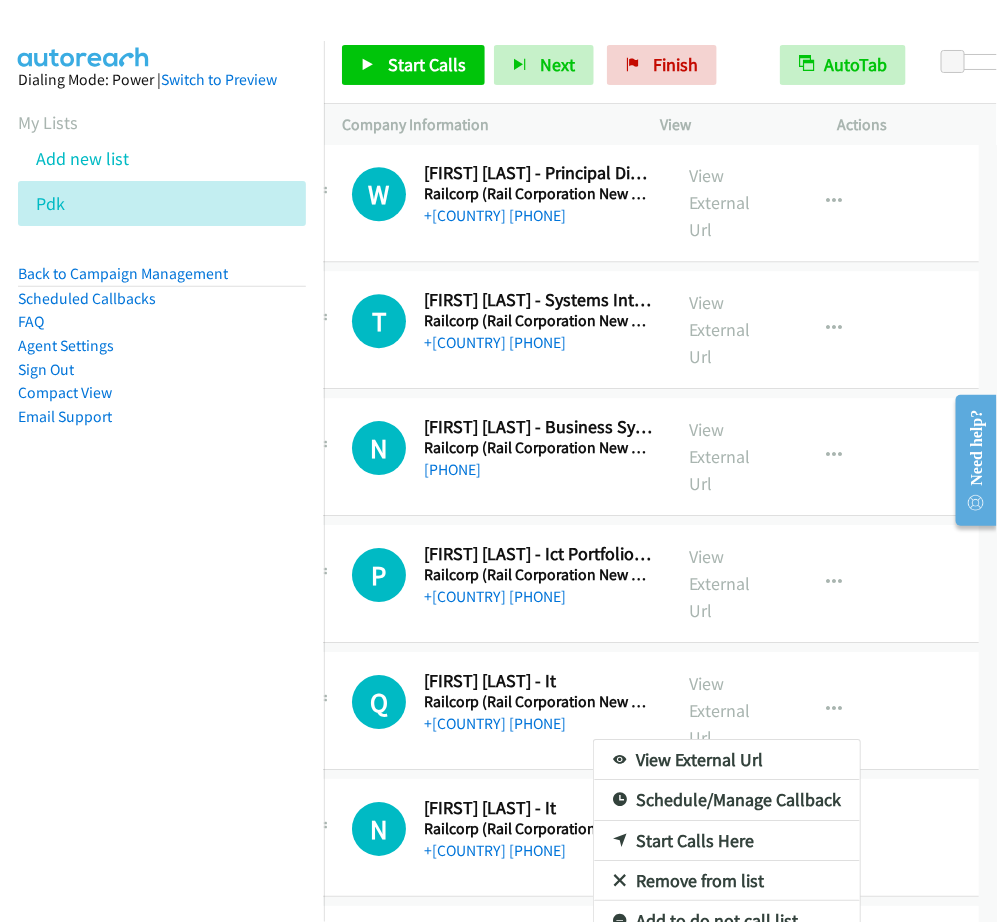 click at bounding box center (498, 461) 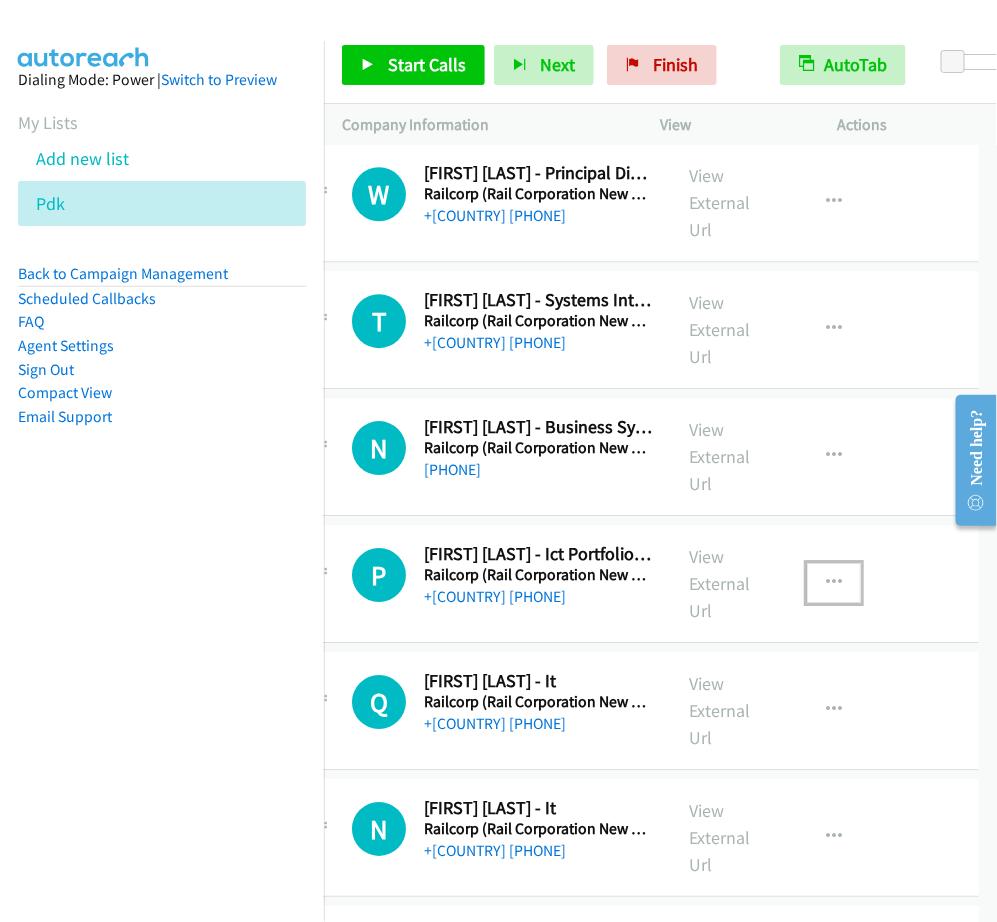 click at bounding box center (834, 583) 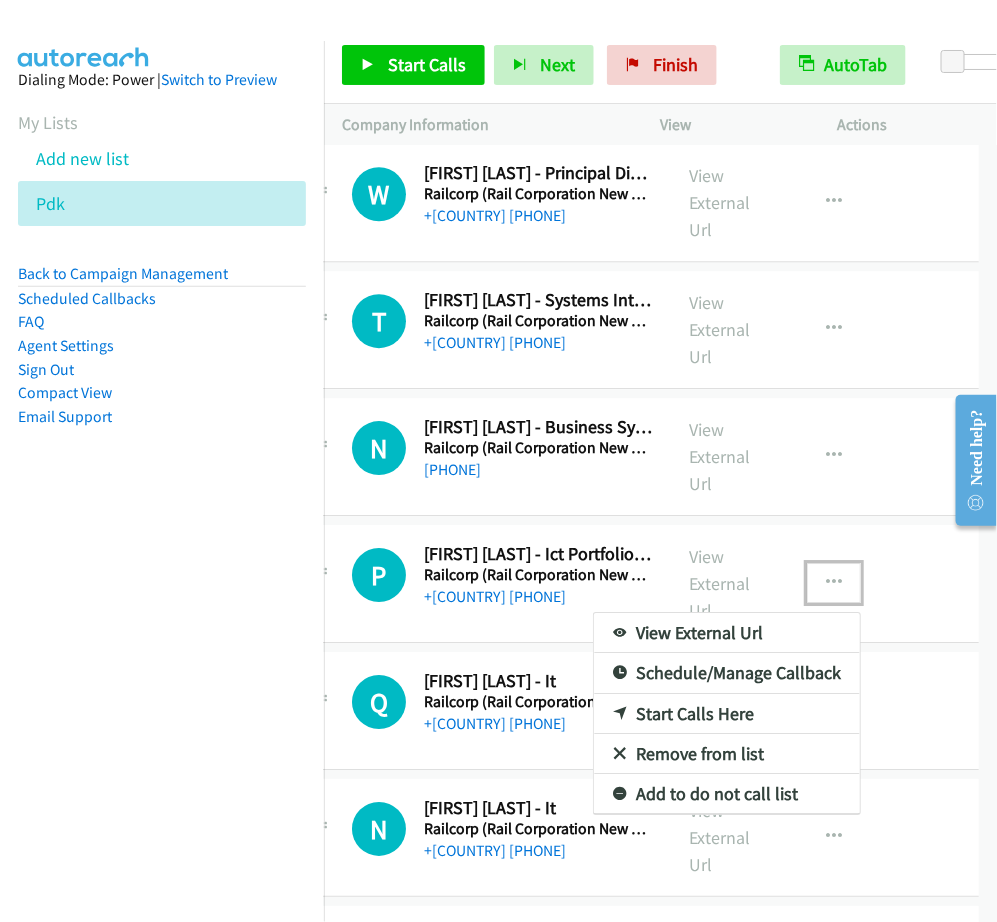 click on "Start Calls Here" at bounding box center (727, 714) 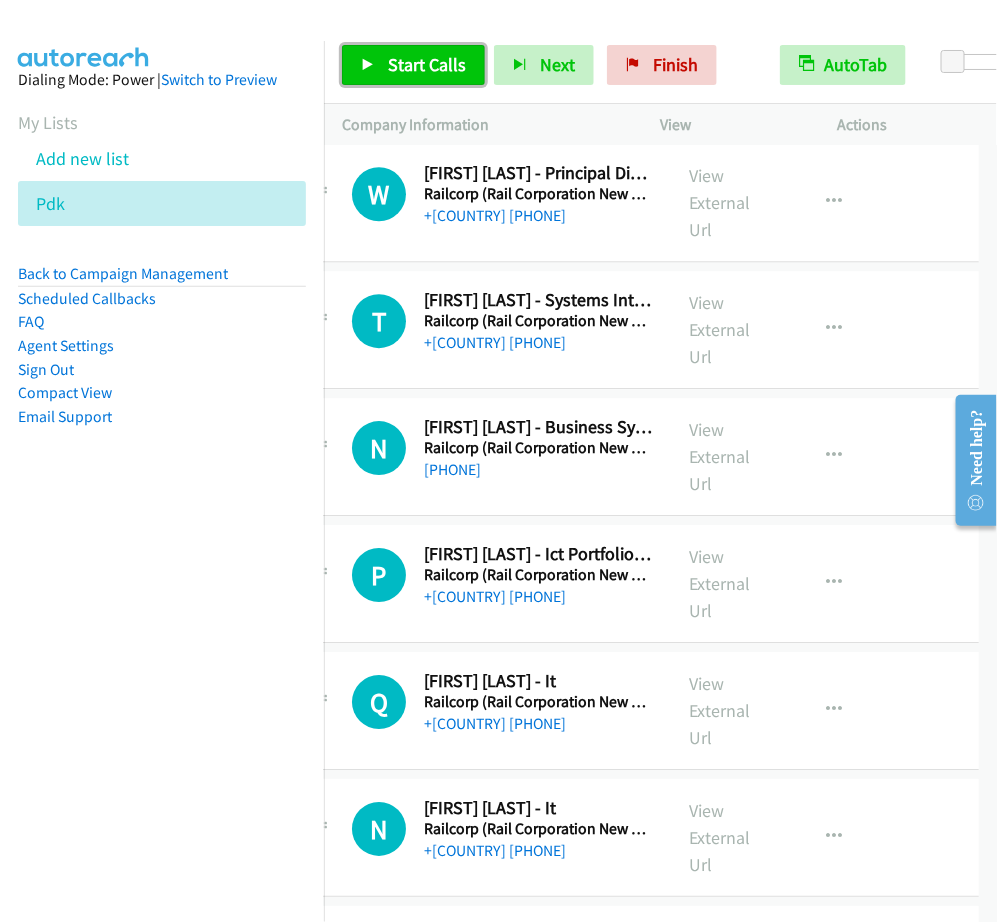 click on "Start Calls" at bounding box center [427, 64] 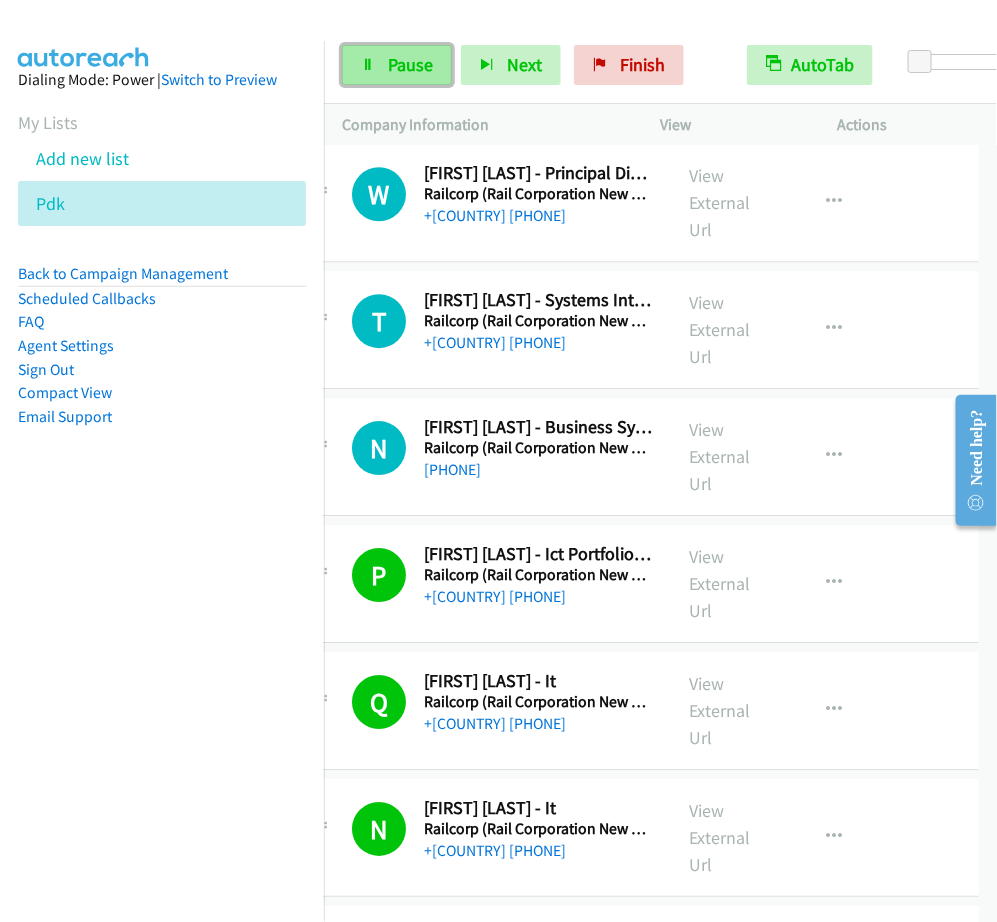 click on "Pause" at bounding box center (410, 64) 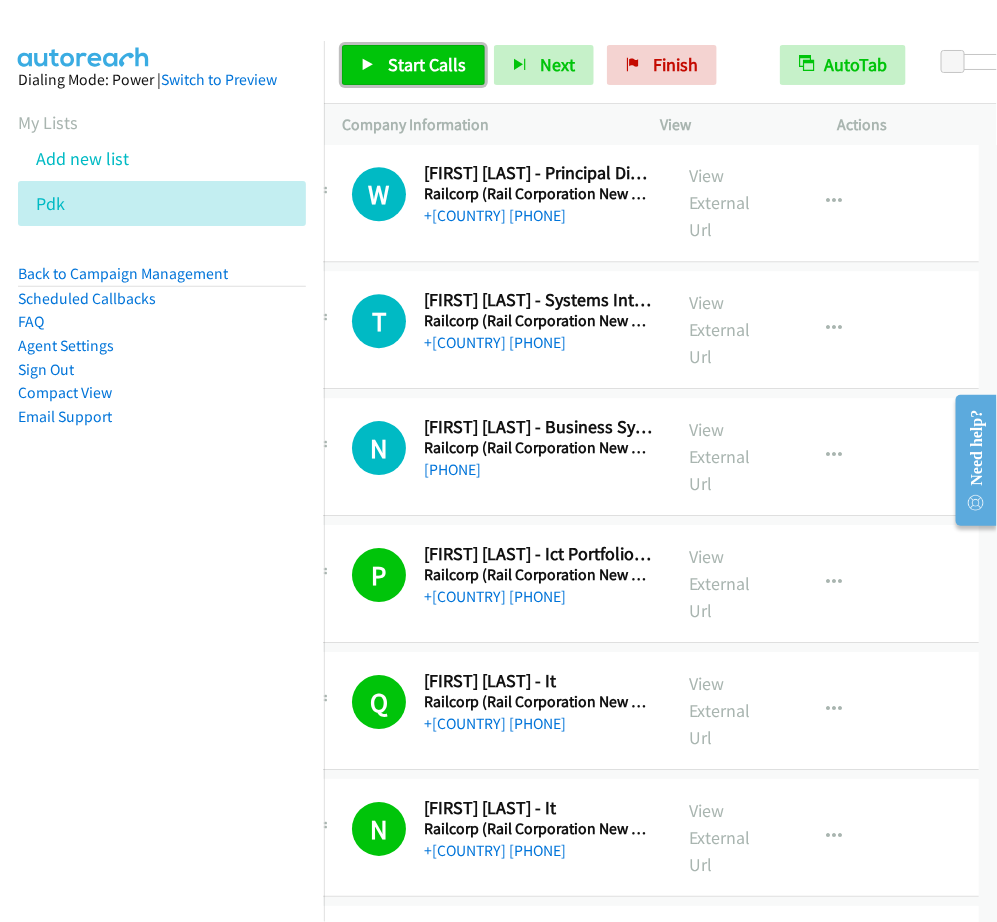 click on "Start Calls" at bounding box center [427, 64] 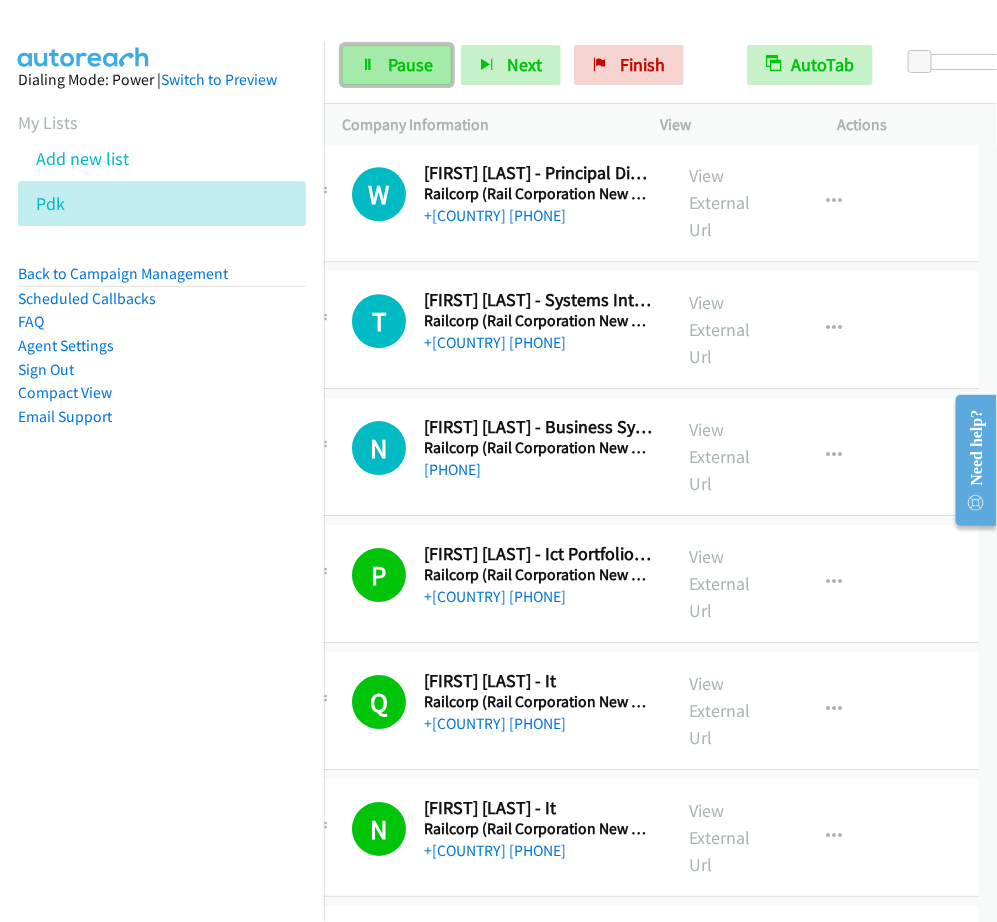 click on "Pause" at bounding box center (410, 64) 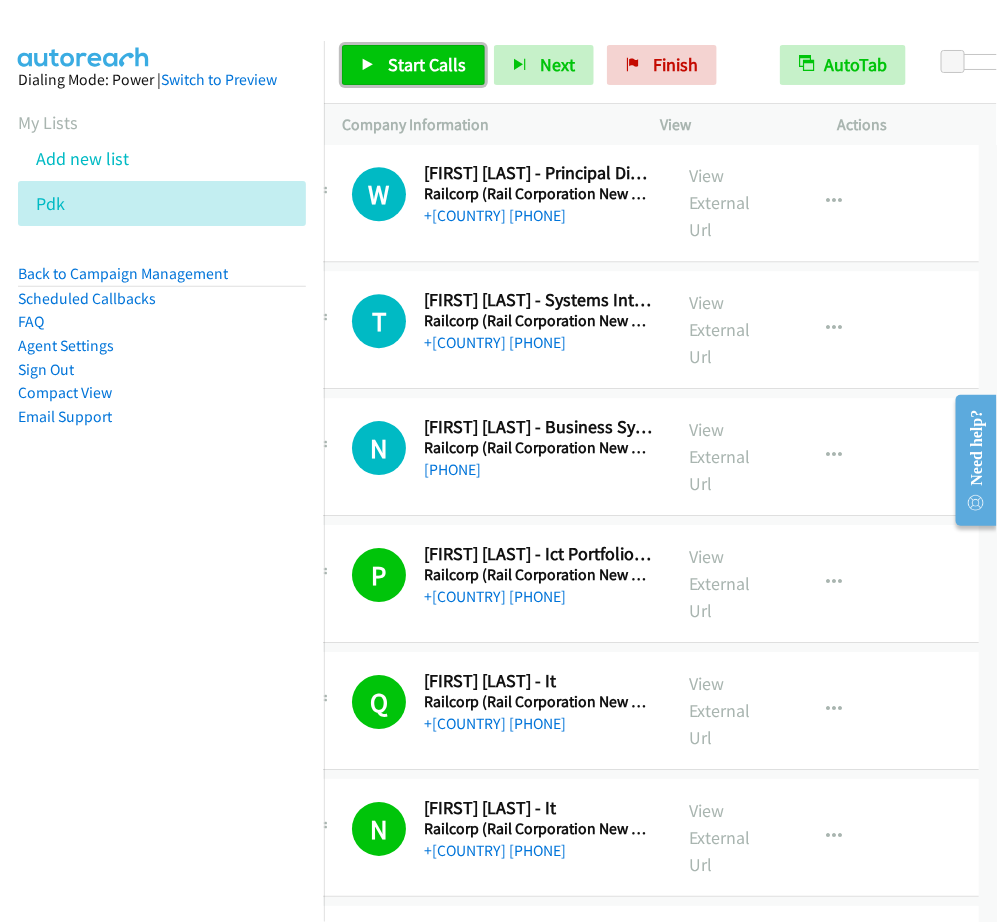 click on "Start Calls" at bounding box center [413, 65] 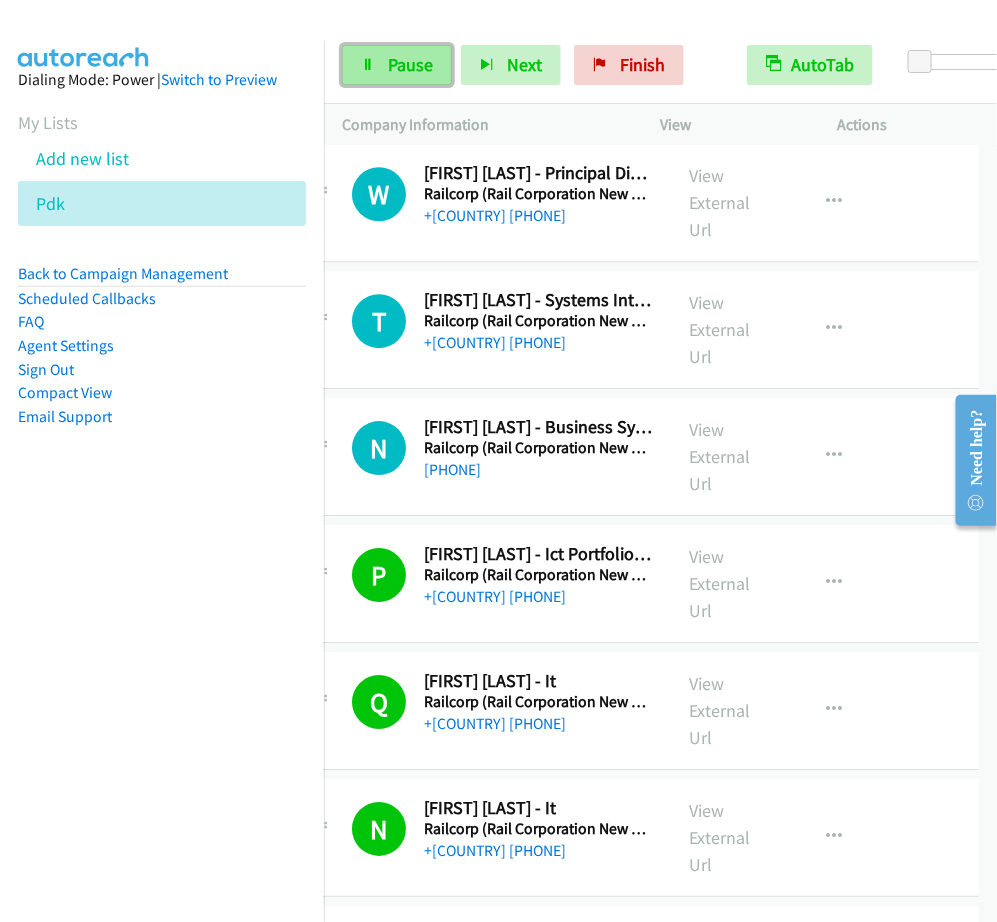 click on "Pause" at bounding box center [410, 64] 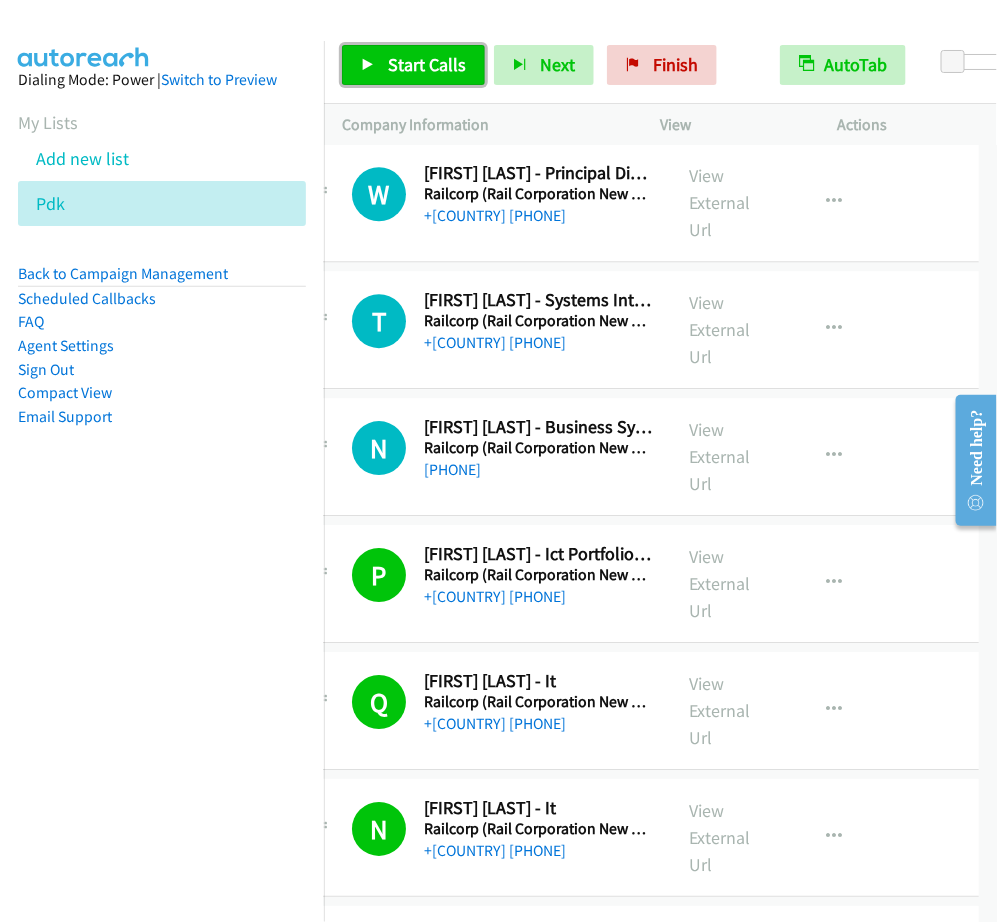 click on "Start Calls" at bounding box center [427, 64] 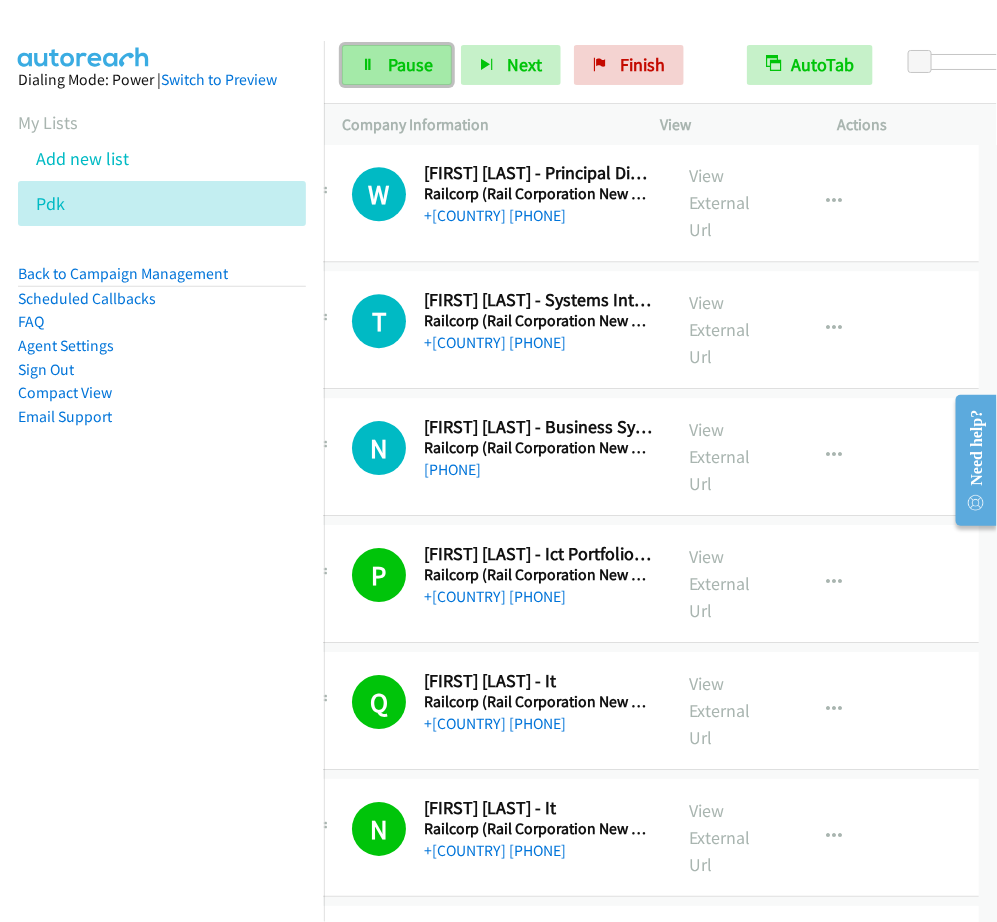 click on "Pause" at bounding box center (410, 64) 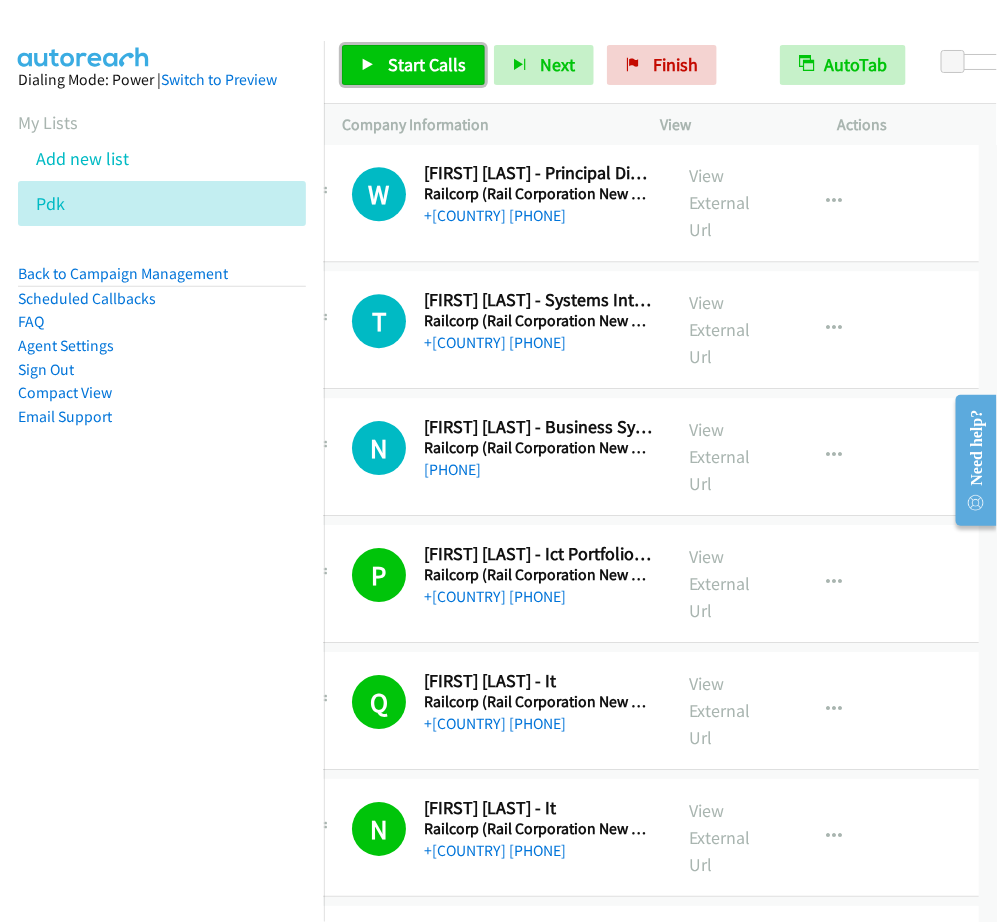 click on "Start Calls" at bounding box center [427, 64] 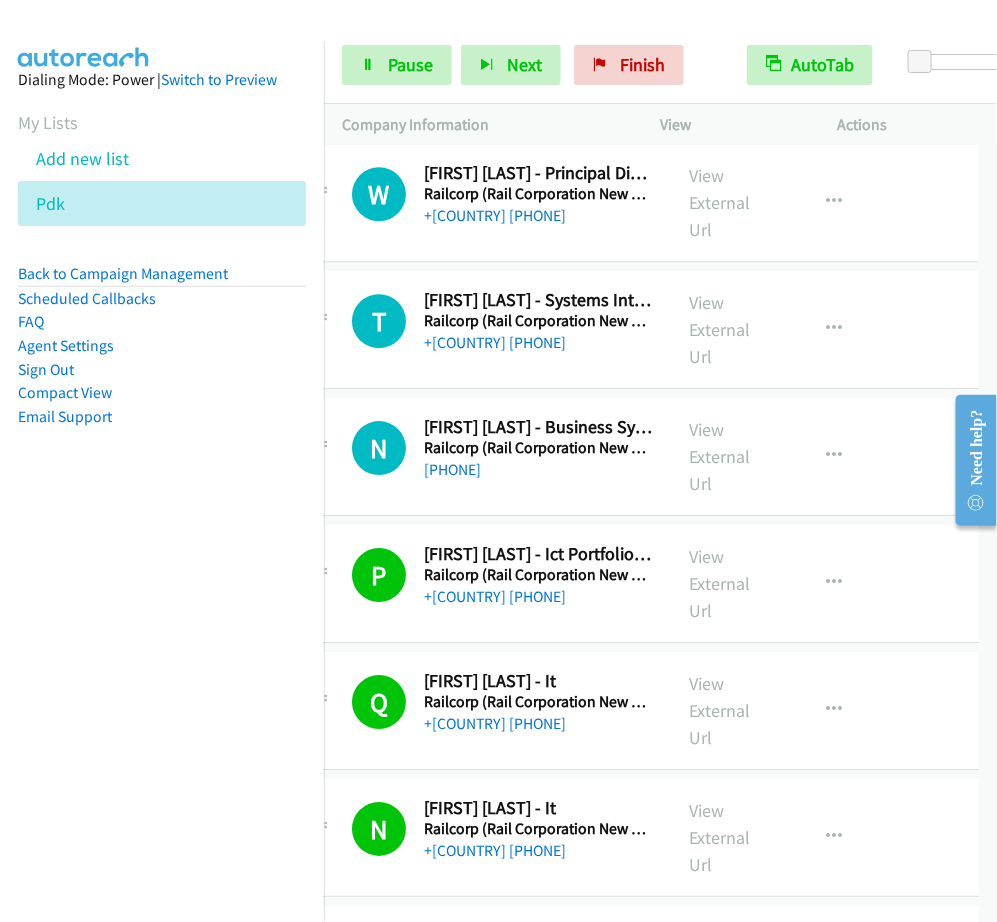 click on "Start Calls
Pause
Next
Finish
Dialing Lyle Tacadena - Lending Ops Manager | Project Delivery | Continuous Improvement | Automation
AutoTab
AutoTab
0" at bounding box center (660, 65) 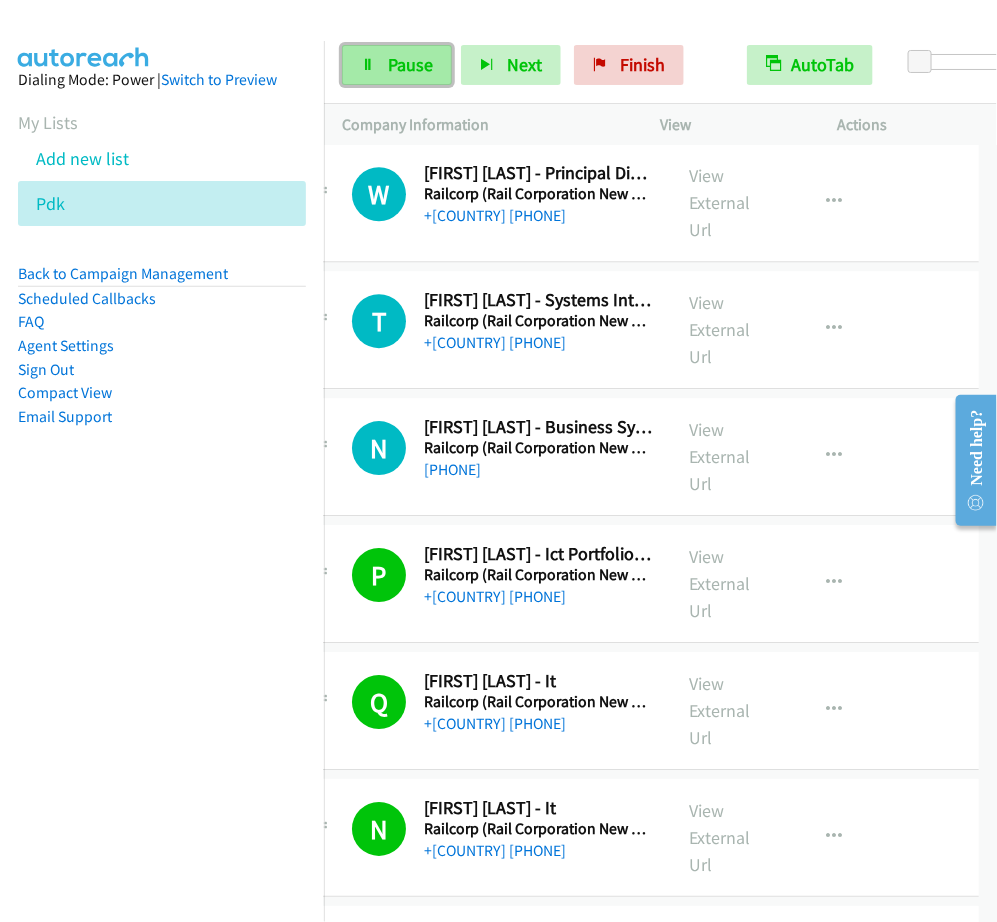 click on "Pause" at bounding box center (410, 64) 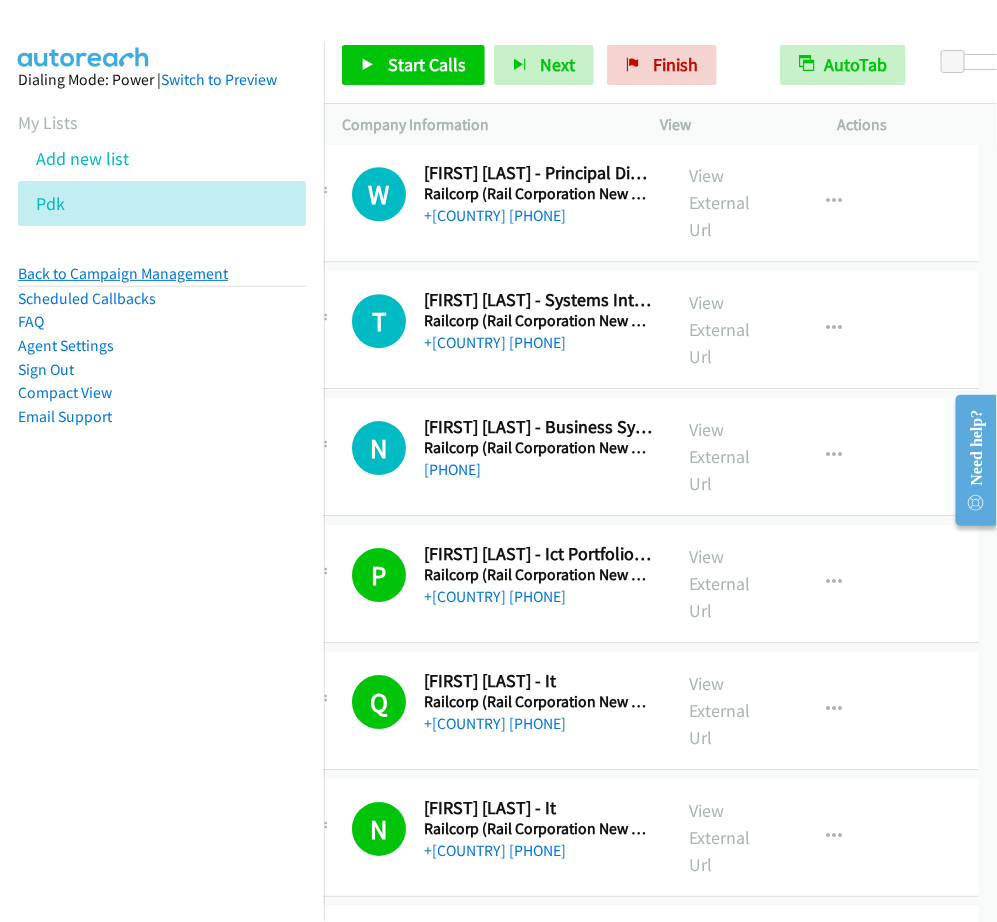 click on "Back to Campaign Management" at bounding box center [123, 273] 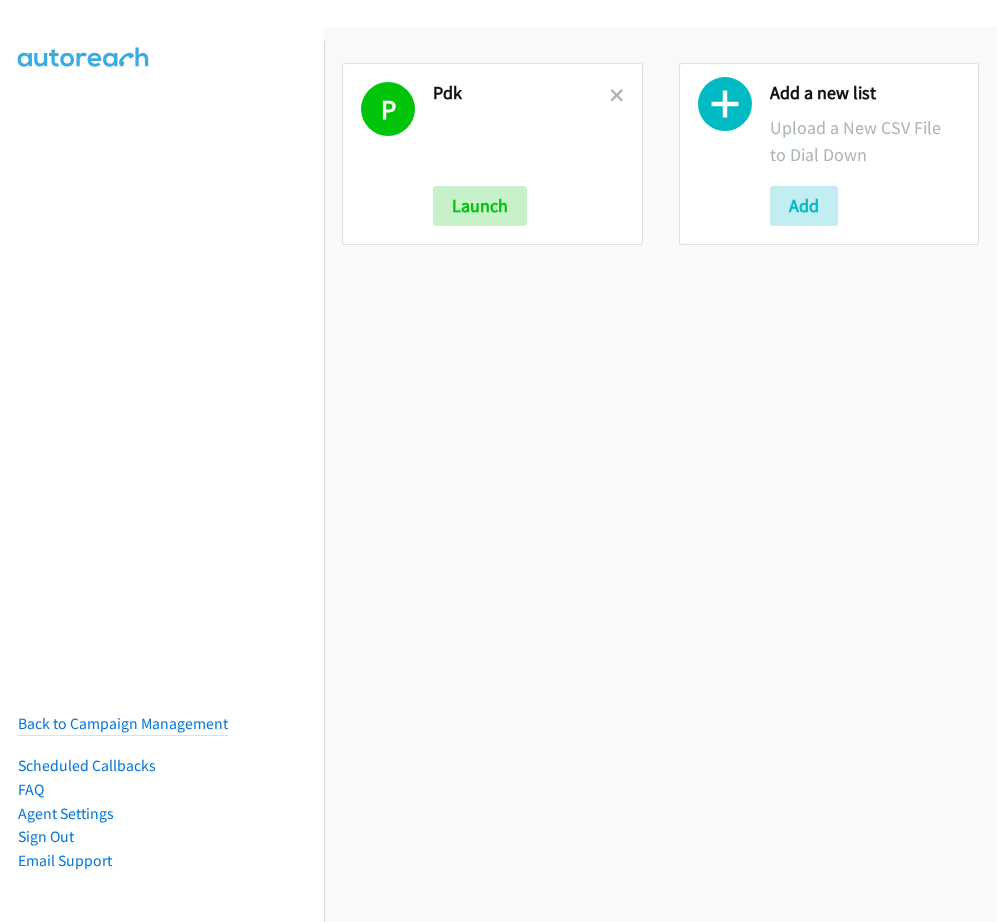 scroll, scrollTop: 0, scrollLeft: 0, axis: both 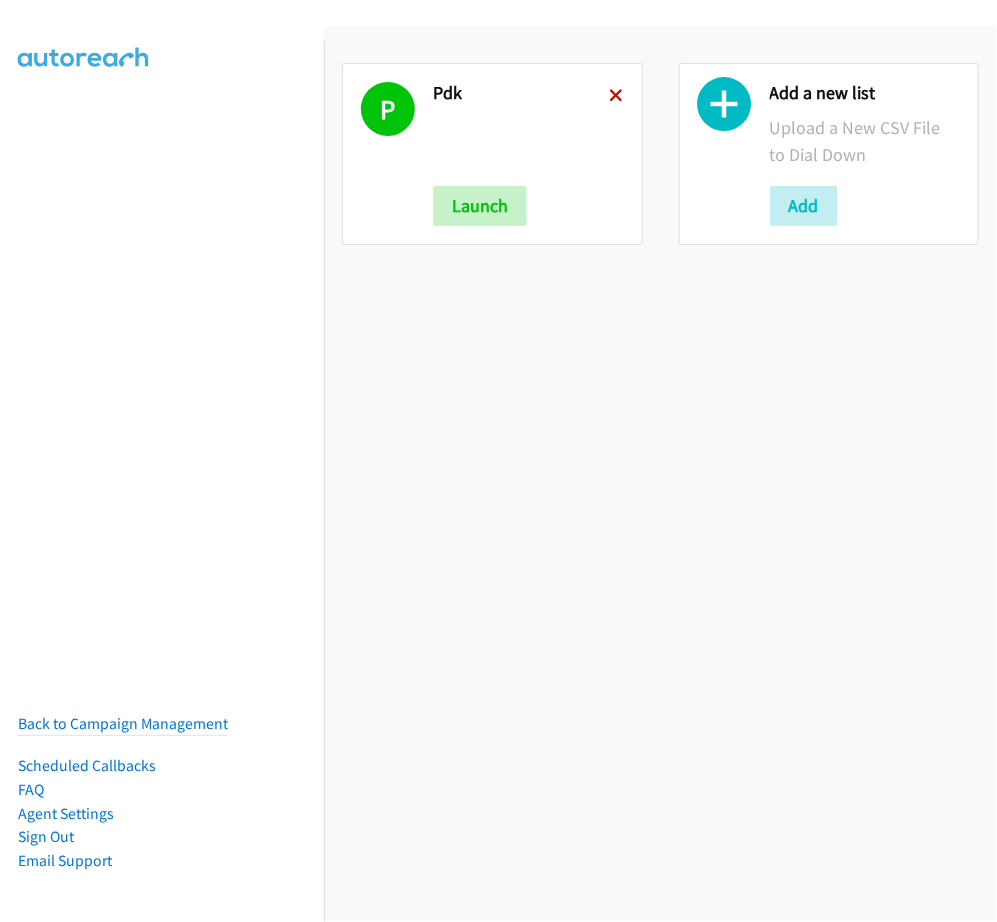 click at bounding box center [617, 97] 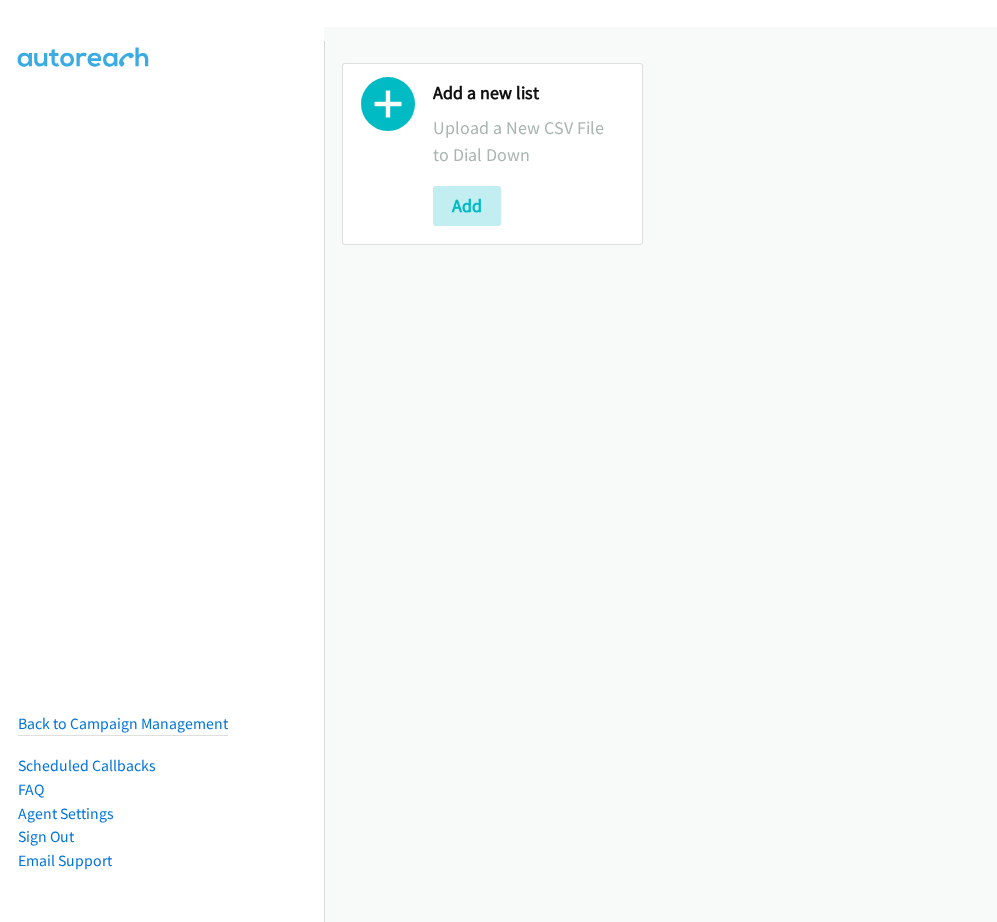 scroll, scrollTop: 0, scrollLeft: 0, axis: both 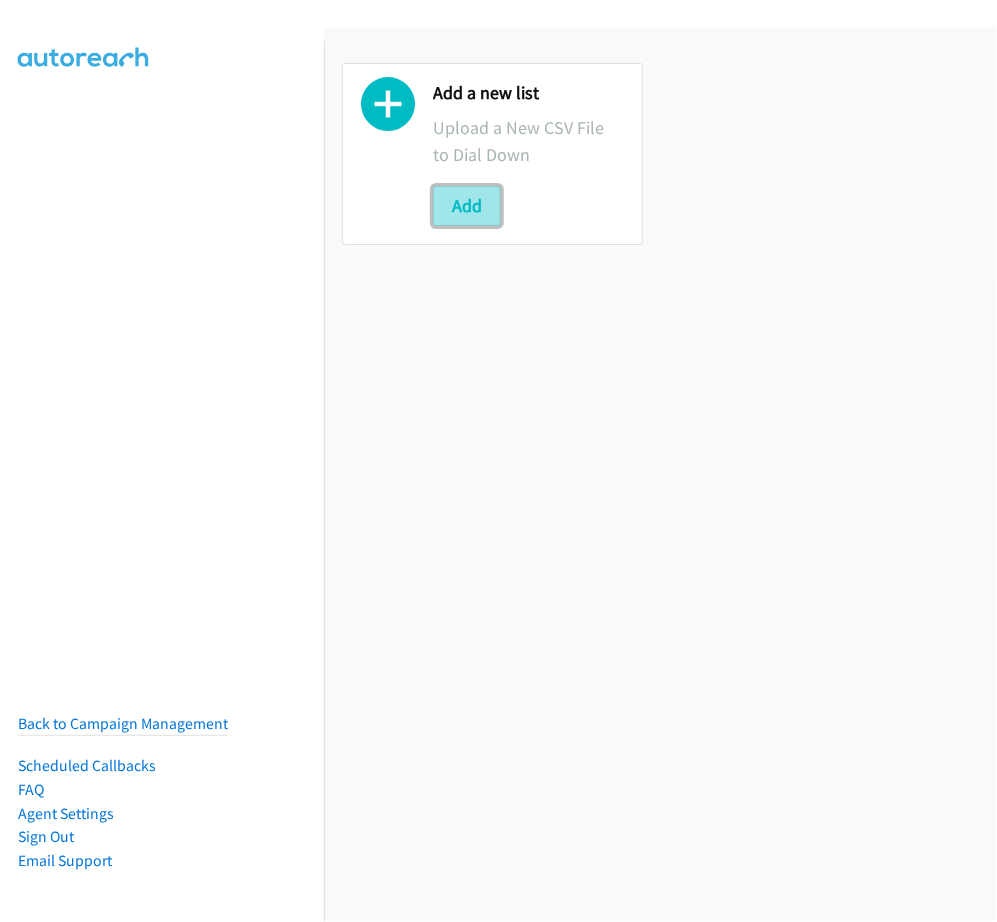 click on "Add" at bounding box center (467, 206) 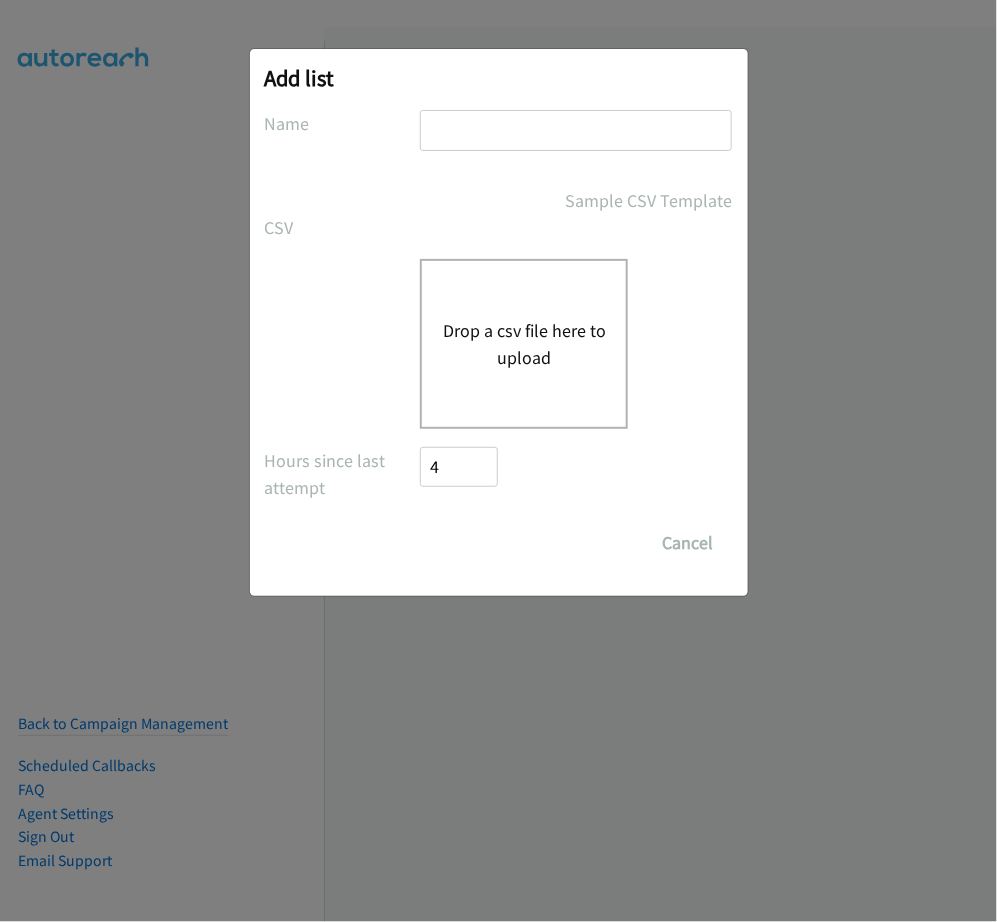 scroll, scrollTop: 0, scrollLeft: 0, axis: both 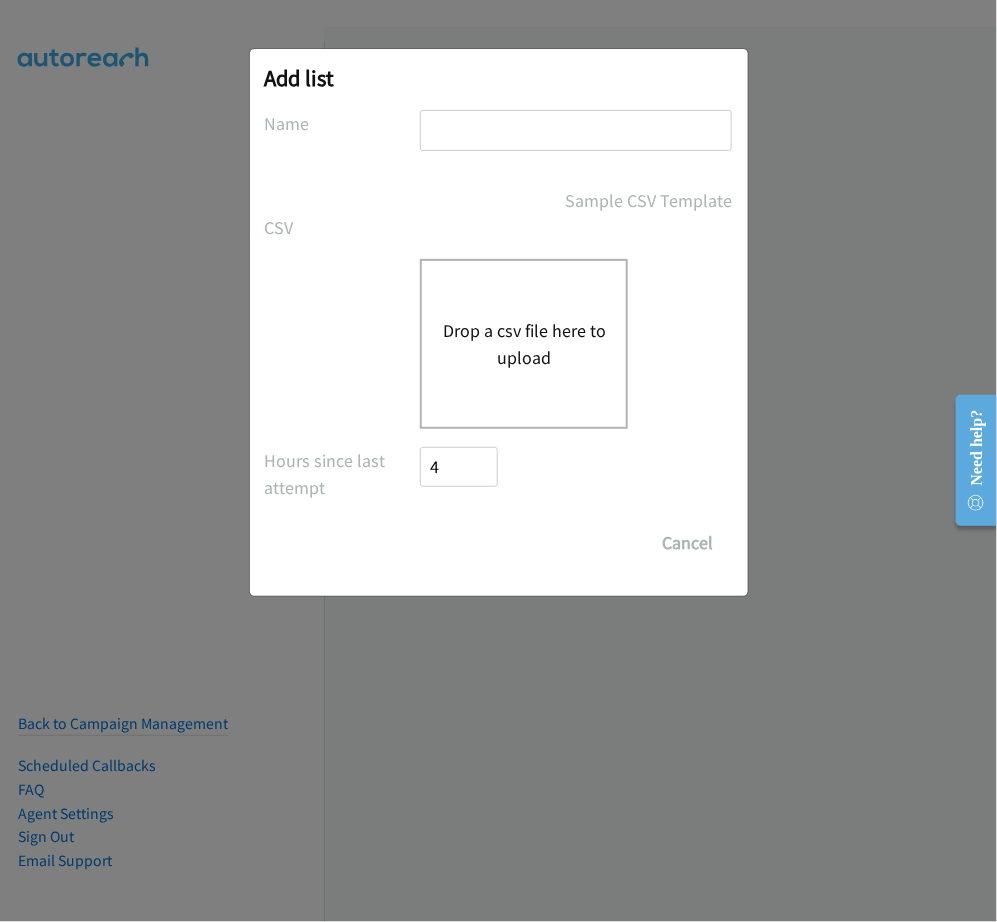 type on "PDK" 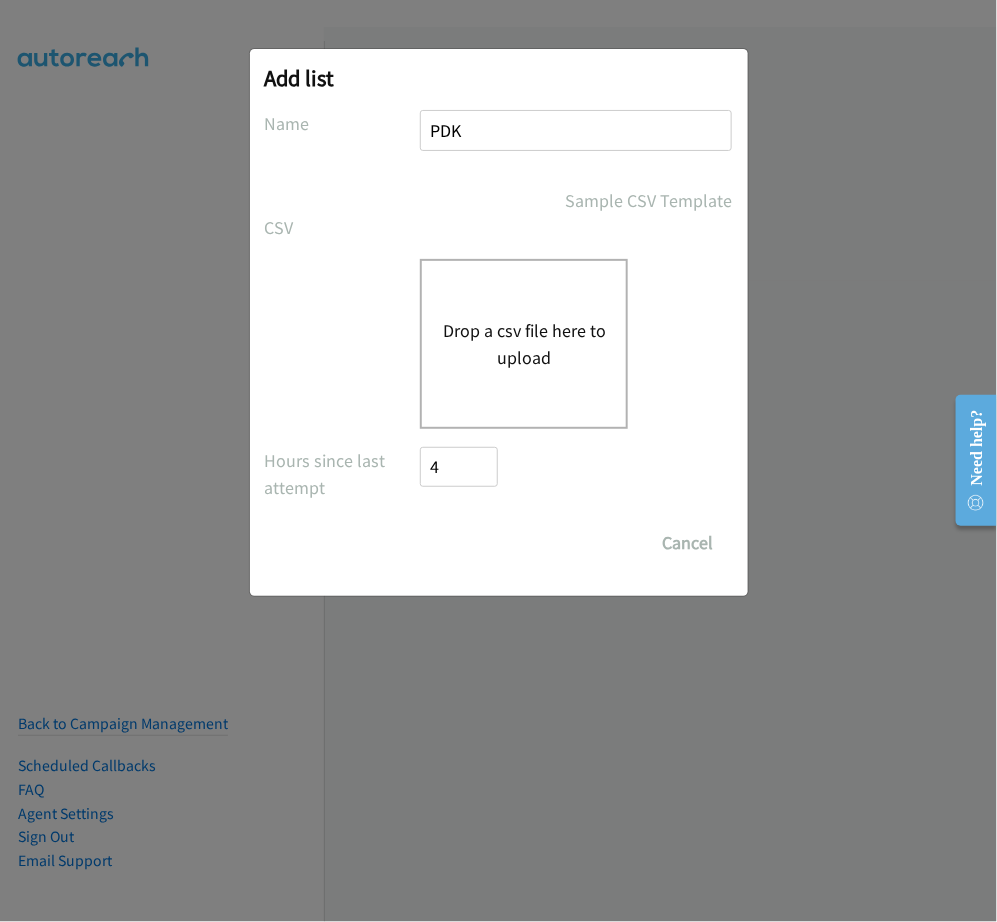 click on "Drop a csv file here to upload" at bounding box center (524, 344) 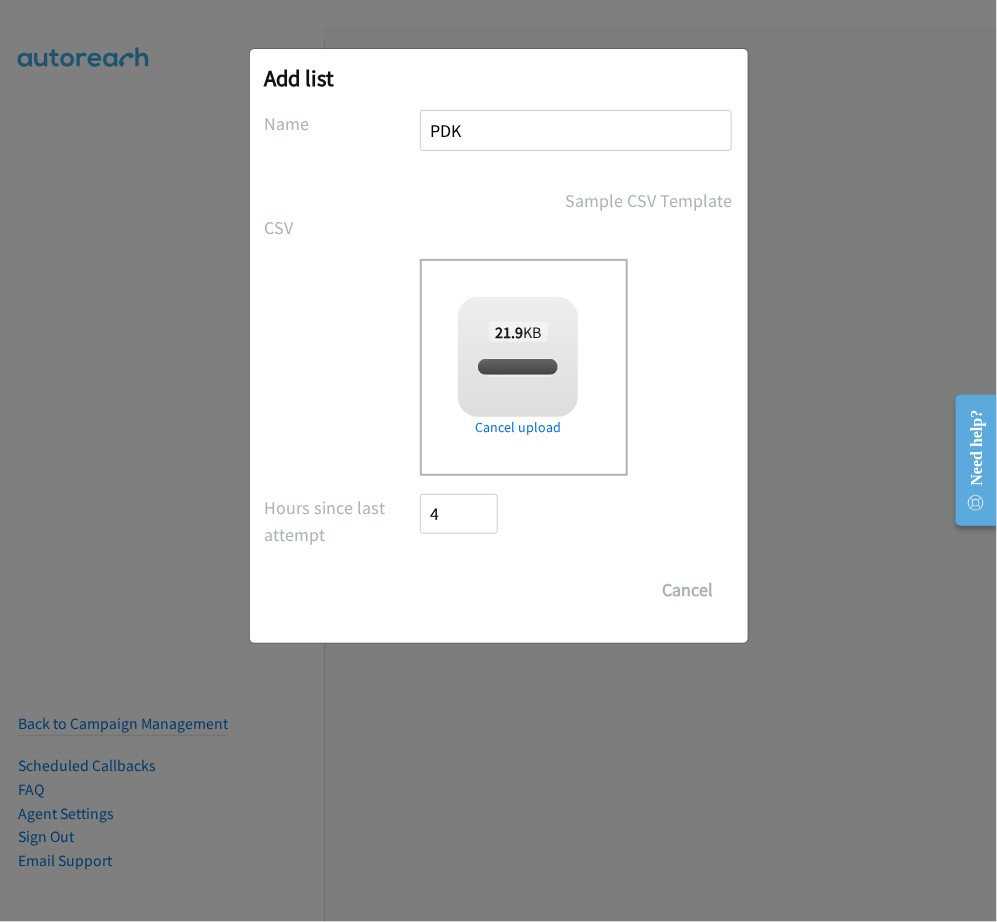 checkbox on "true" 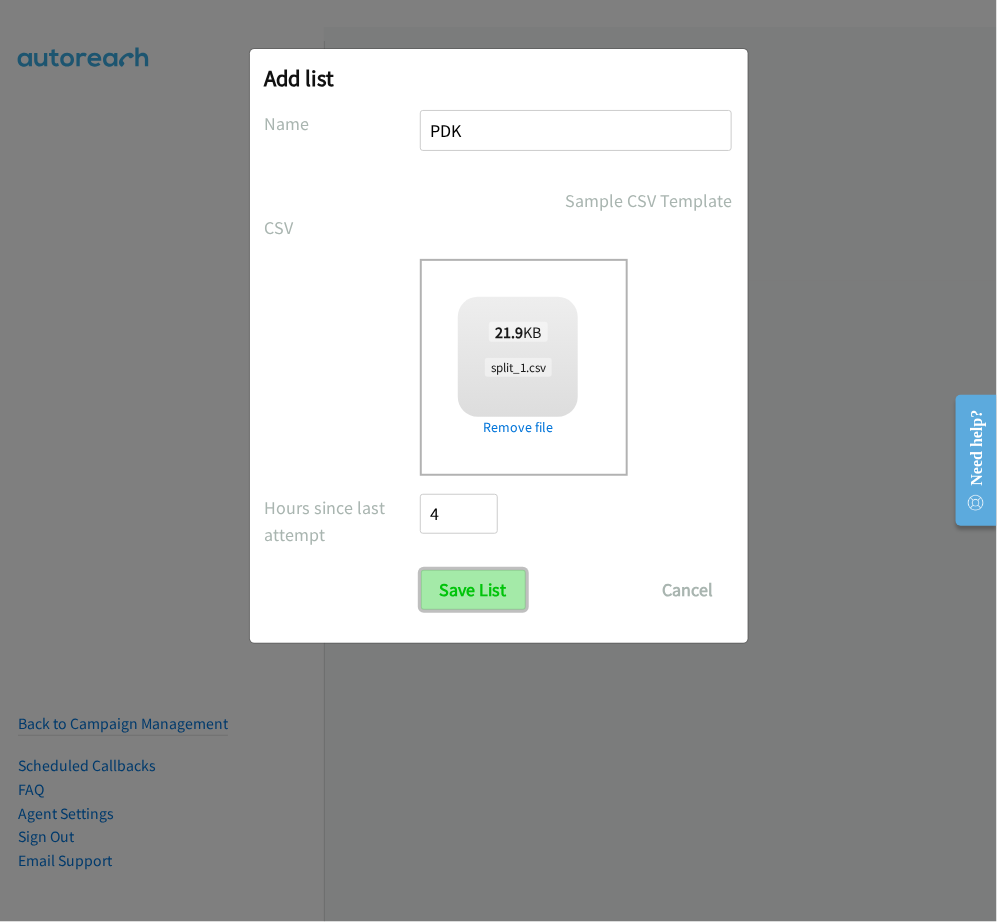 click on "Save List" at bounding box center [473, 590] 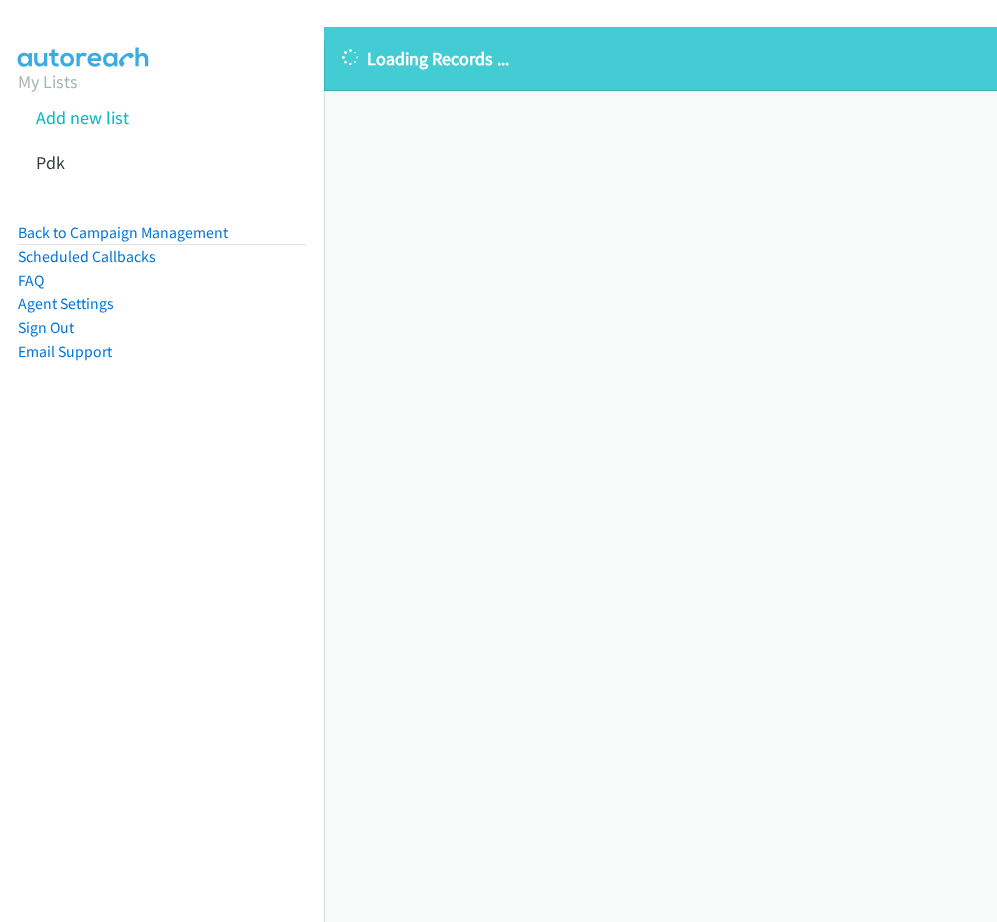 scroll, scrollTop: 0, scrollLeft: 0, axis: both 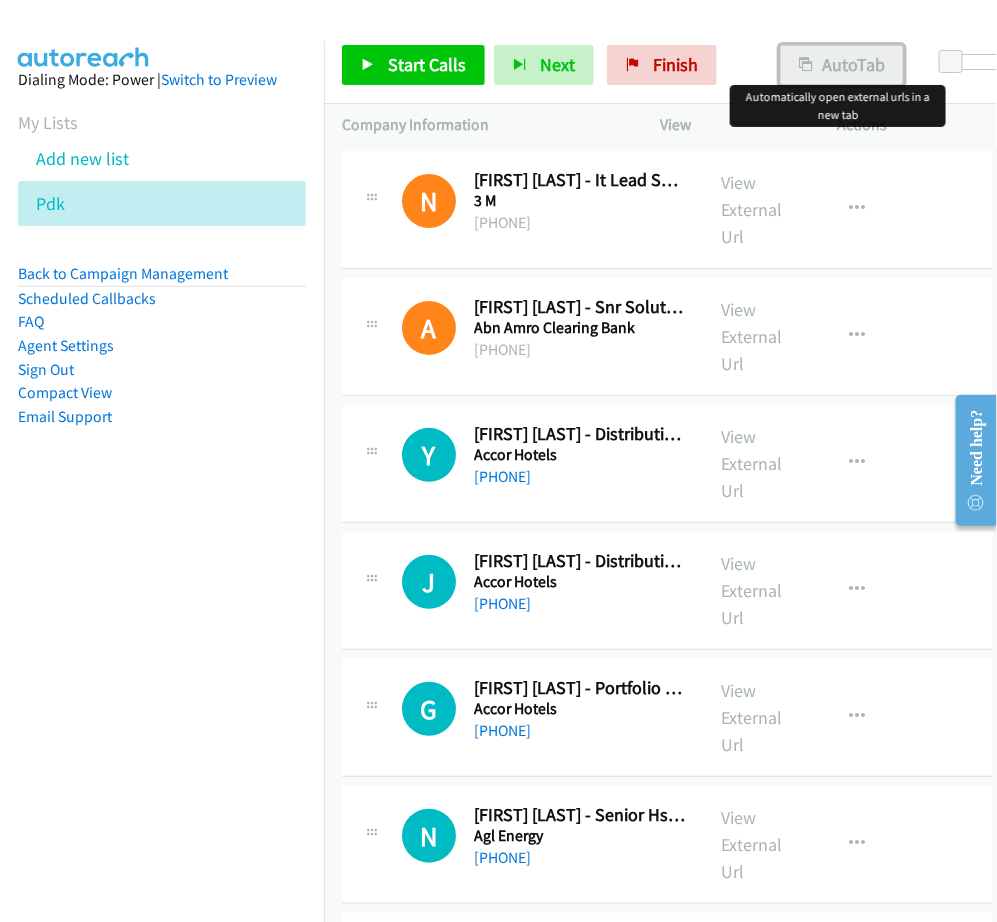 click on "AutoTab" at bounding box center [842, 65] 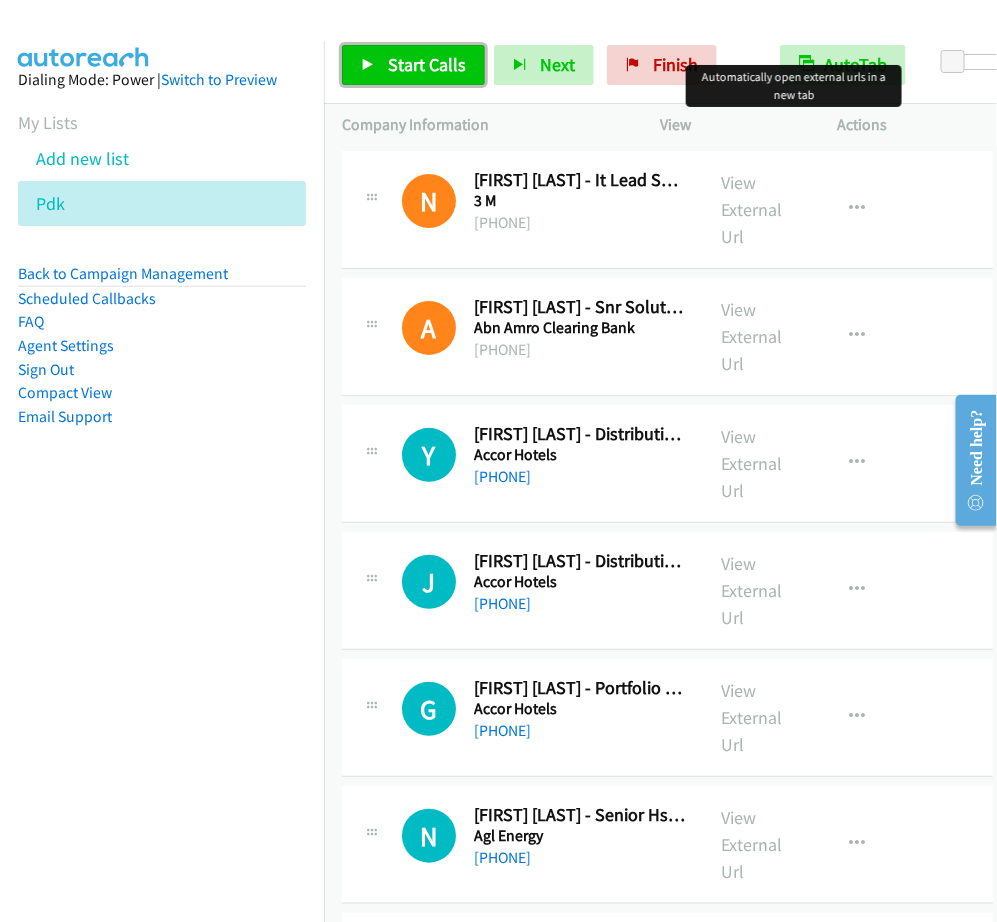 click on "Start Calls" at bounding box center [413, 65] 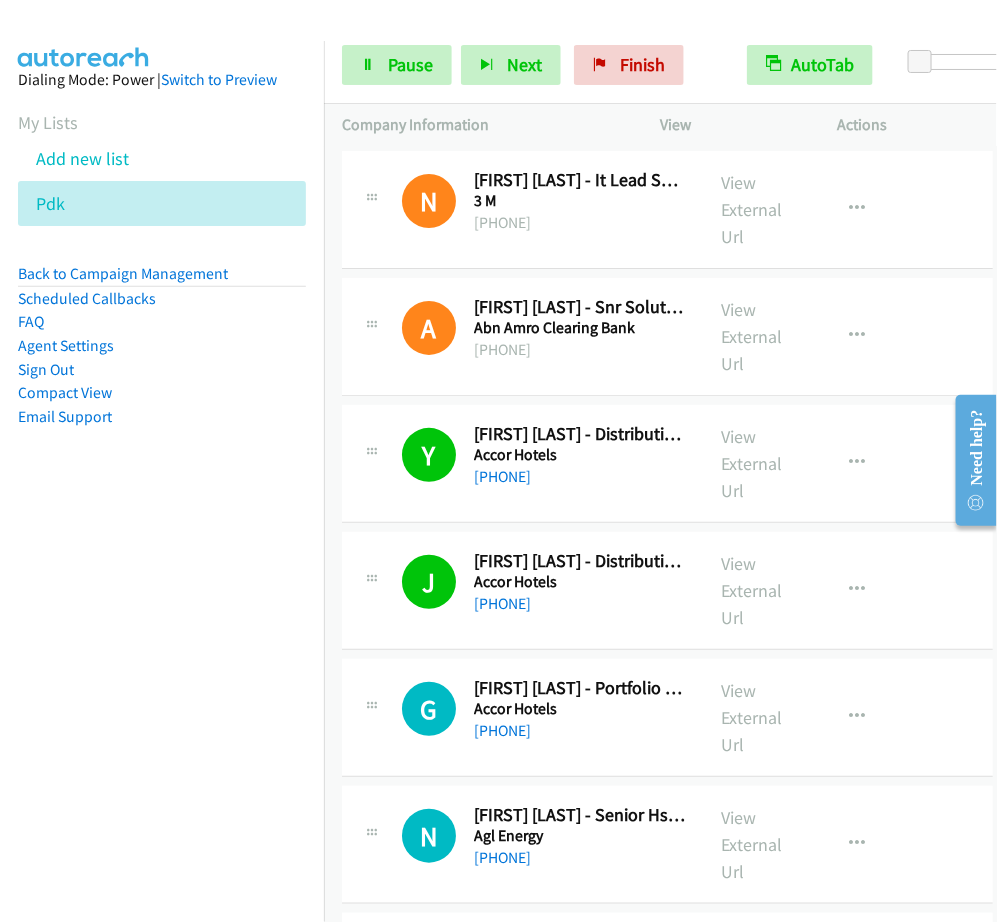 click on "Start Calls
Pause
Next
Finish
Call Completed
AutoTab
AutoTab
0" at bounding box center [660, 65] 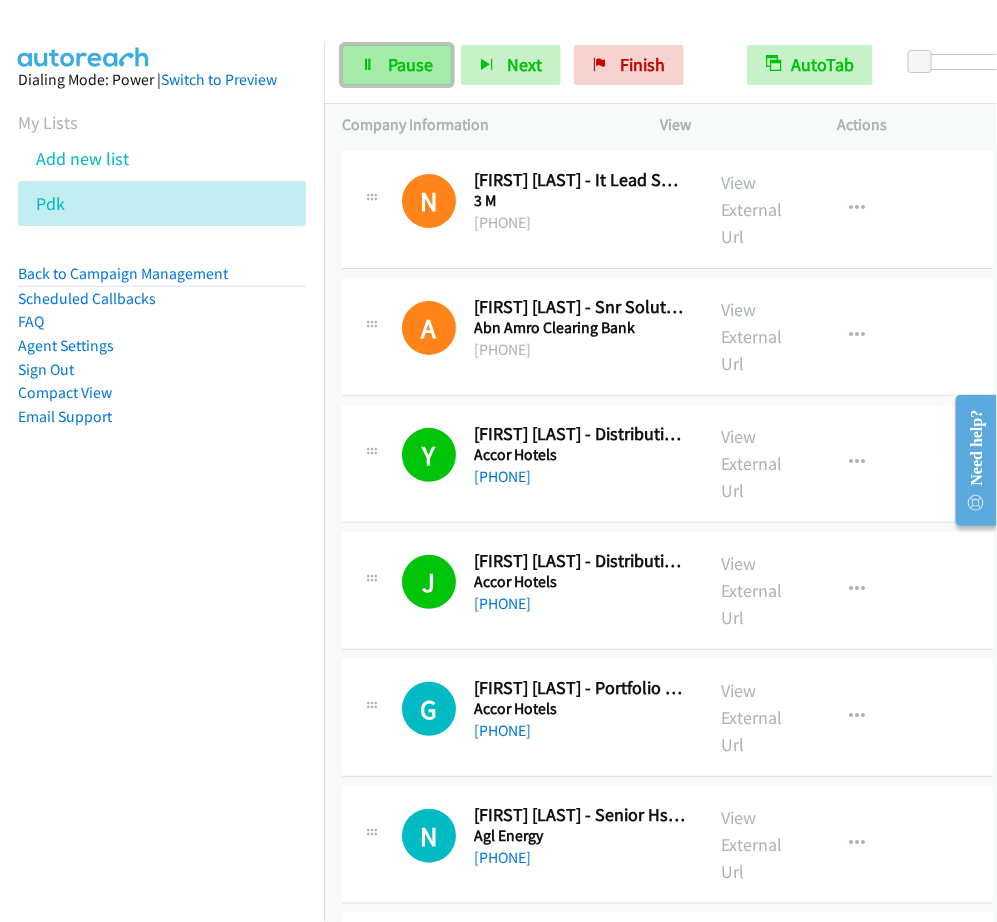 click on "Pause" at bounding box center [410, 64] 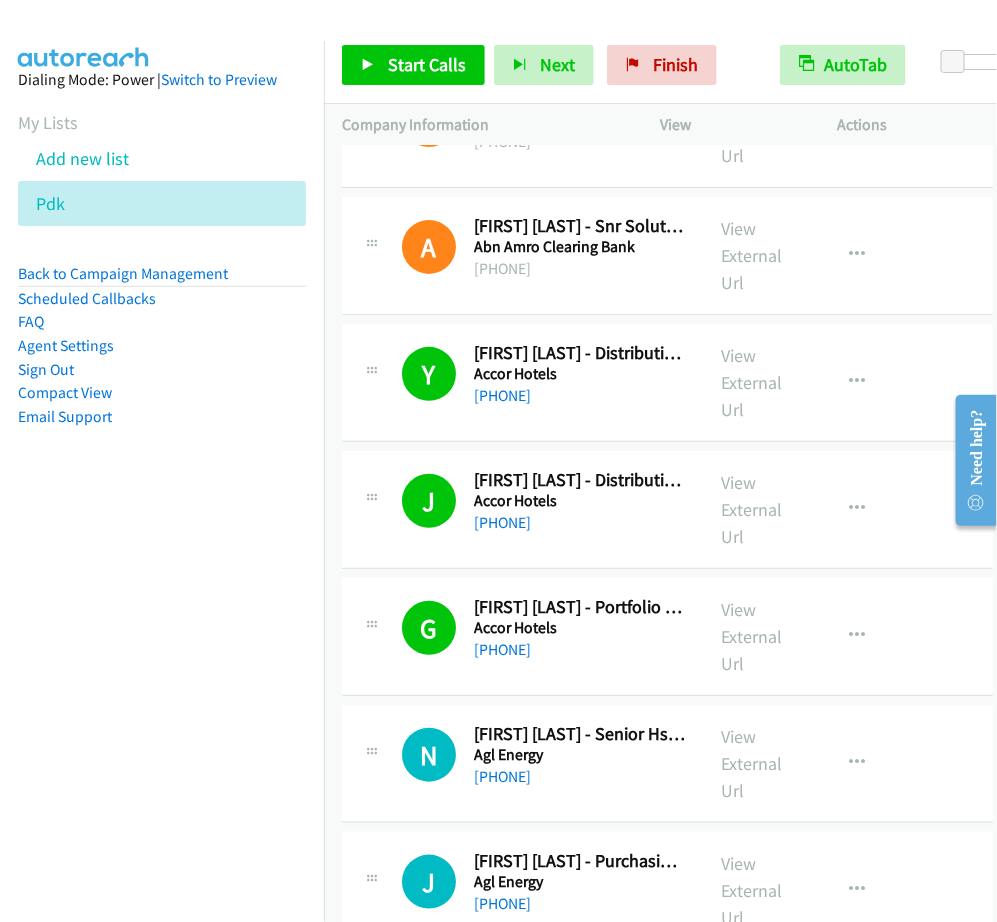 scroll, scrollTop: 125, scrollLeft: 0, axis: vertical 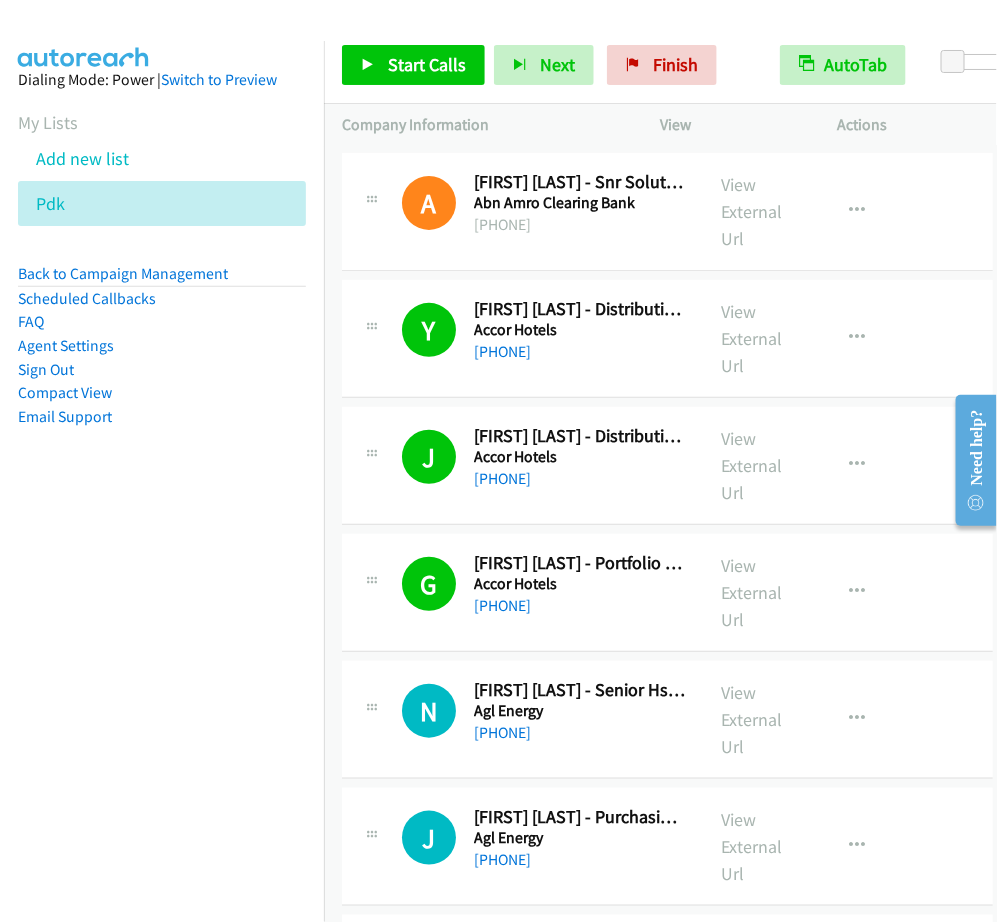 click on "View External Url" at bounding box center (757, 465) 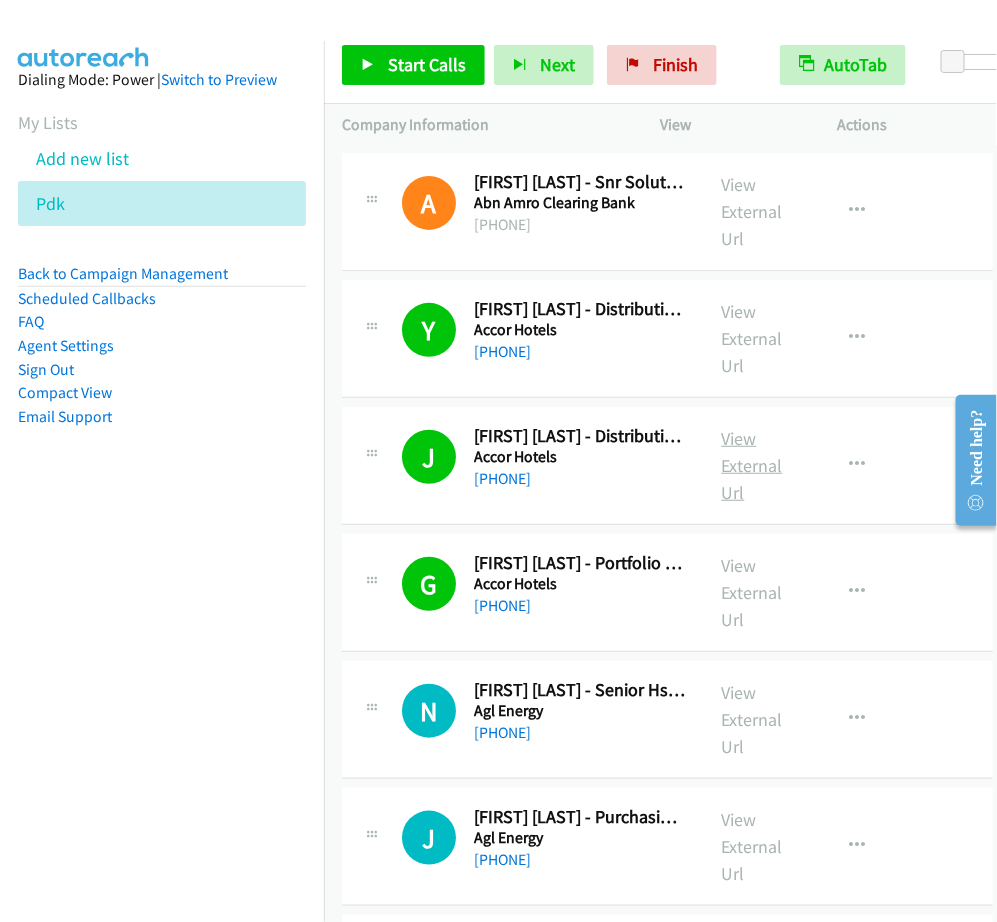 click on "View External Url" at bounding box center [751, 465] 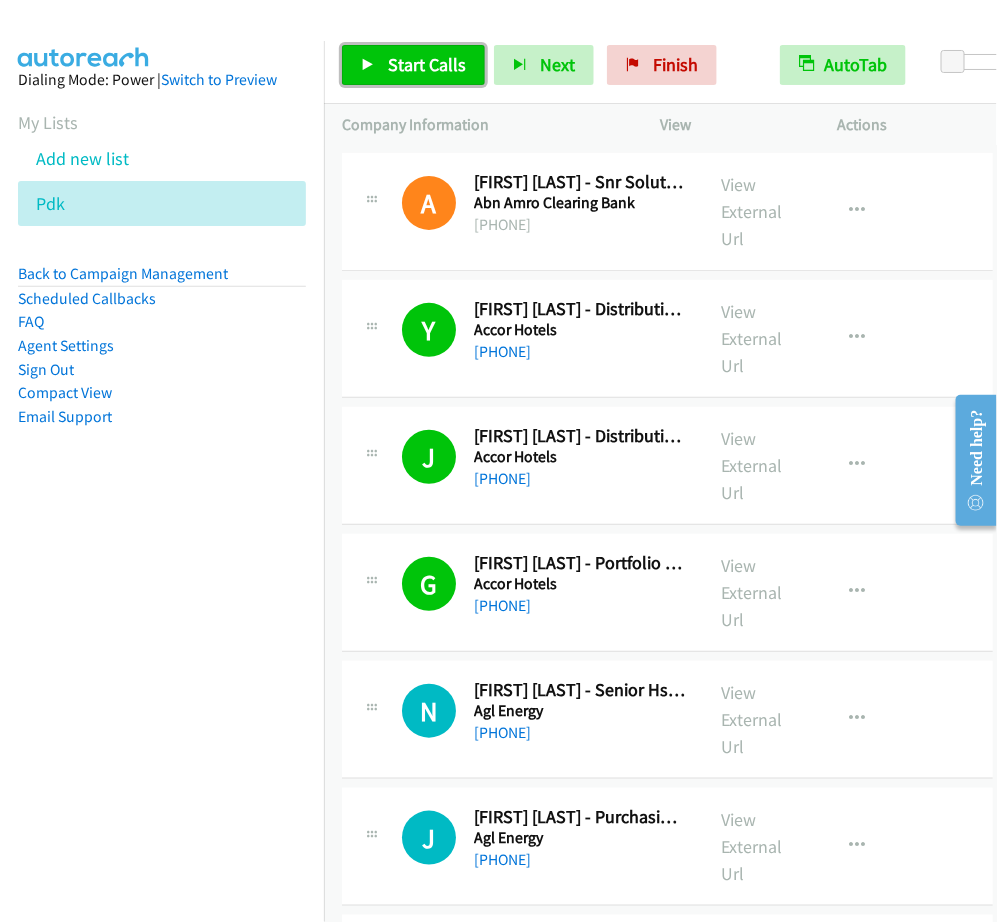 click on "Start Calls" at bounding box center [413, 65] 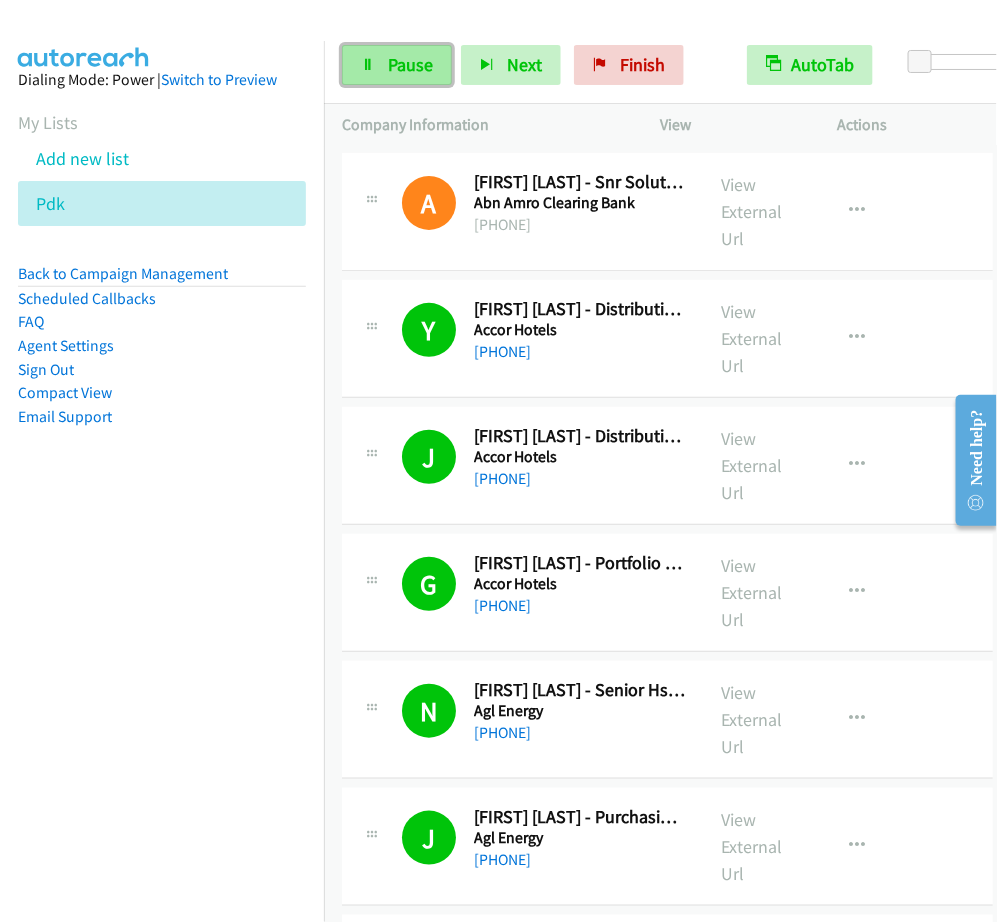 click on "Pause" at bounding box center (410, 64) 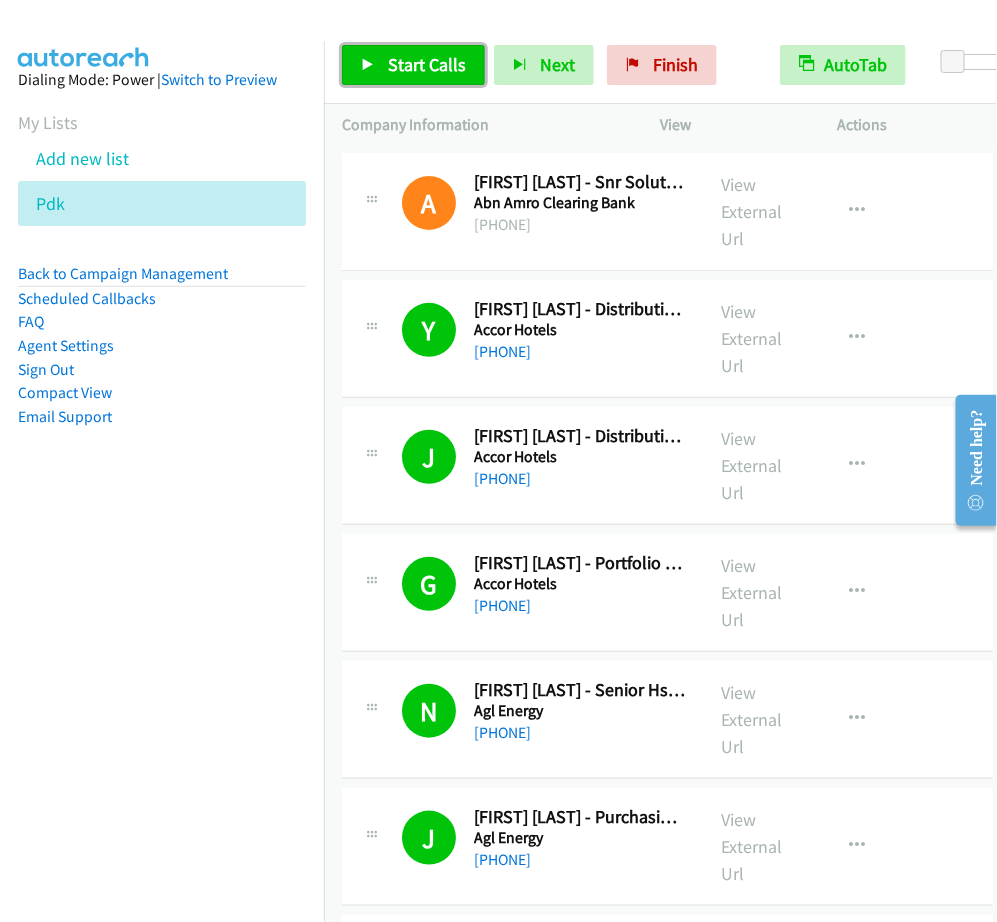 click on "Start Calls" at bounding box center (427, 64) 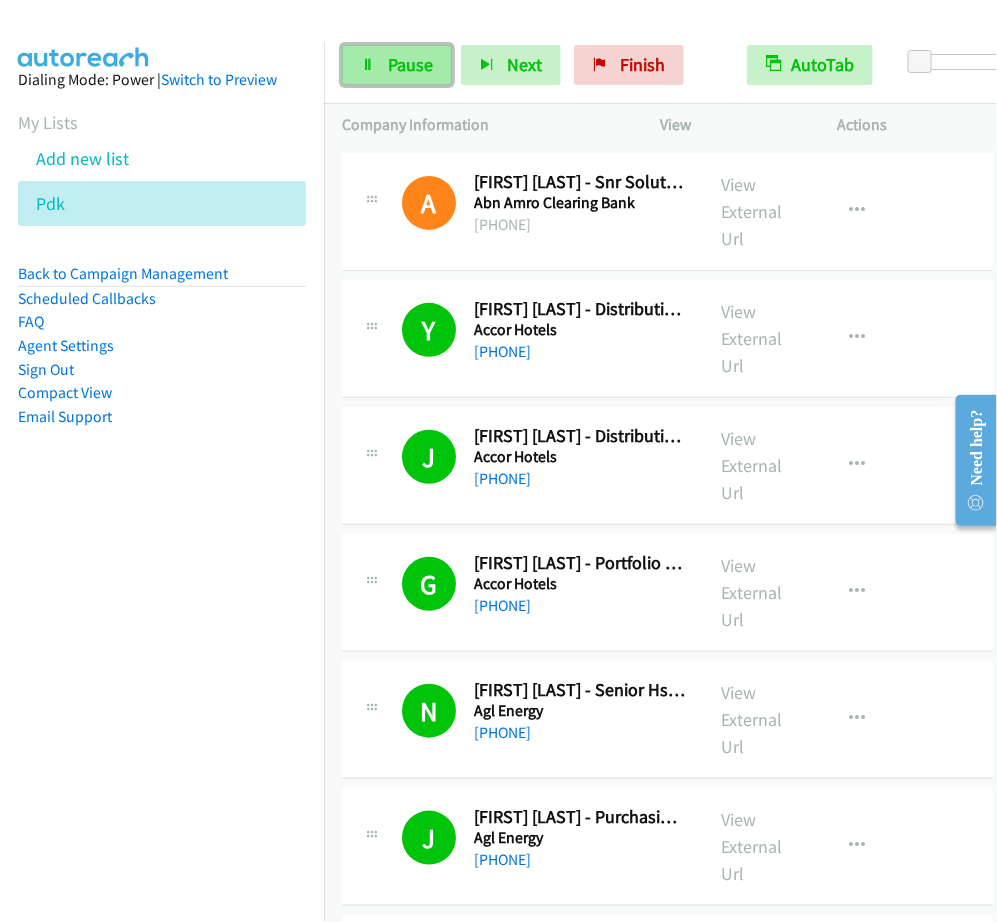 click on "Pause" at bounding box center [410, 64] 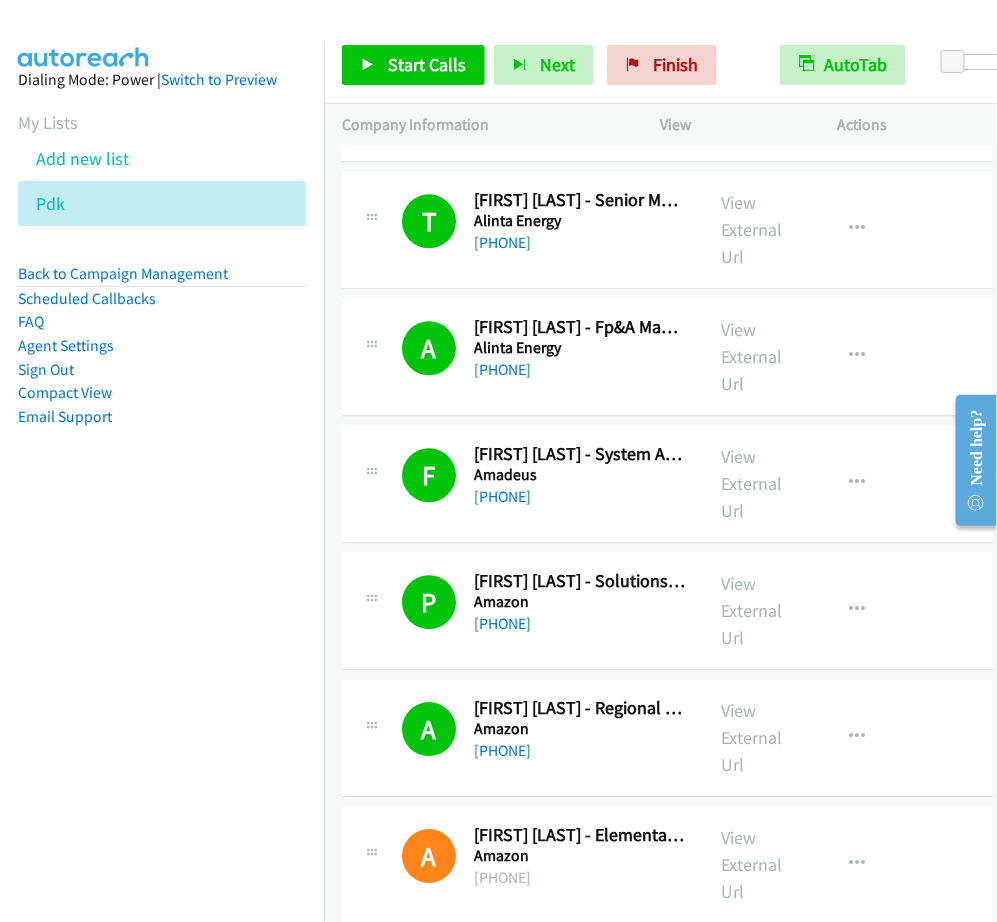 scroll, scrollTop: 1375, scrollLeft: 0, axis: vertical 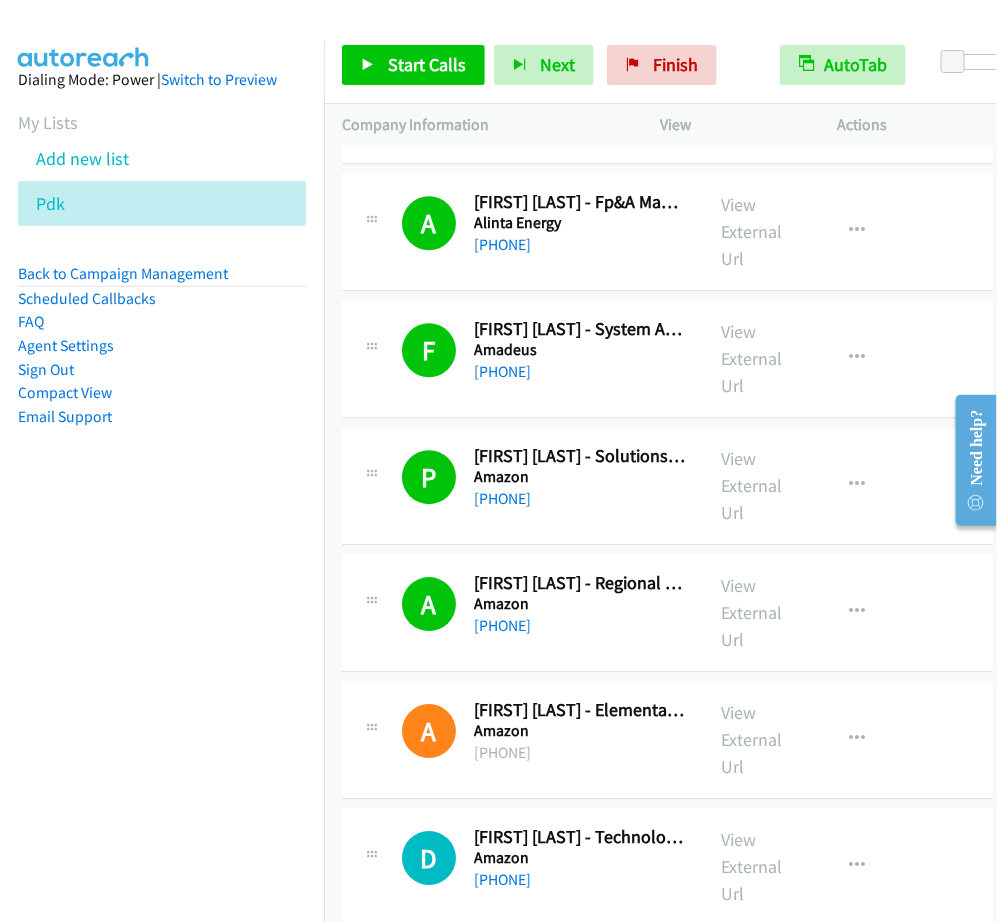 click on "View External Url" at bounding box center (757, 485) 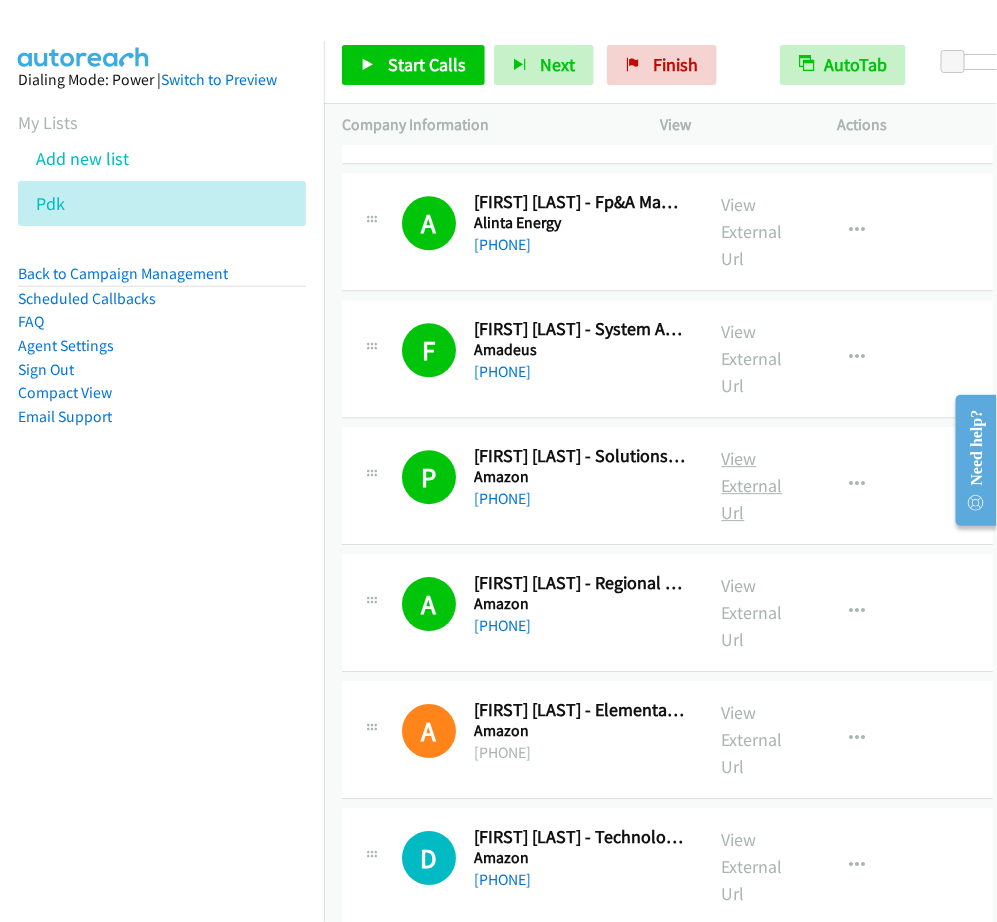 click on "View External Url" at bounding box center (751, 485) 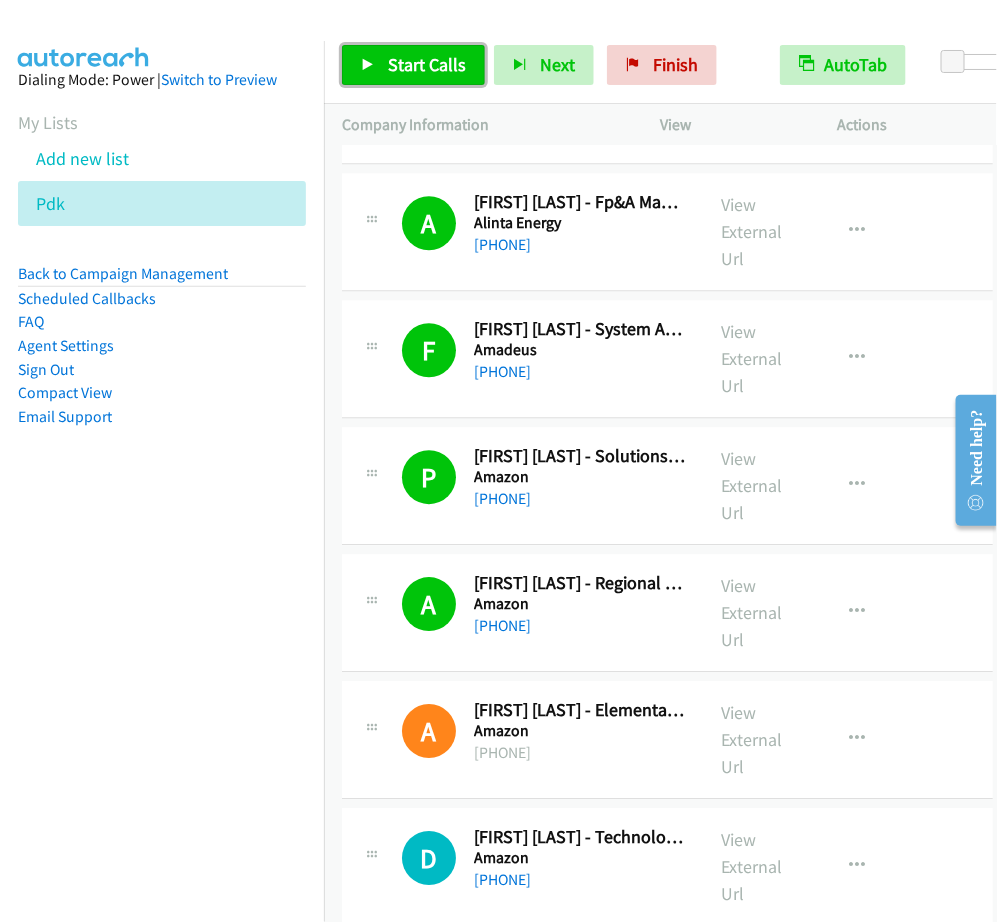 click on "Start Calls" at bounding box center (427, 64) 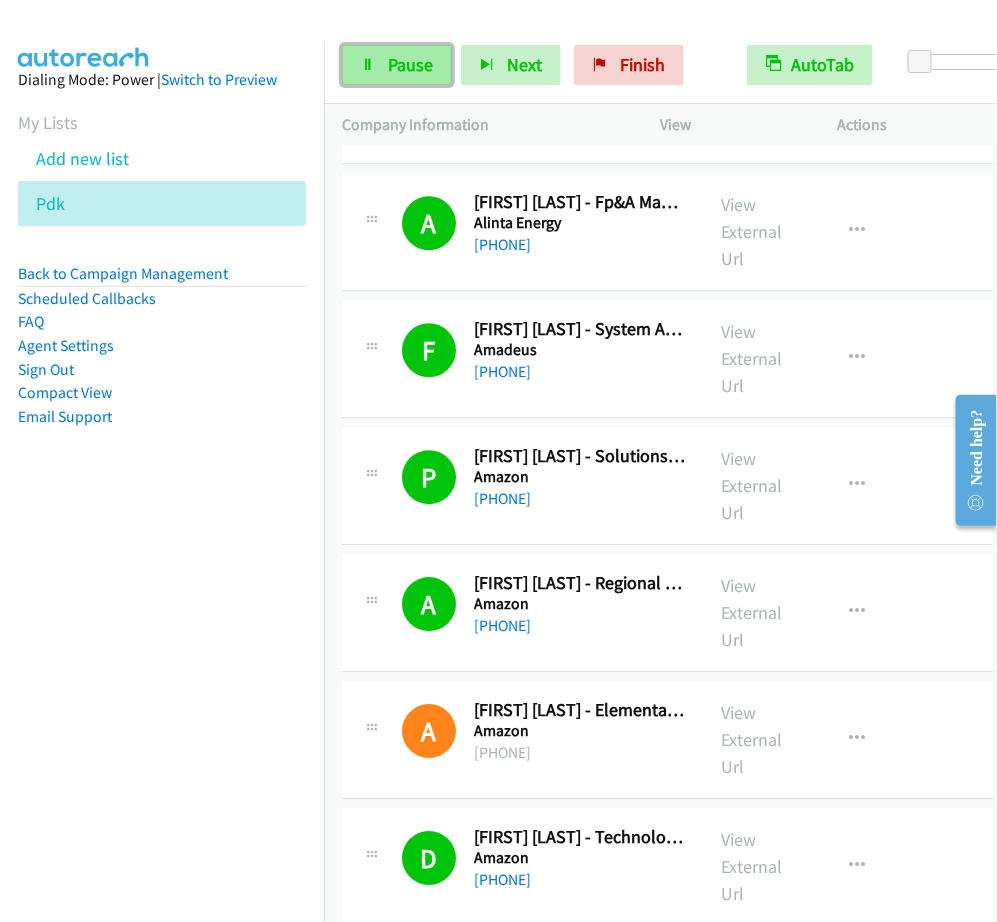 click on "Pause" at bounding box center (410, 64) 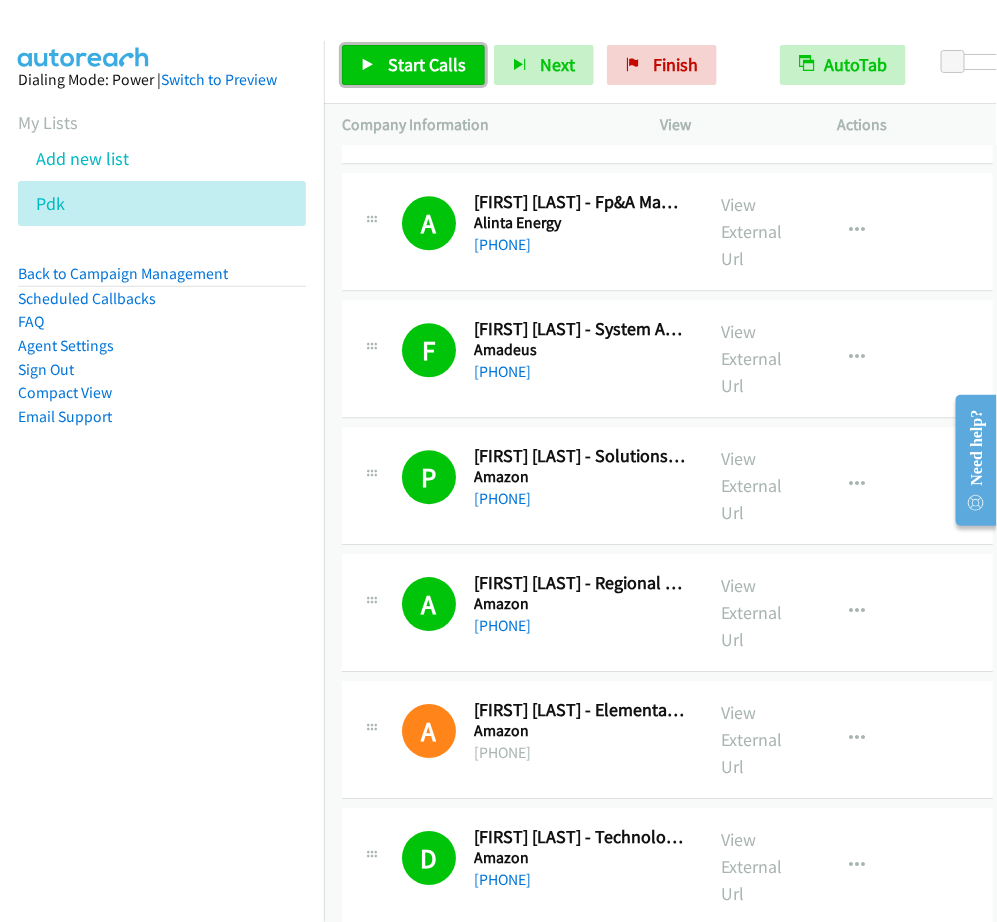 click on "Start Calls" at bounding box center (413, 65) 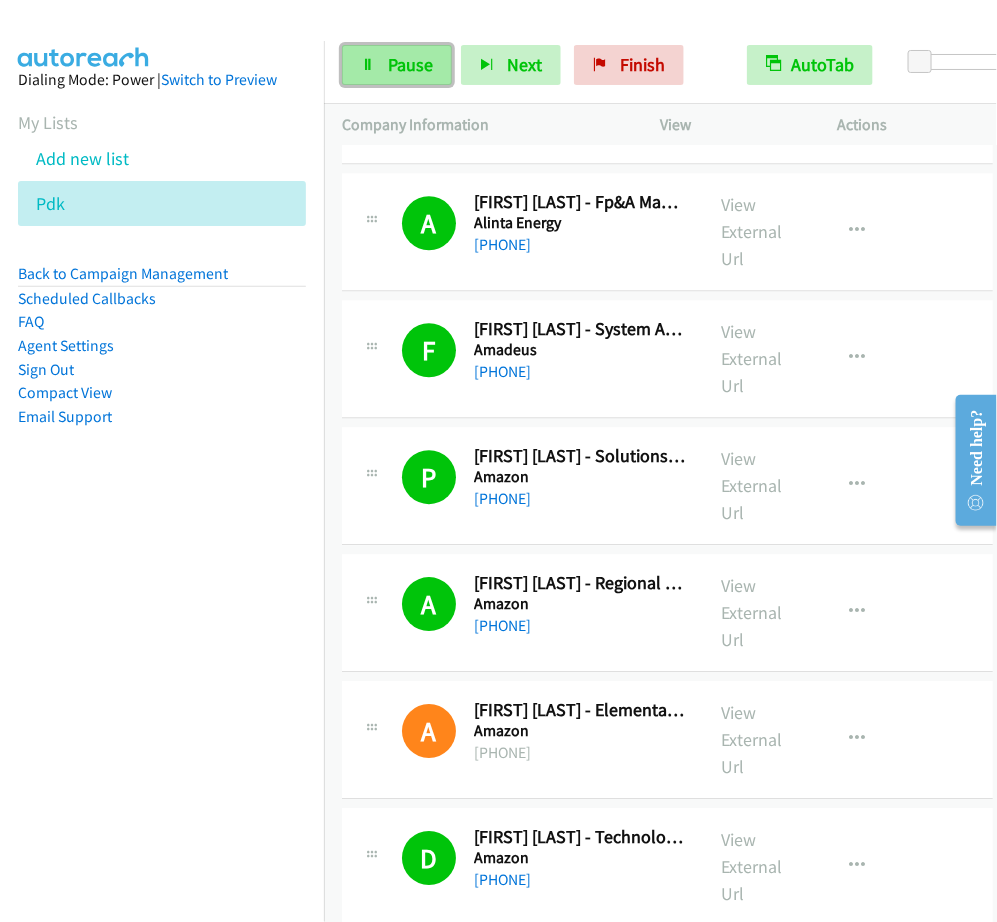 click on "Pause" at bounding box center [410, 64] 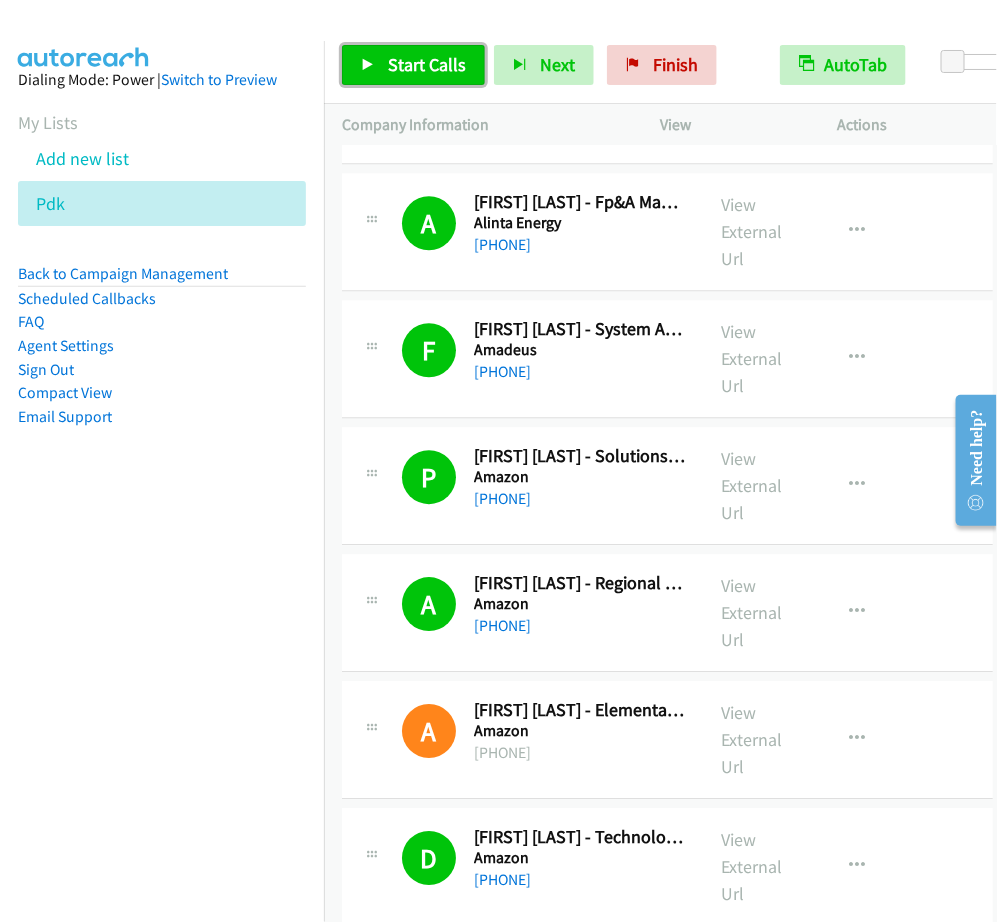 click on "Start Calls" at bounding box center [427, 64] 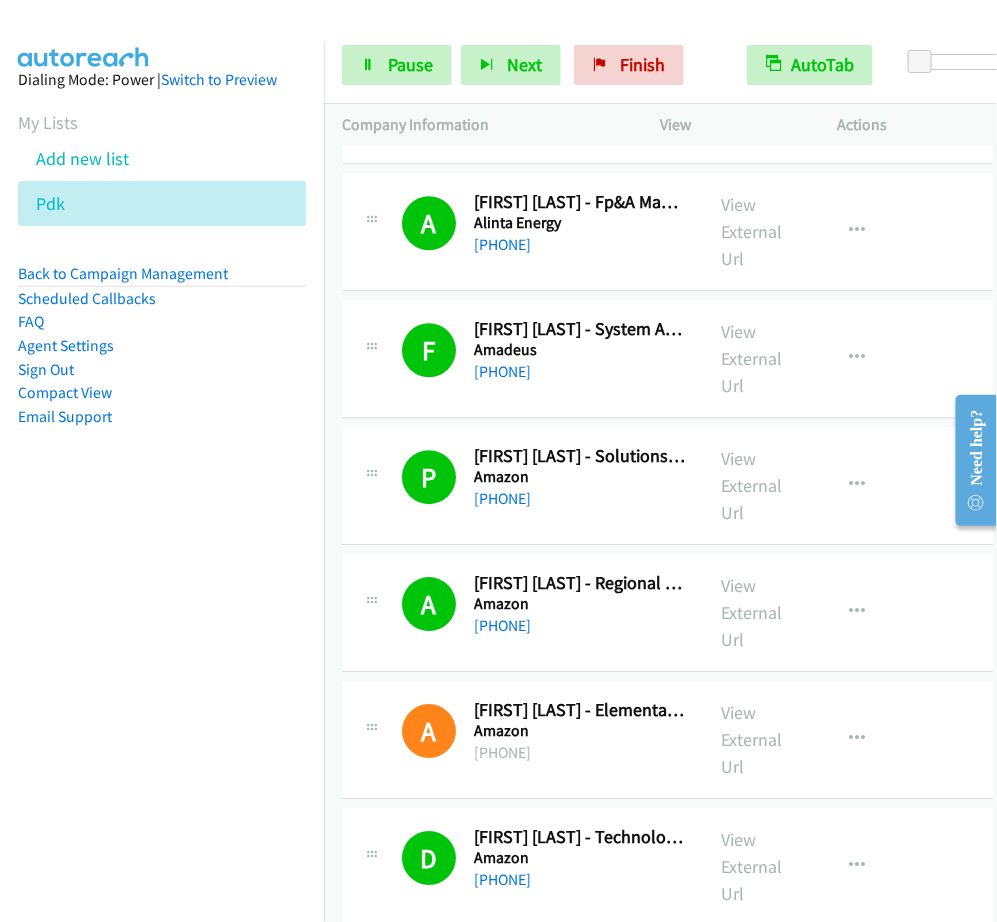 click on "Start Calls
Pause
Next
Finish
Dialing Tushar Thapar - Cloud Engineer   Developer & Mobile Services
AutoTab
AutoTab
0" at bounding box center [660, 65] 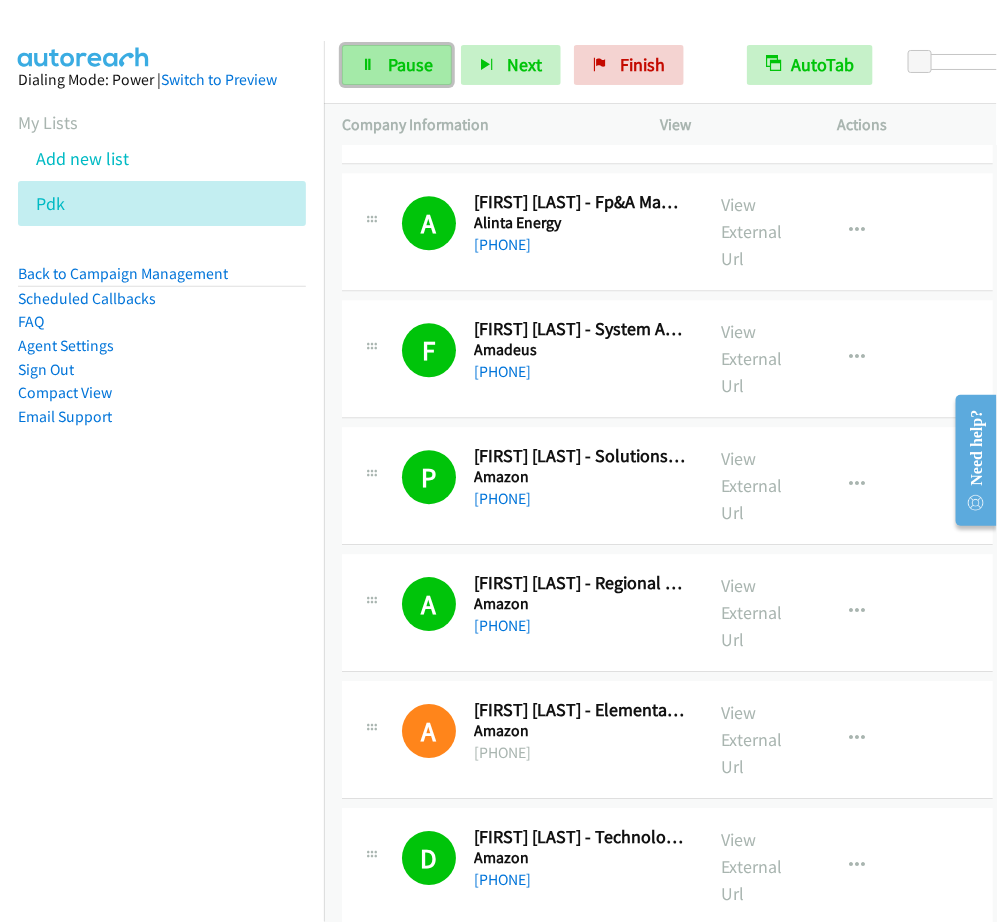 click on "Pause" at bounding box center [410, 64] 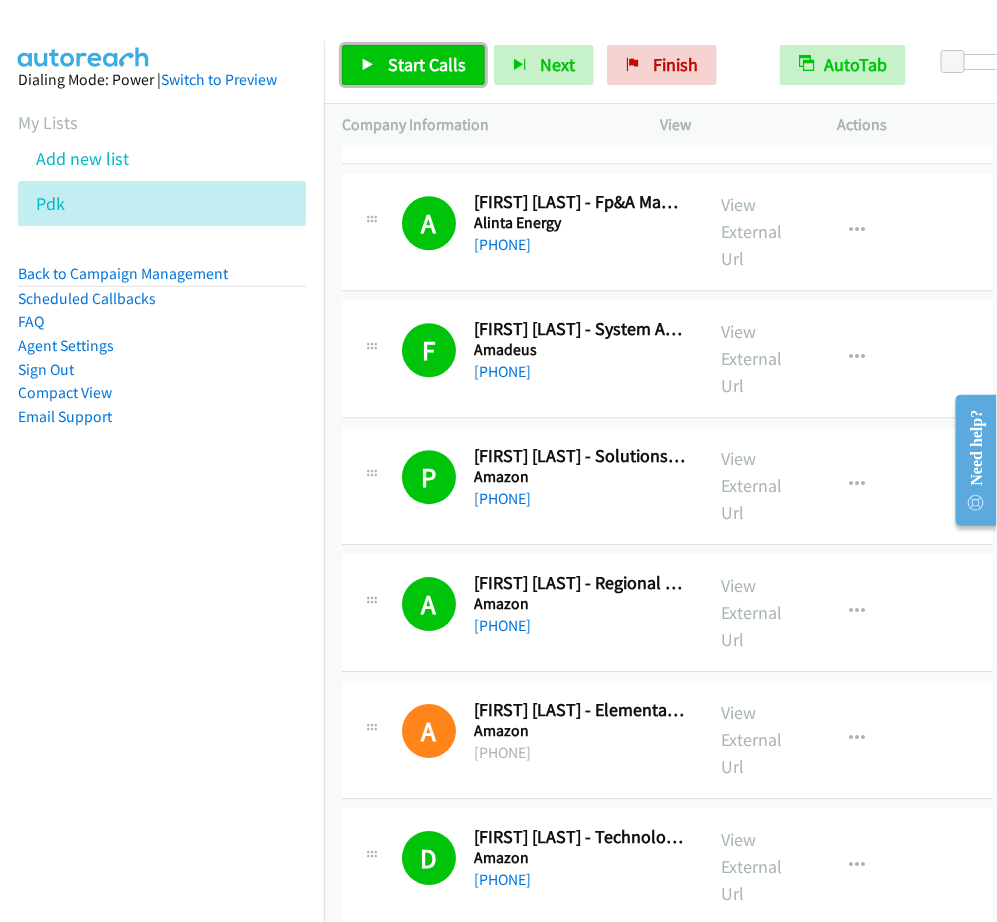 click on "Start Calls" at bounding box center (427, 64) 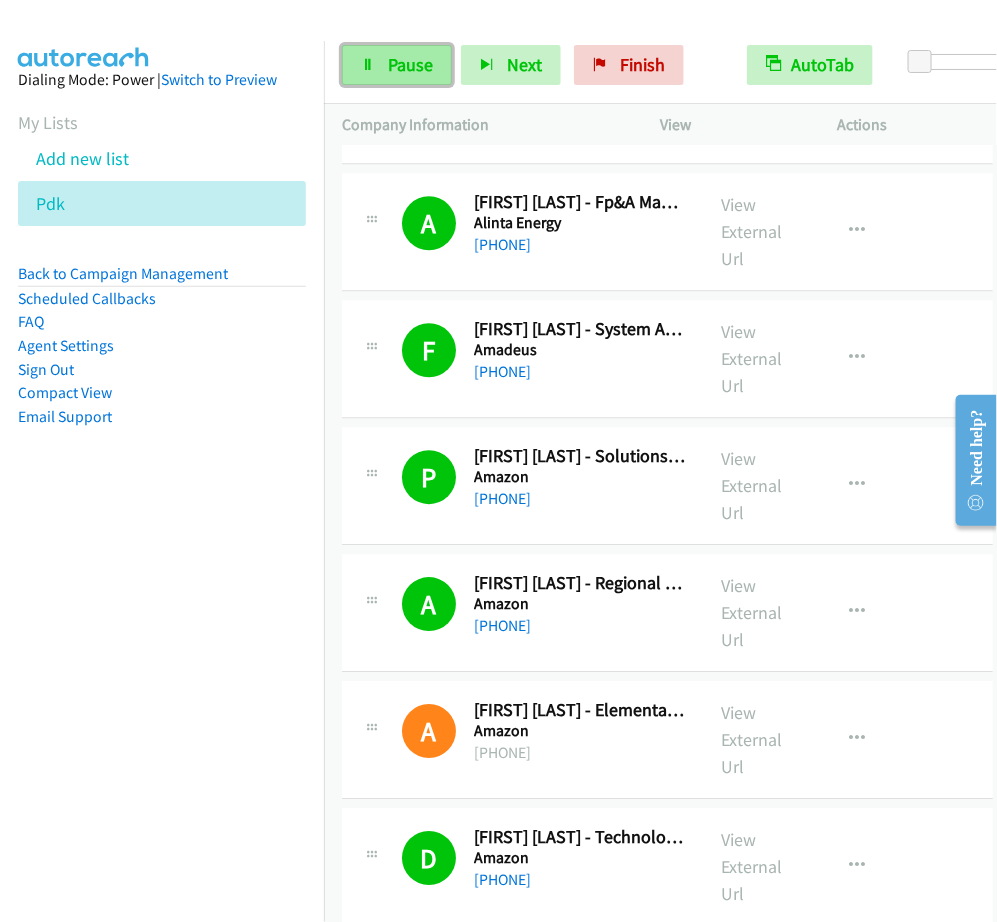 click on "Pause" at bounding box center (410, 64) 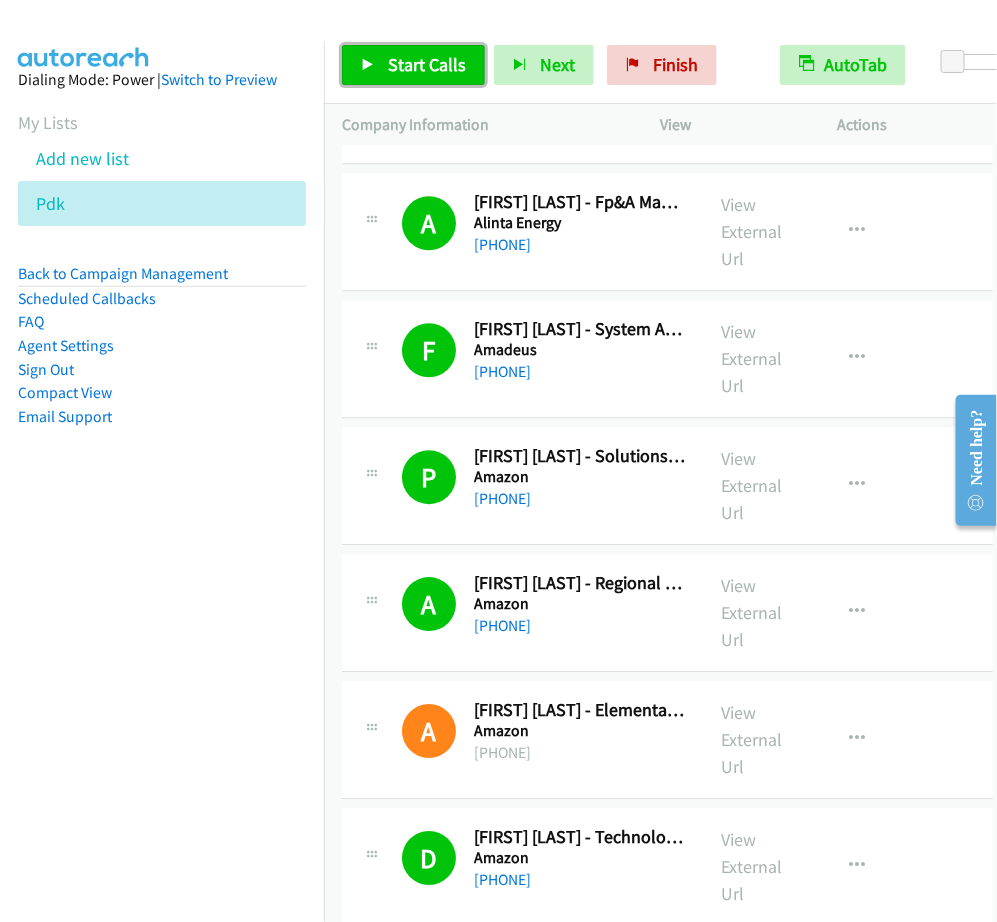 click on "Start Calls" at bounding box center [413, 65] 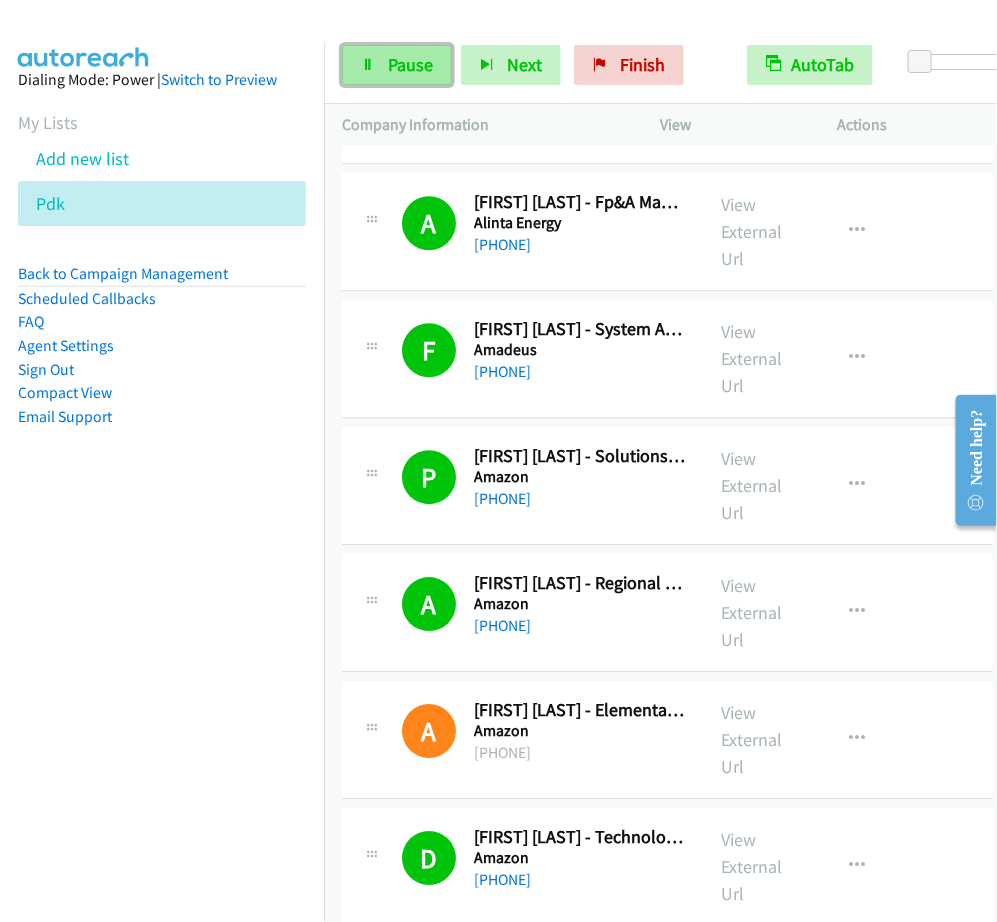 click on "Pause" at bounding box center (397, 65) 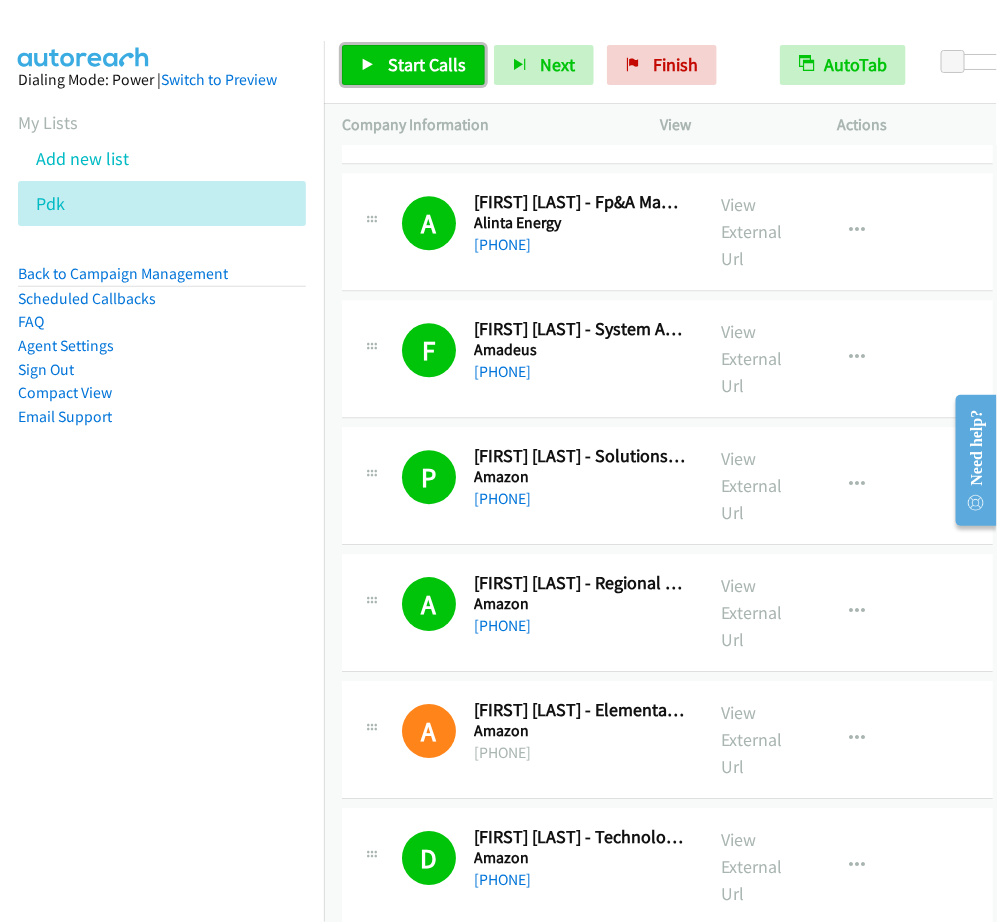 click on "Start Calls" at bounding box center [427, 64] 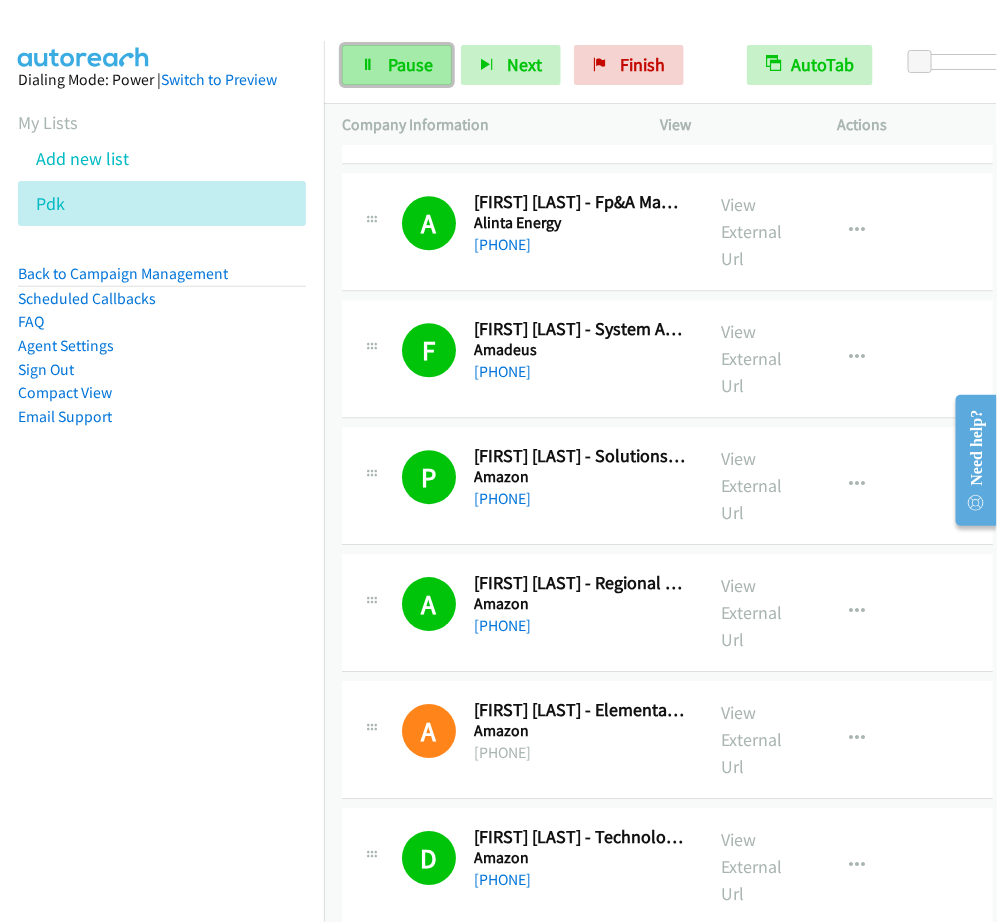 click on "Pause" at bounding box center (397, 65) 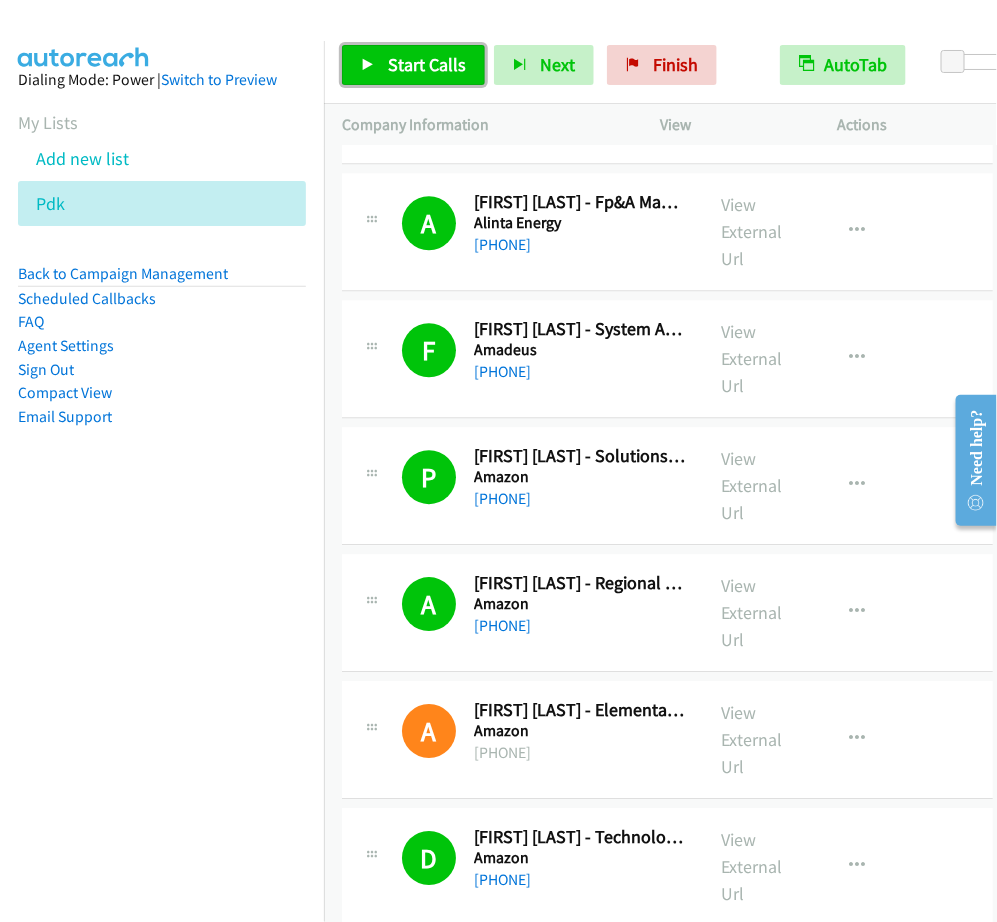 click on "Start Calls" at bounding box center [427, 64] 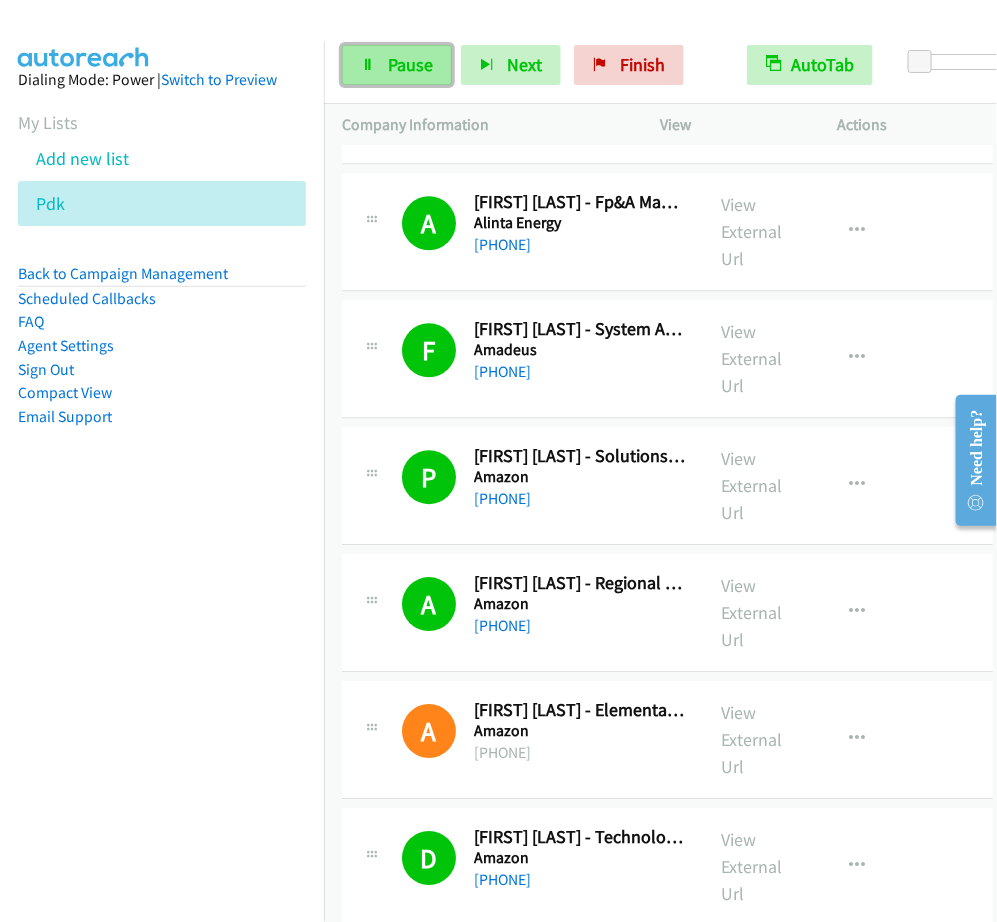 click on "Pause" at bounding box center (397, 65) 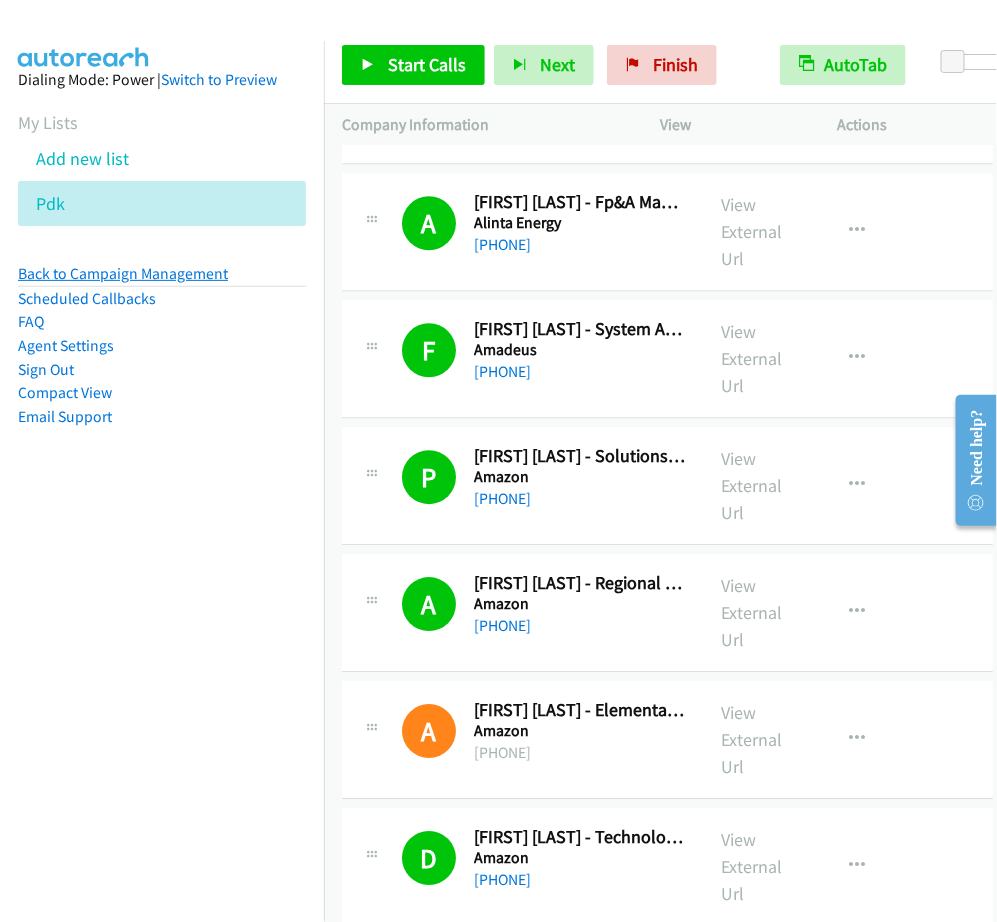 click on "Back to Campaign Management" at bounding box center [123, 273] 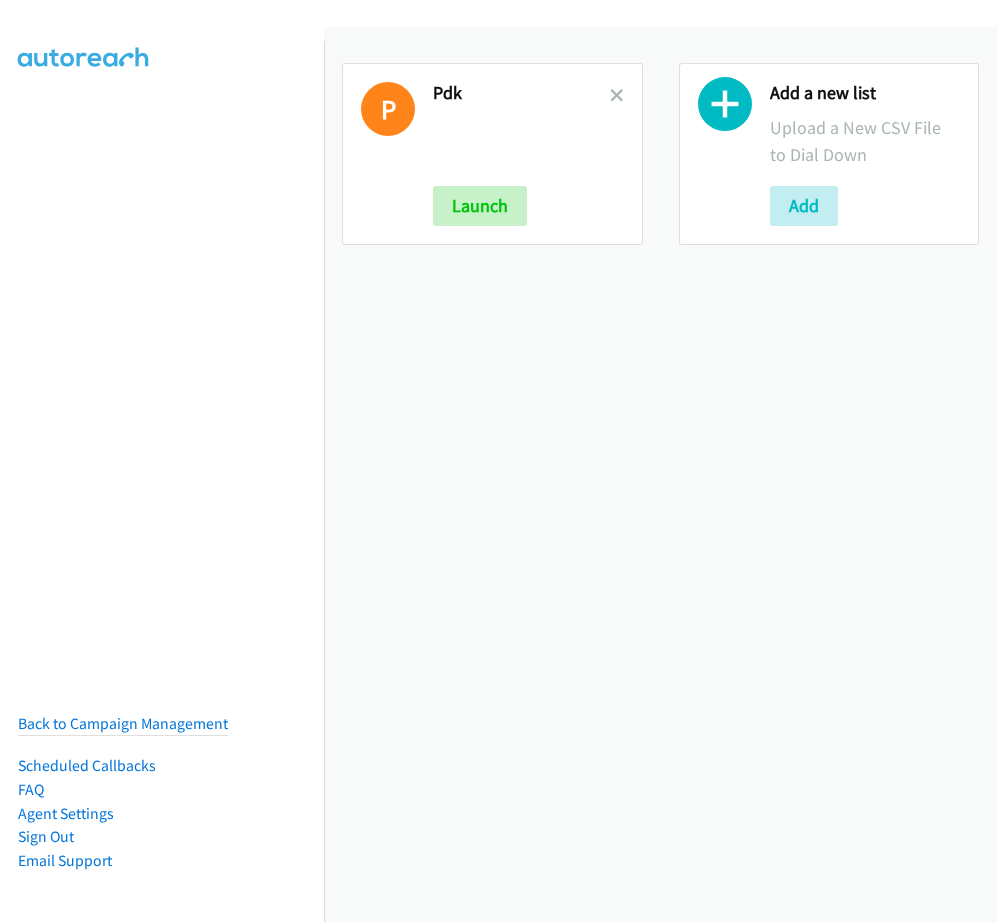 scroll, scrollTop: 0, scrollLeft: 0, axis: both 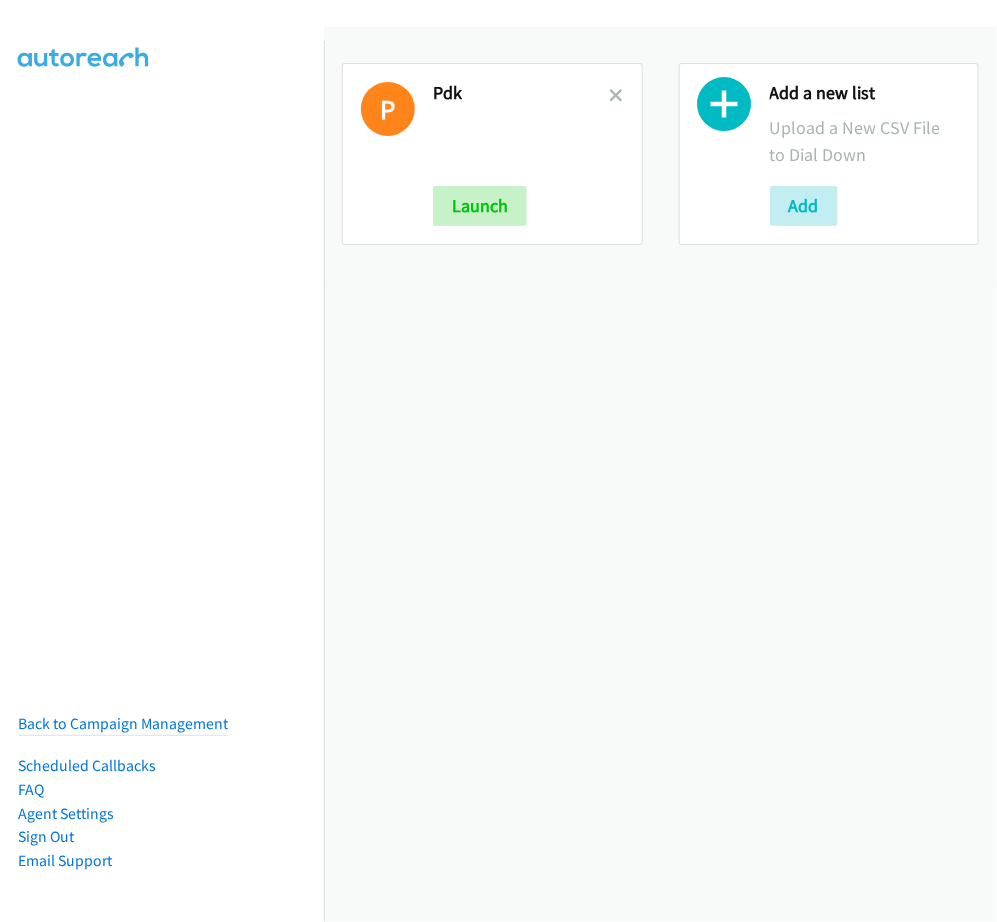 click on "Pdk" at bounding box center [521, 93] 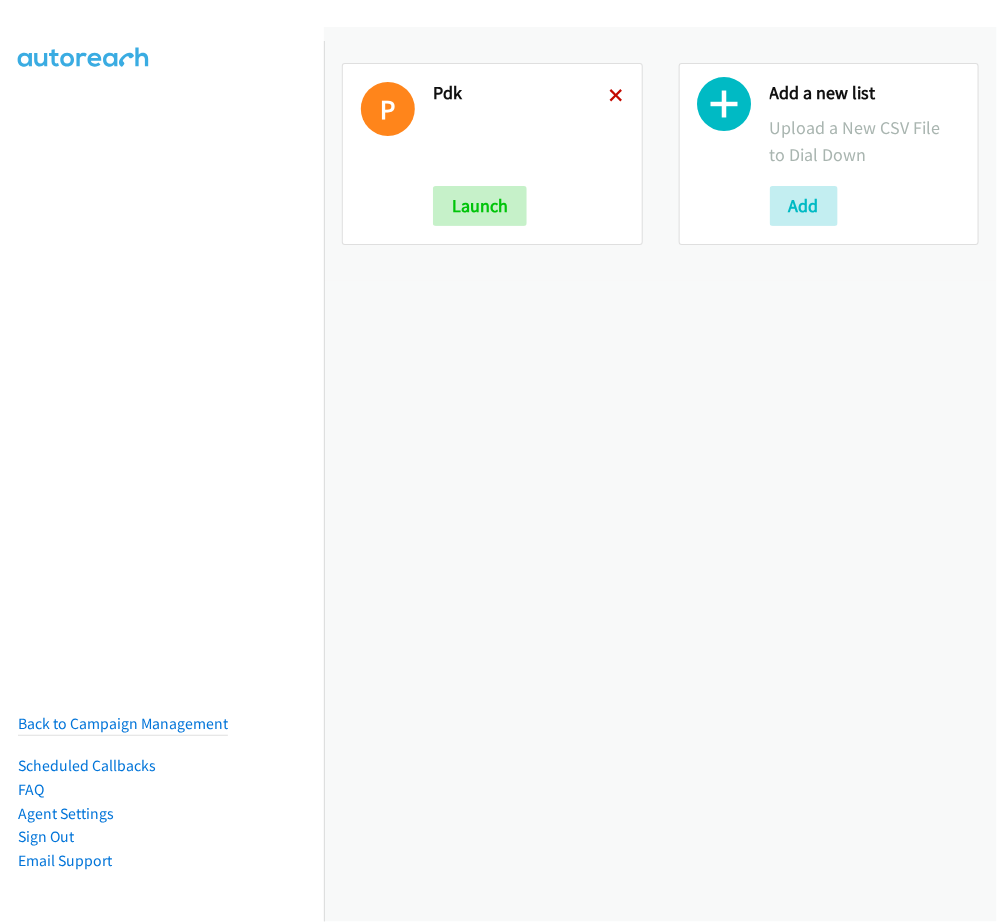 click at bounding box center [617, 97] 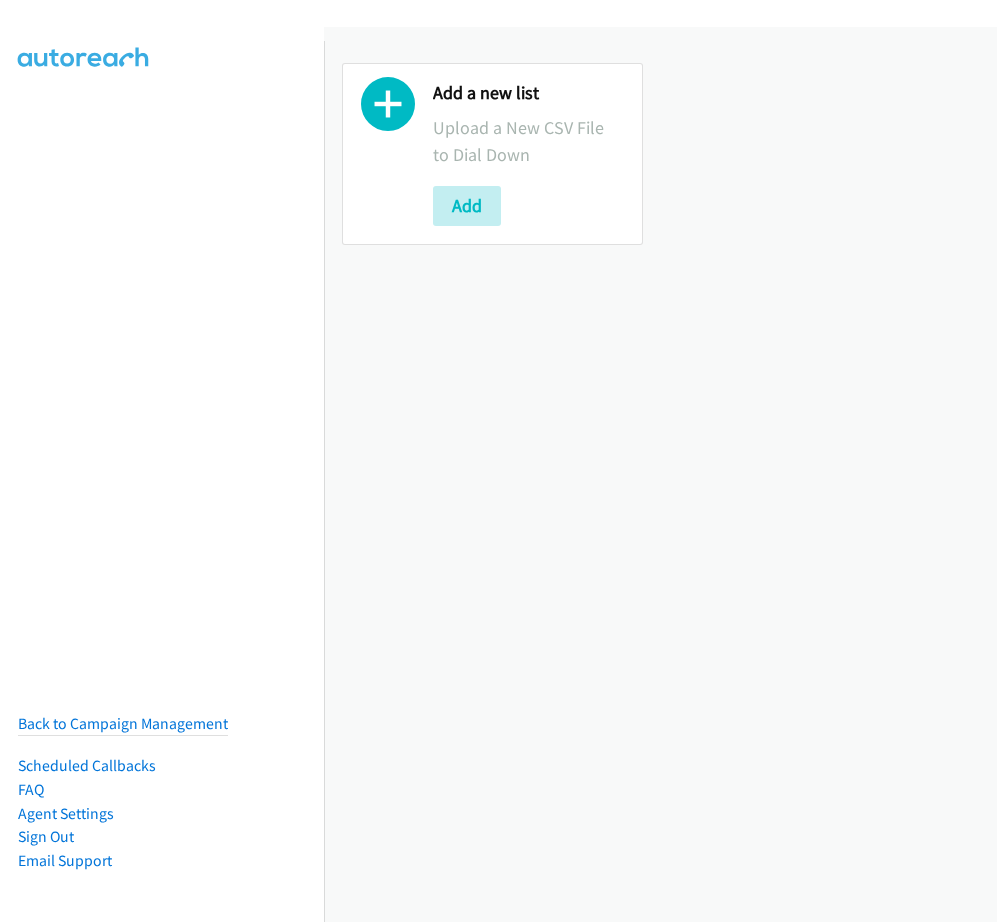 scroll, scrollTop: 0, scrollLeft: 0, axis: both 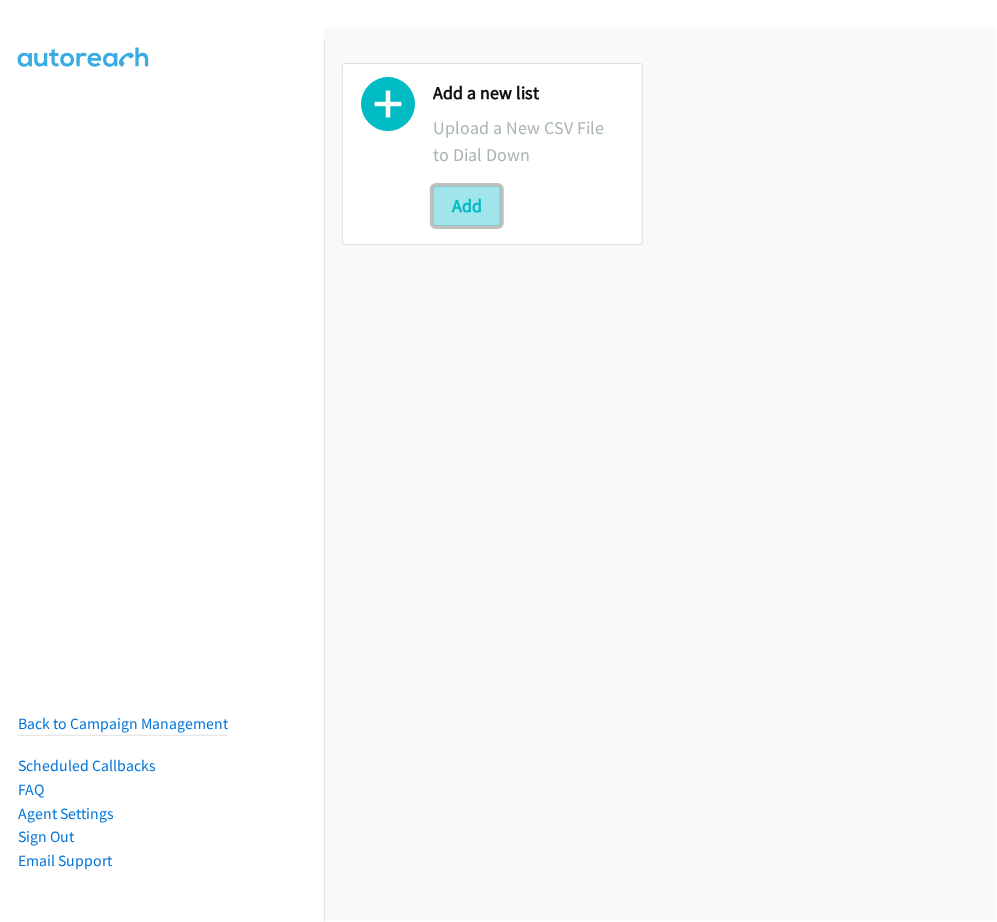 click on "Add" at bounding box center (467, 206) 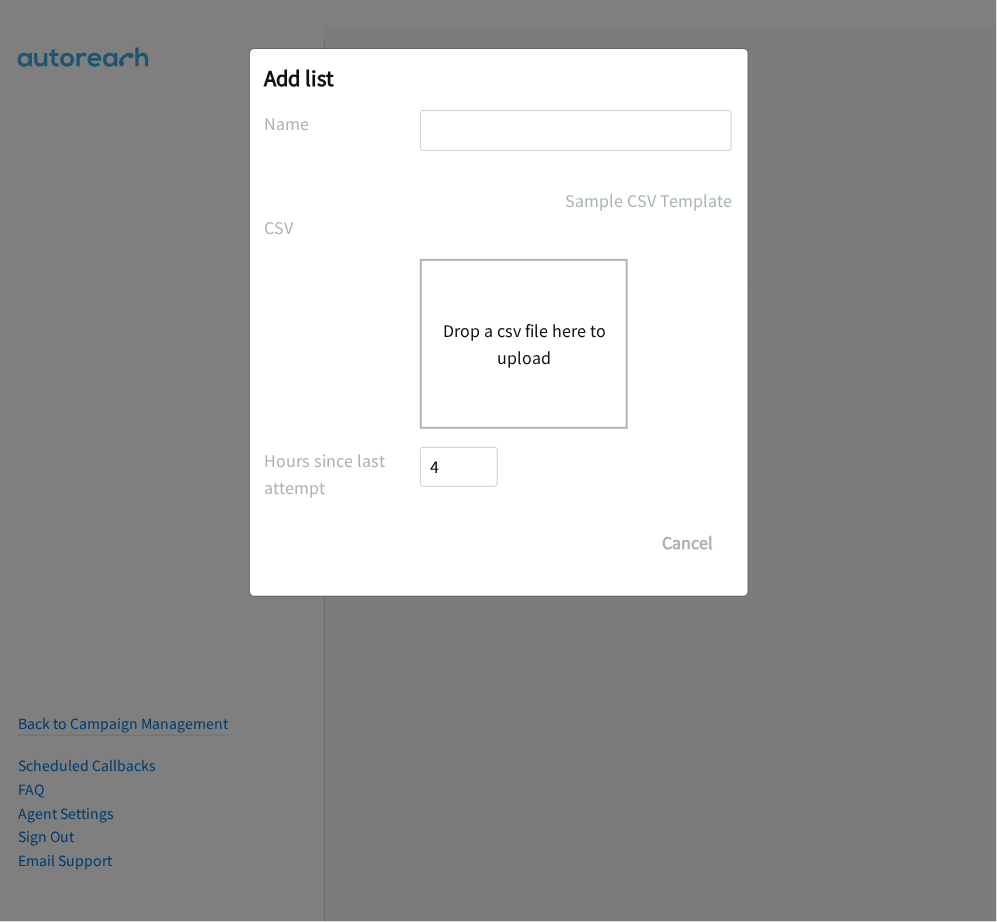 scroll, scrollTop: 0, scrollLeft: 0, axis: both 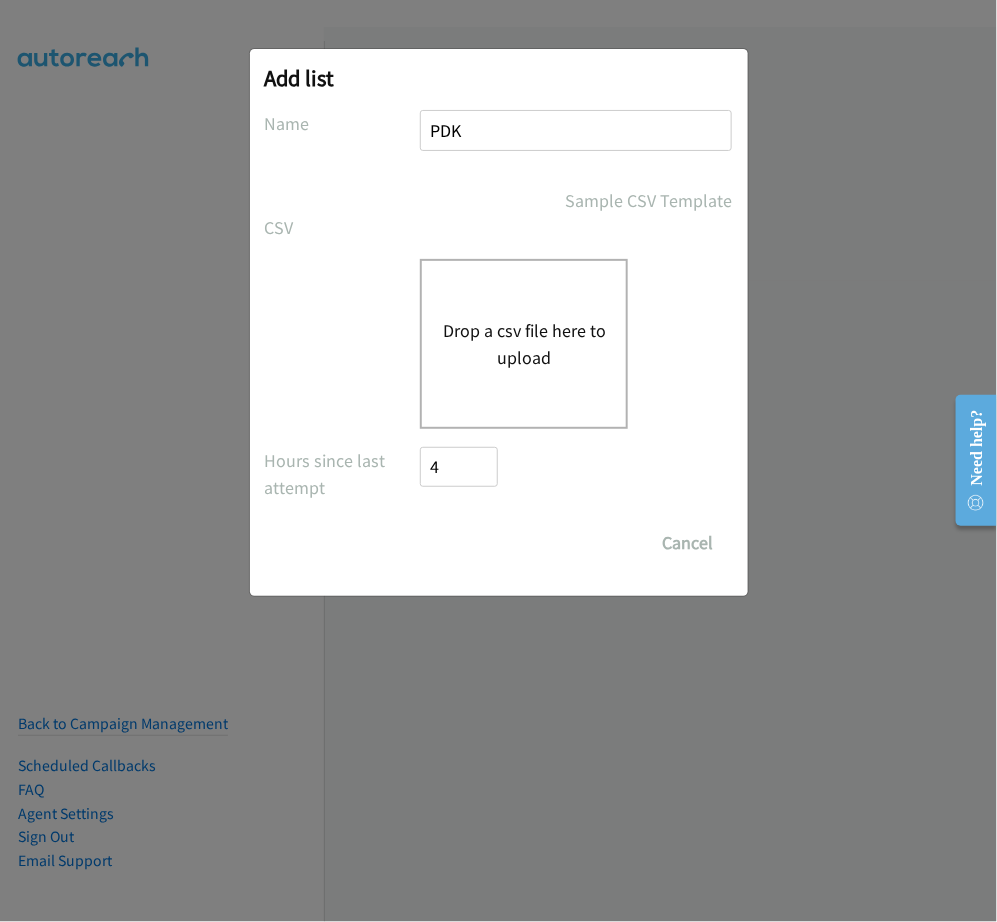 click on "Drop a csv file here to upload" at bounding box center [524, 344] 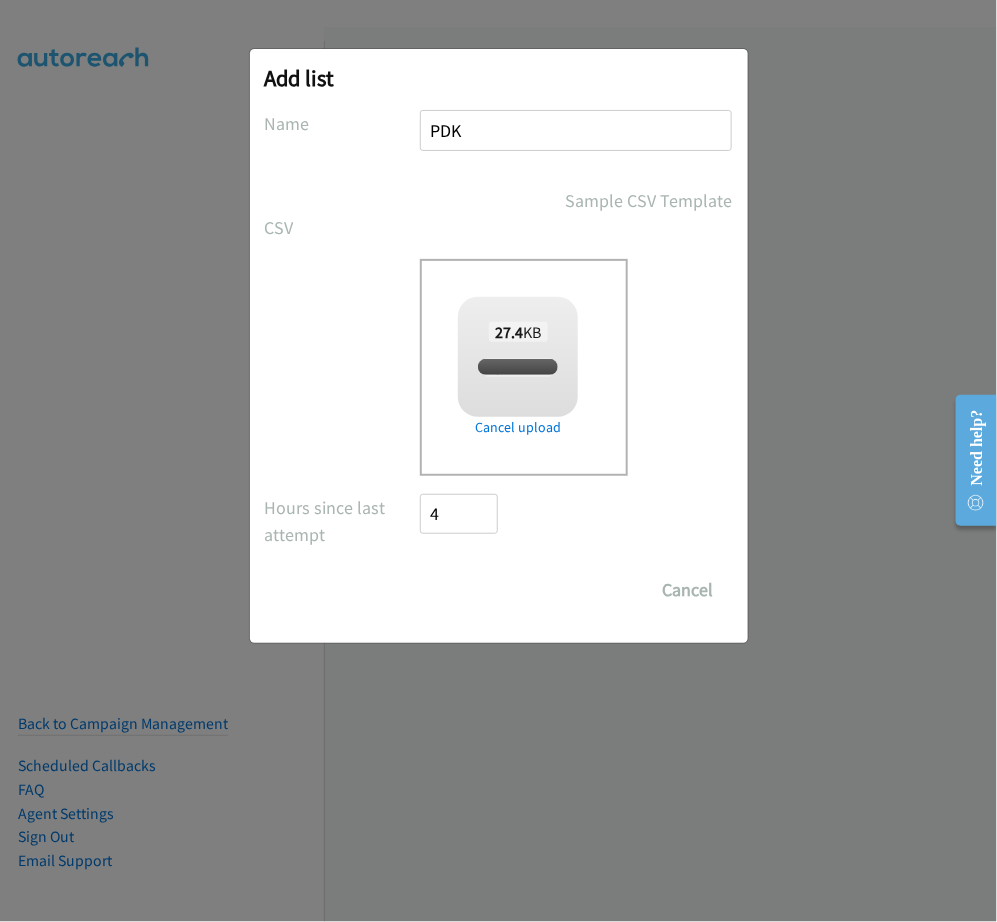 checkbox on "true" 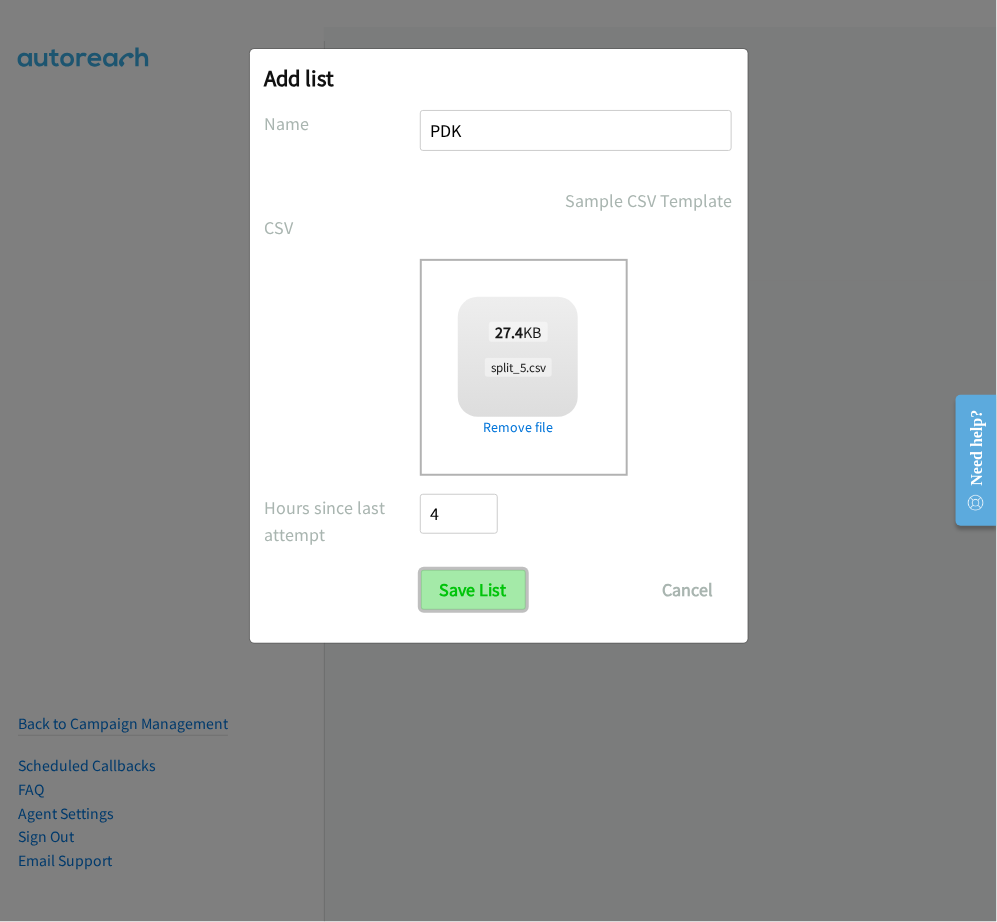 click on "Save List" at bounding box center (473, 590) 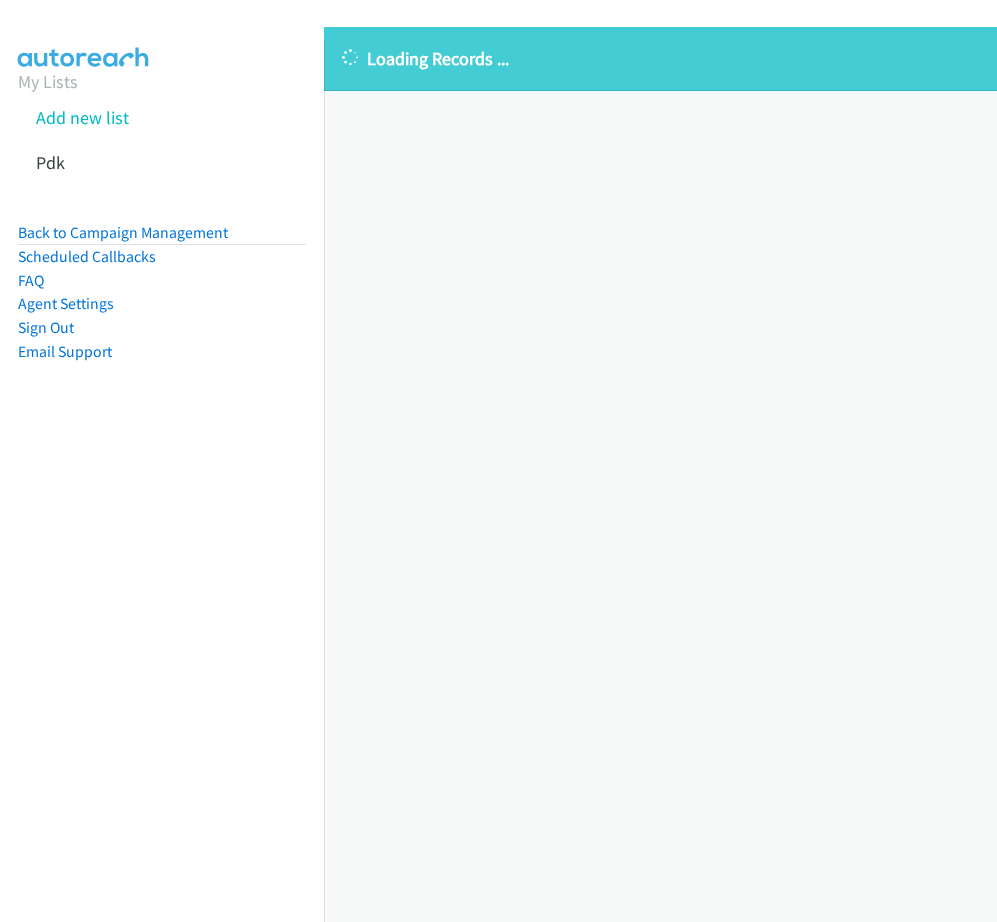 scroll, scrollTop: 0, scrollLeft: 0, axis: both 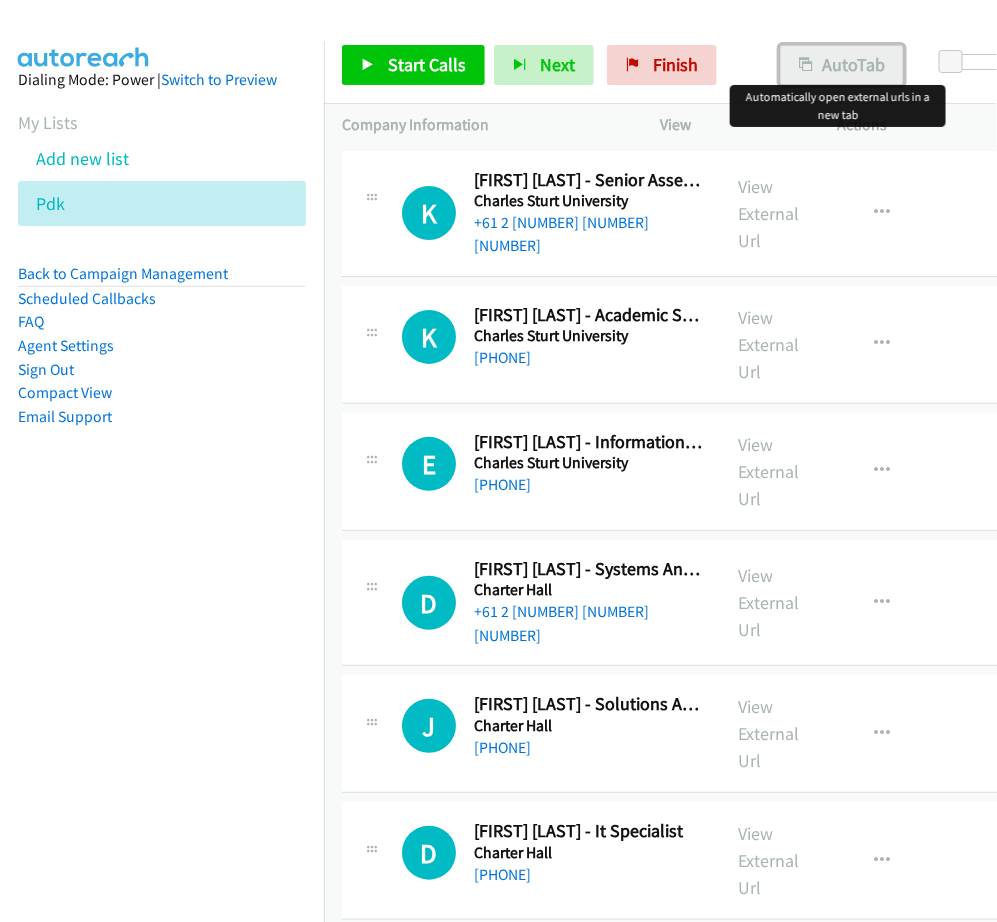 click on "AutoTab" at bounding box center (842, 65) 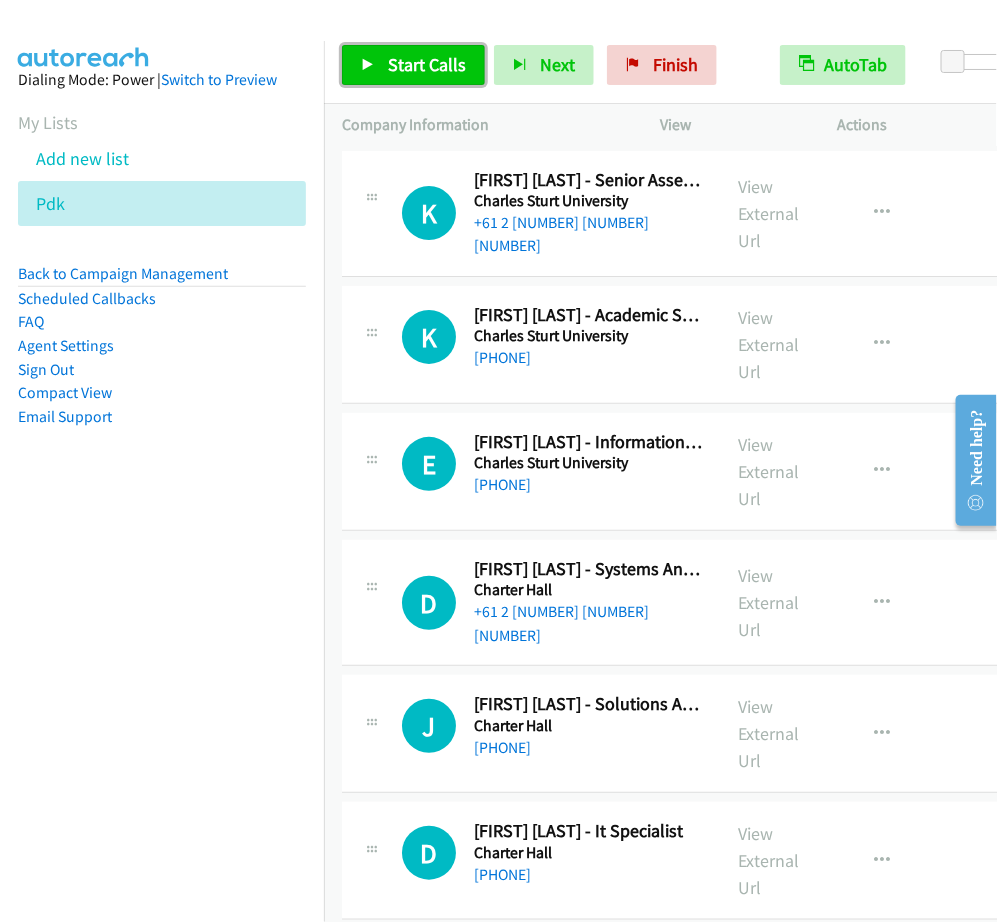 click on "Start Calls" at bounding box center (427, 64) 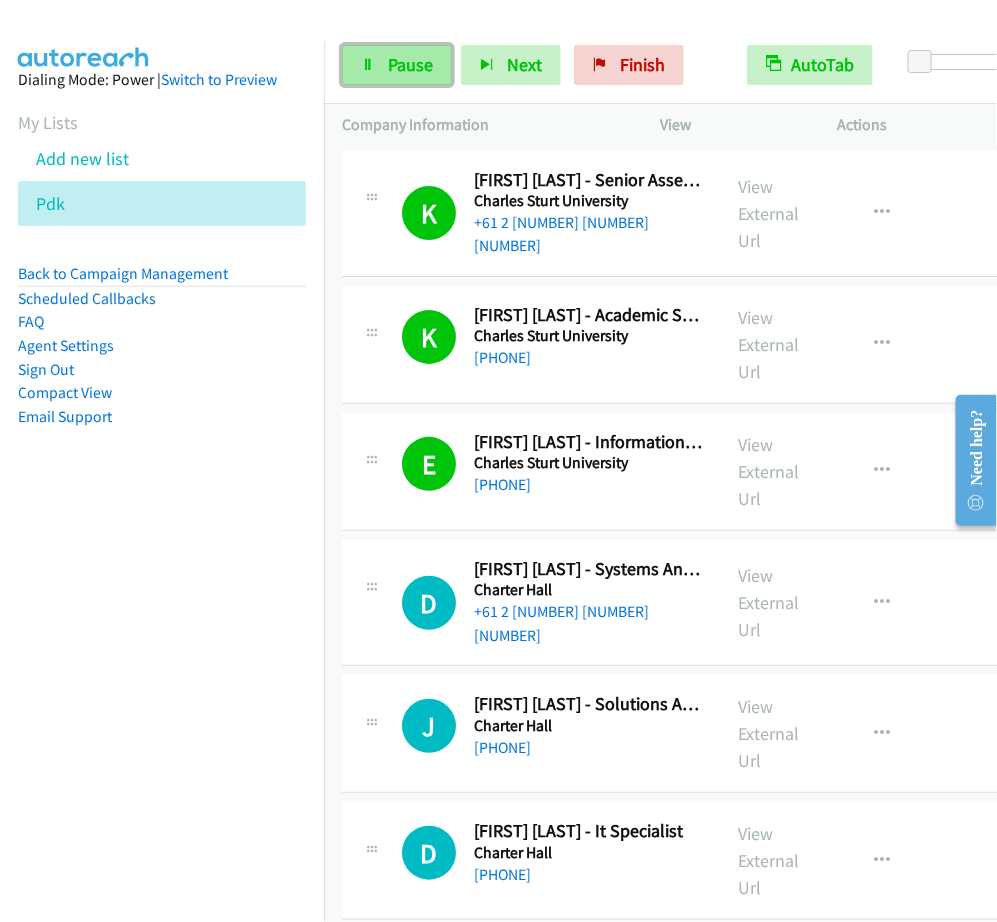 click at bounding box center [368, 66] 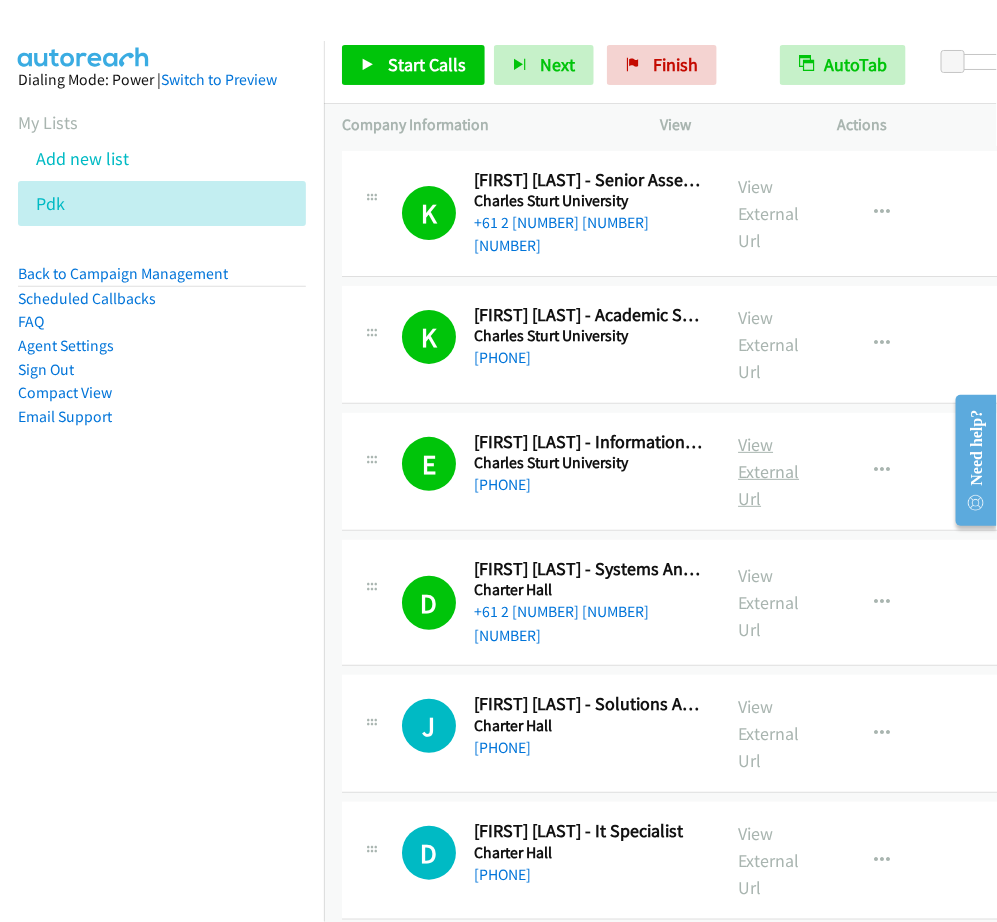 click on "View External Url" at bounding box center (768, 471) 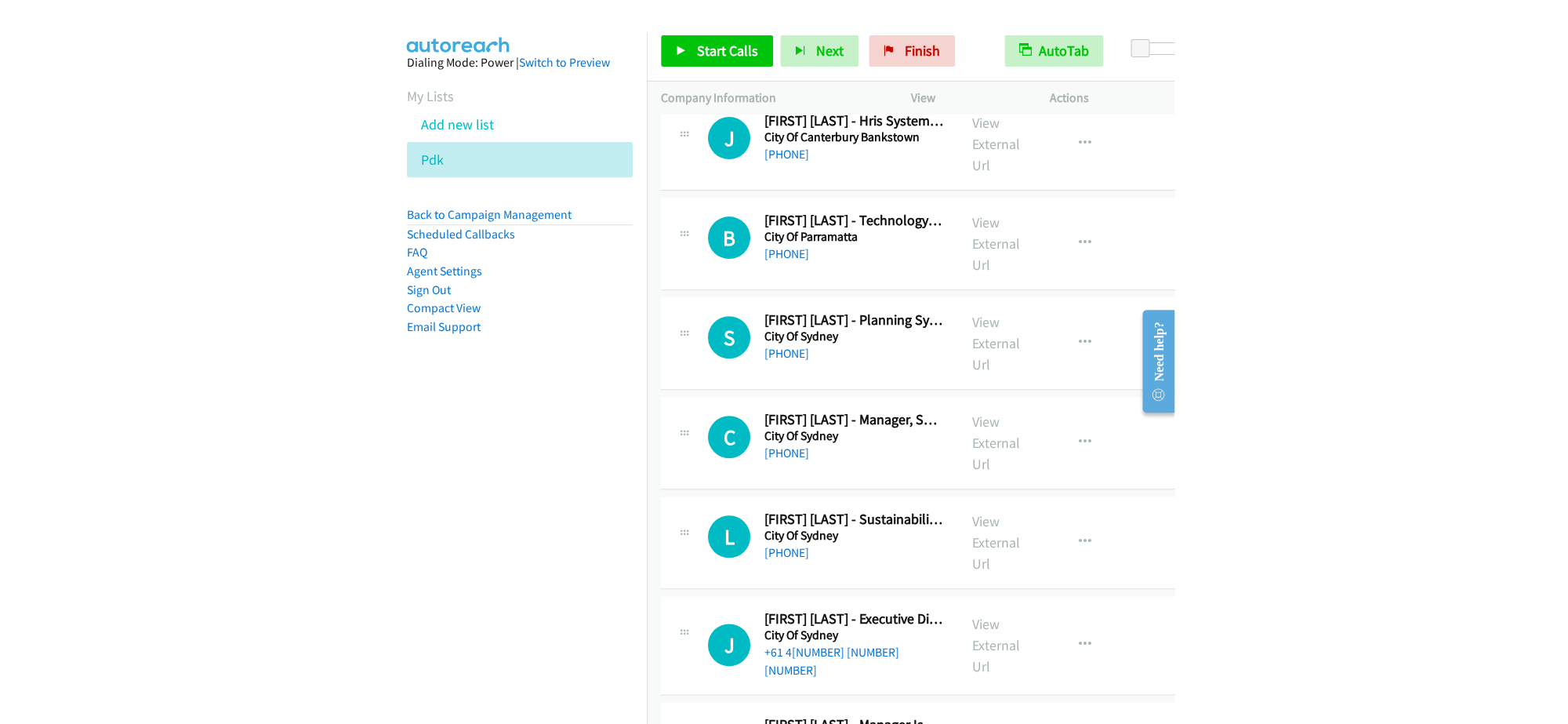 scroll, scrollTop: 5589, scrollLeft: 0, axis: vertical 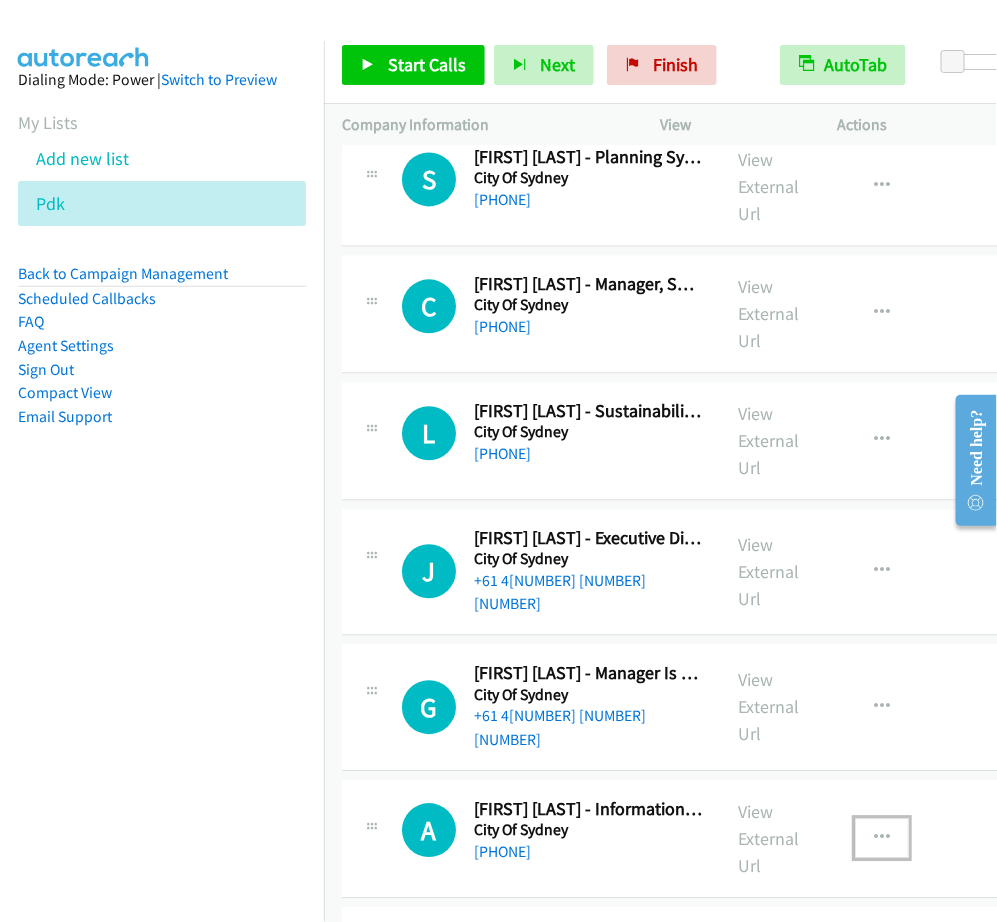 click at bounding box center (882, 839) 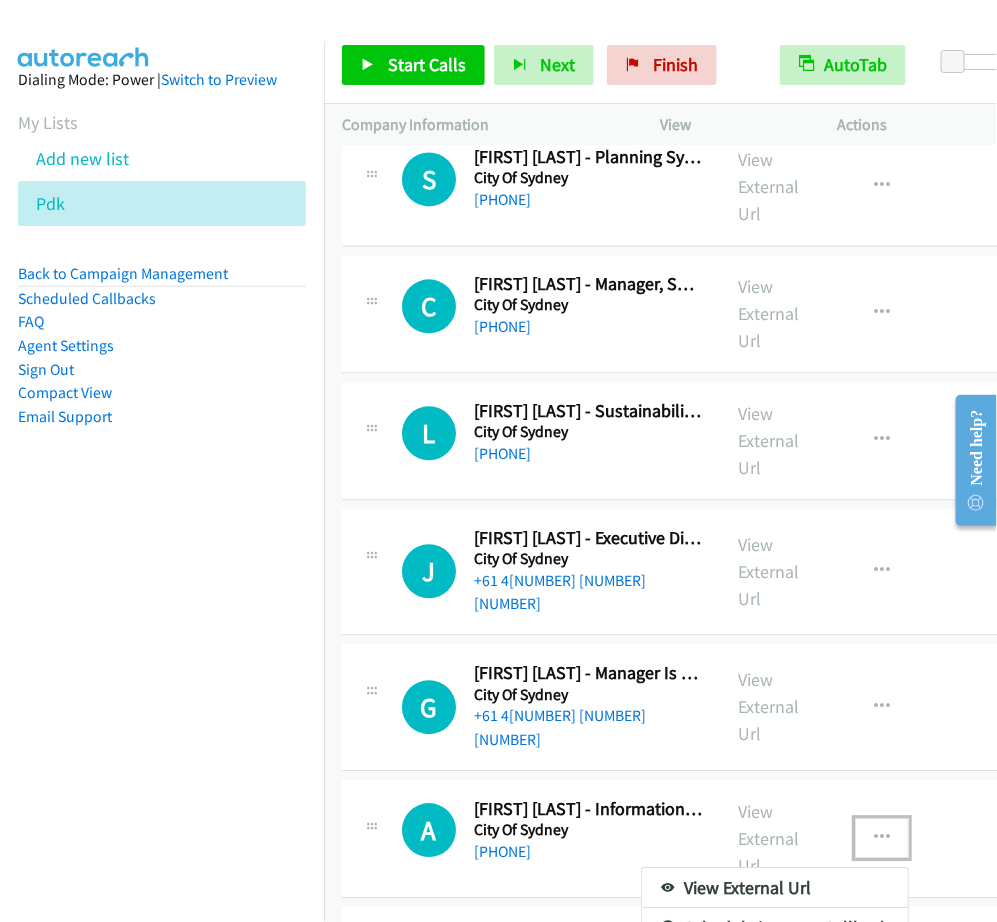 click on "Start Calls Here" at bounding box center (775, 970) 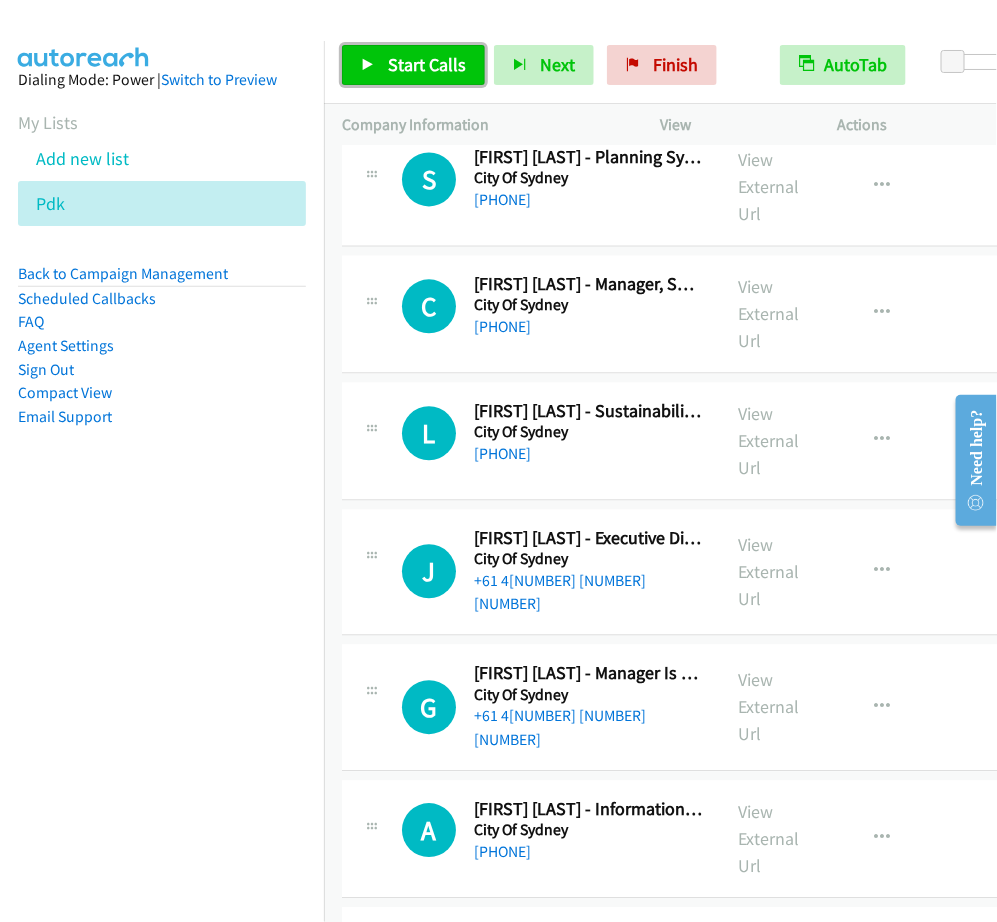 click on "Start Calls" at bounding box center [413, 65] 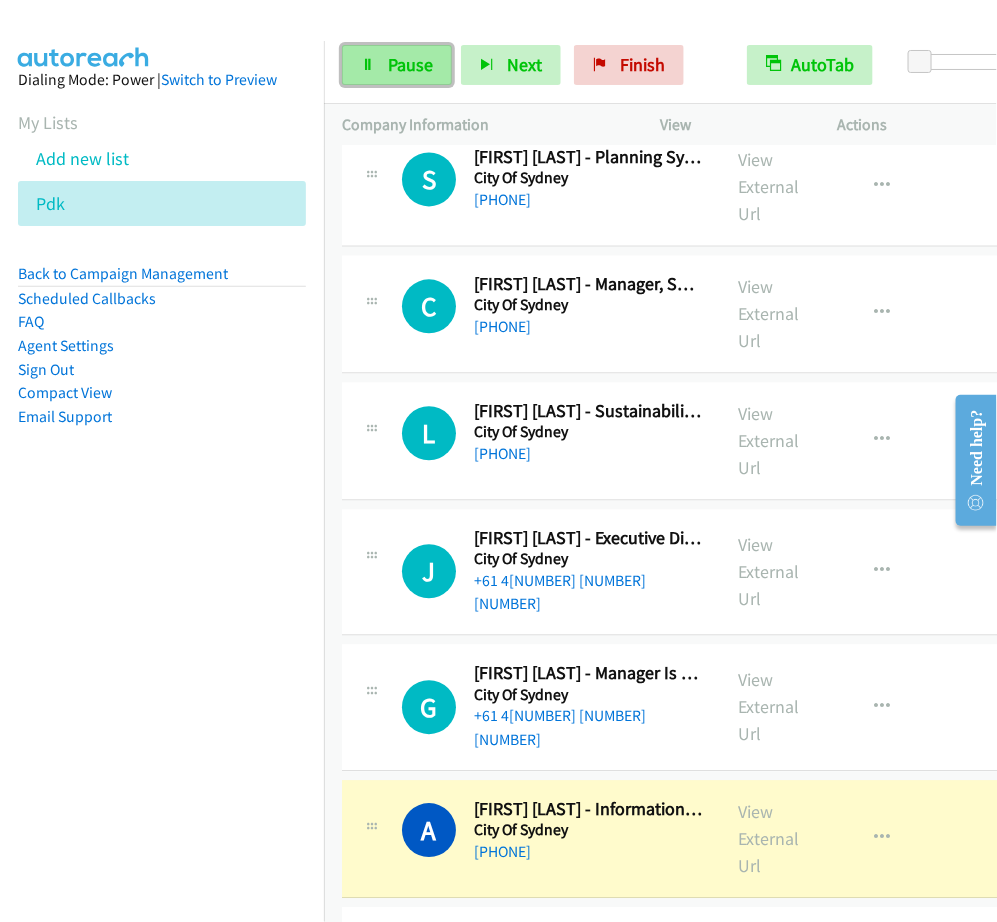click at bounding box center (368, 66) 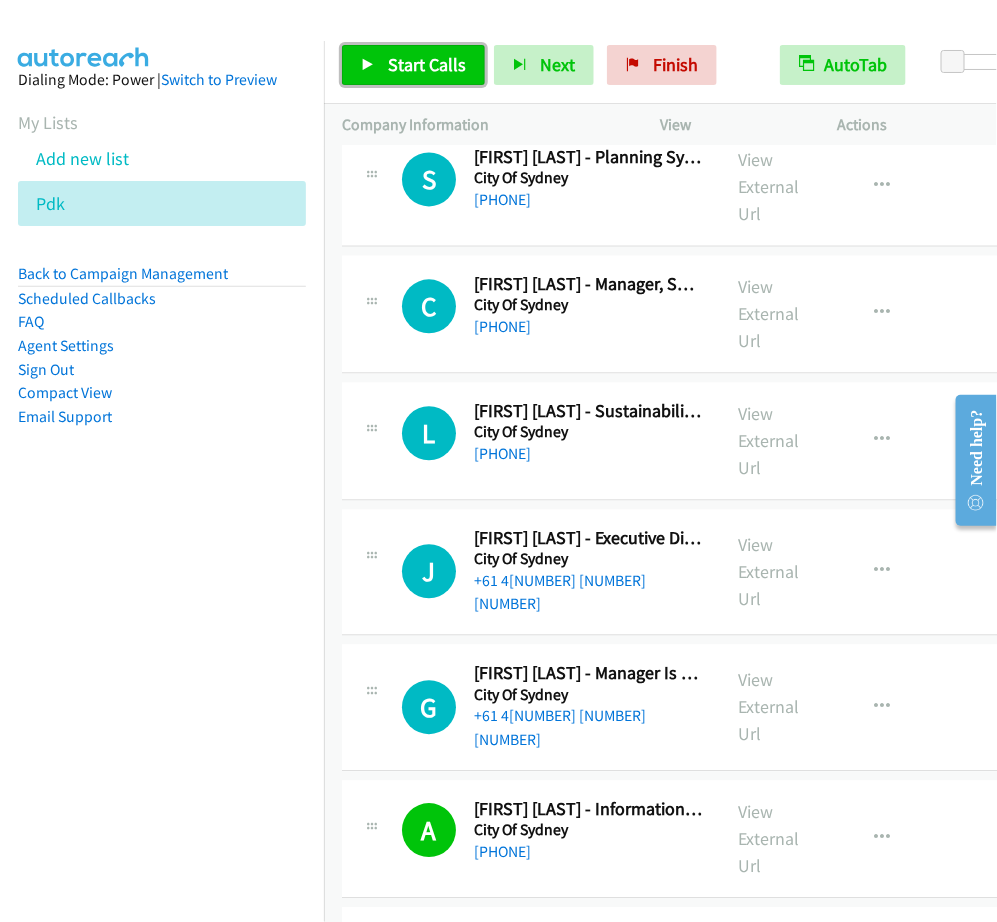click on "Start Calls" at bounding box center [413, 65] 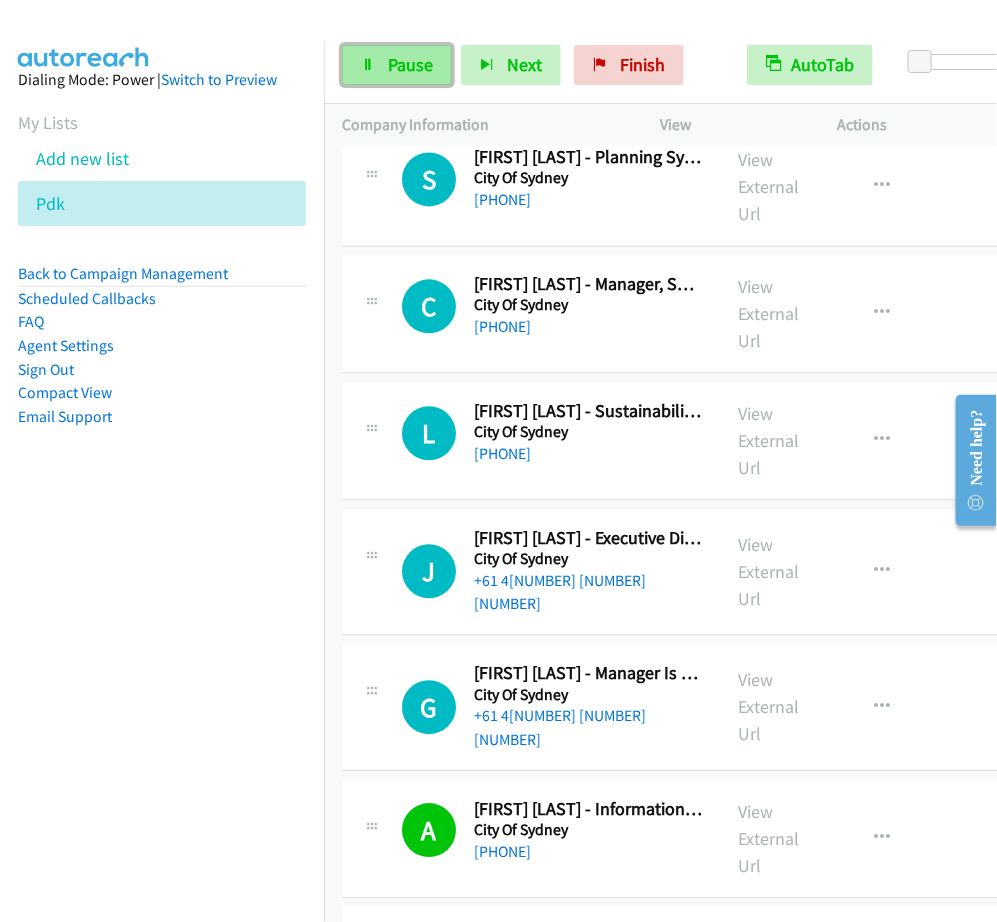 click on "Pause" at bounding box center [397, 65] 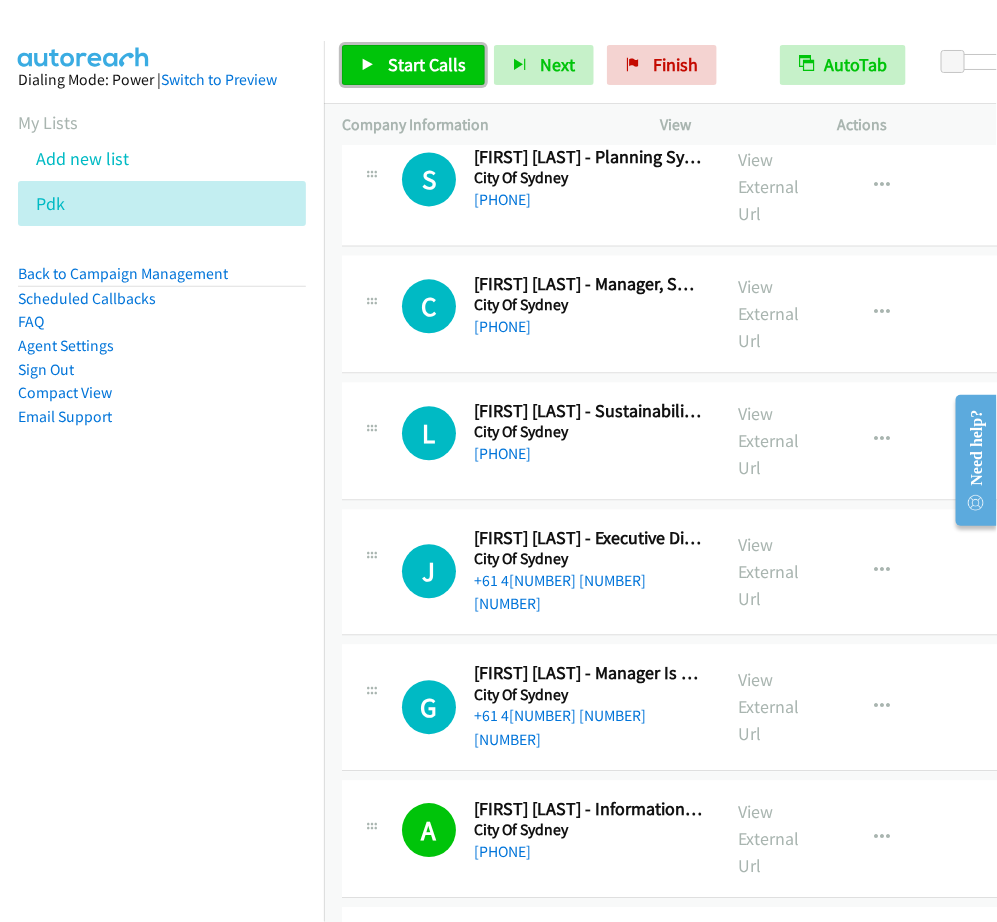 click at bounding box center [368, 66] 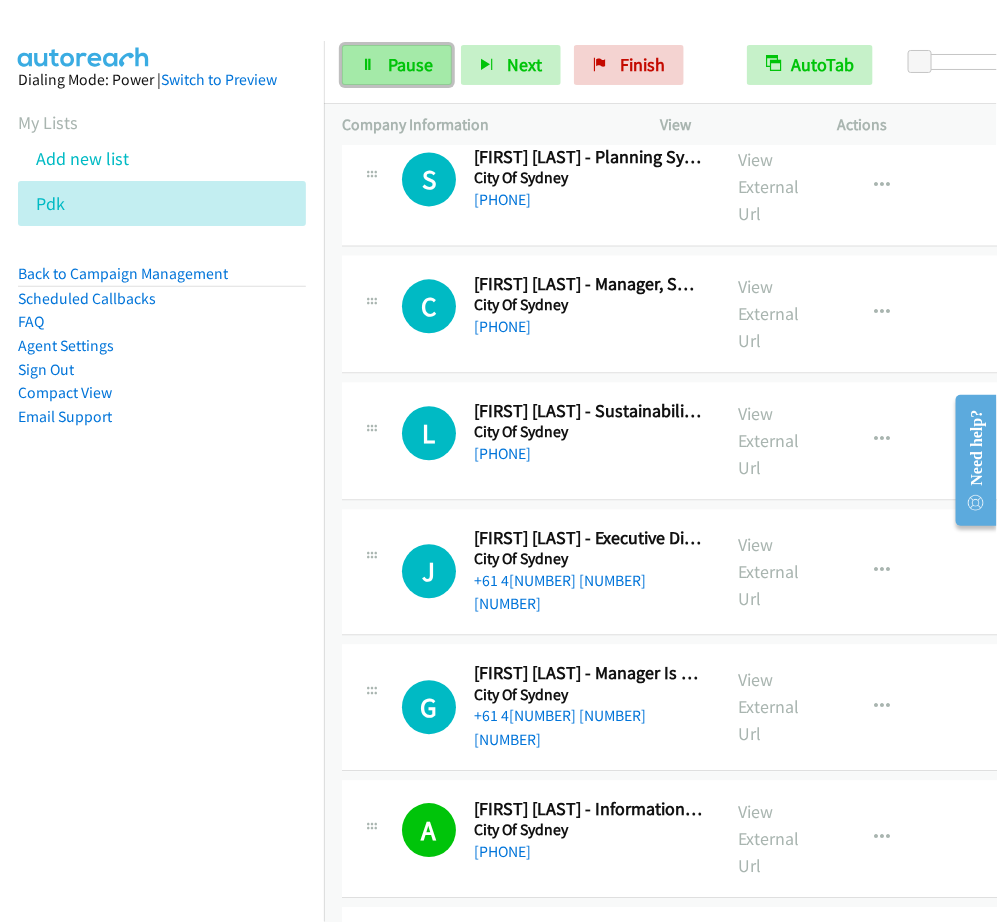 click on "Pause" at bounding box center [397, 65] 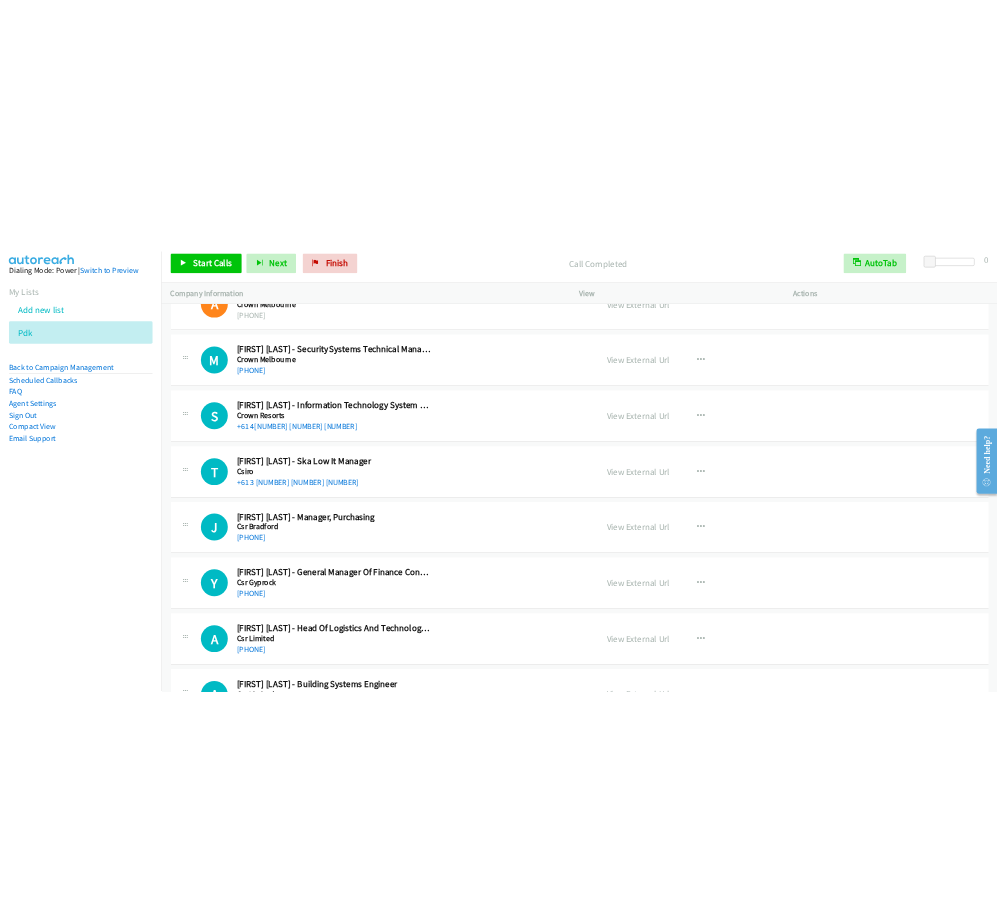 scroll, scrollTop: 9411, scrollLeft: 0, axis: vertical 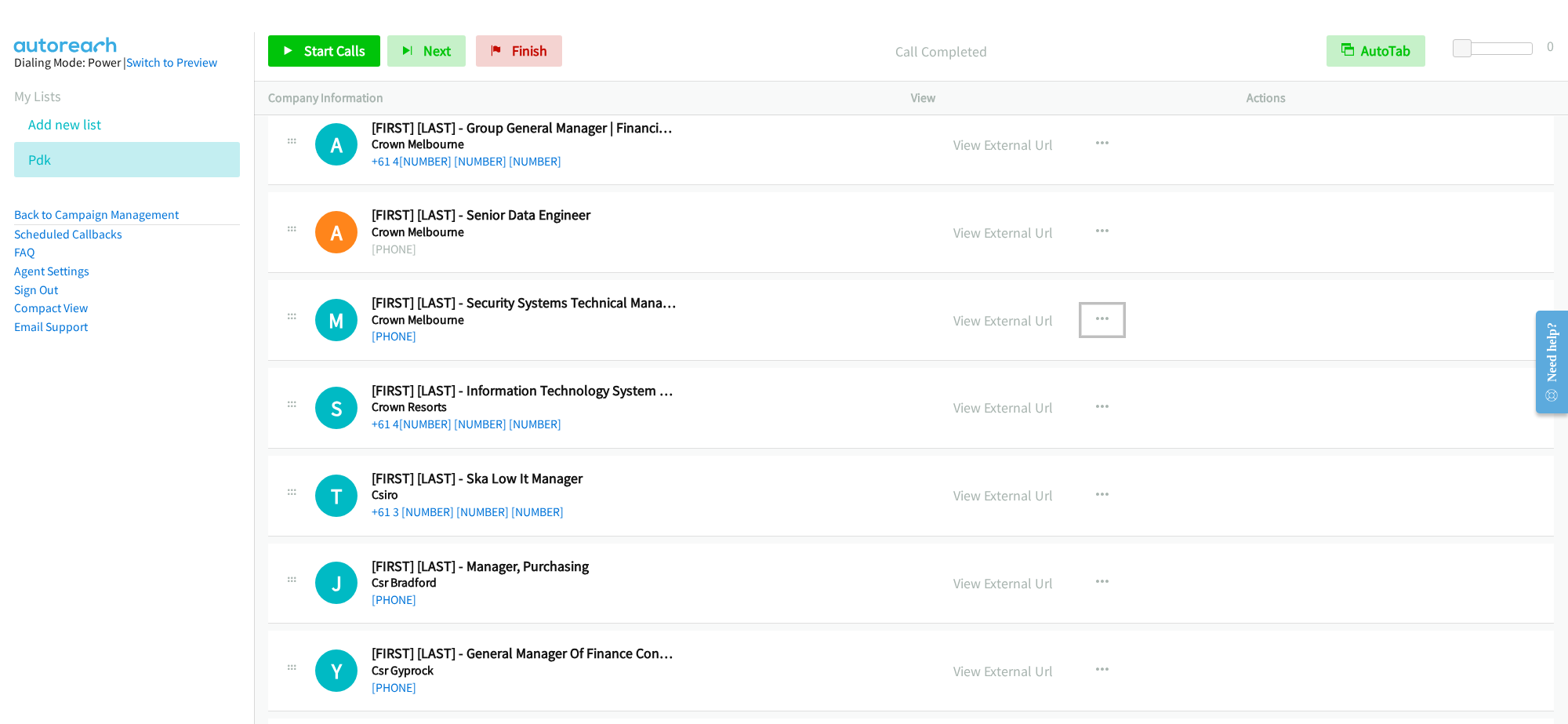 click at bounding box center [1102, 320] 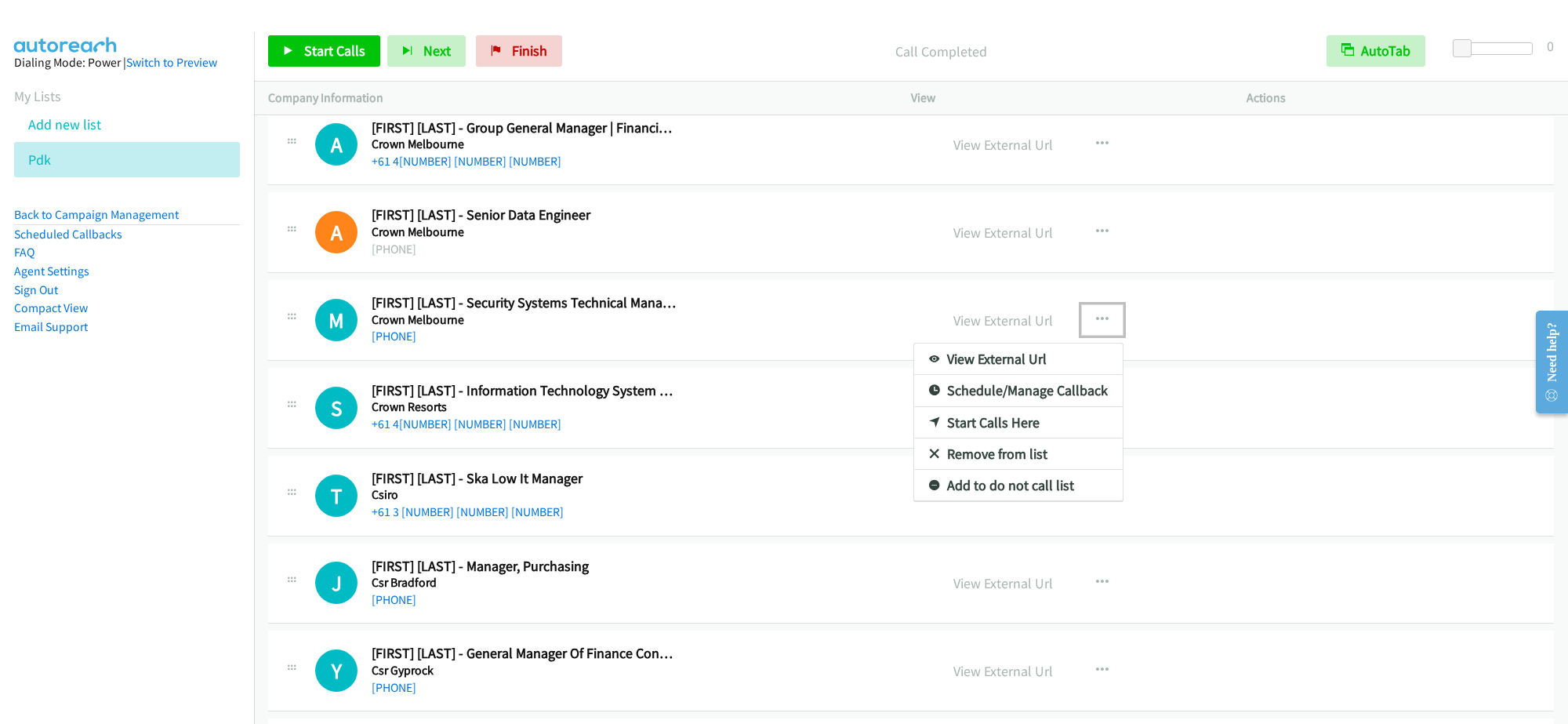 click on "Start Calls Here" at bounding box center (1018, 423) 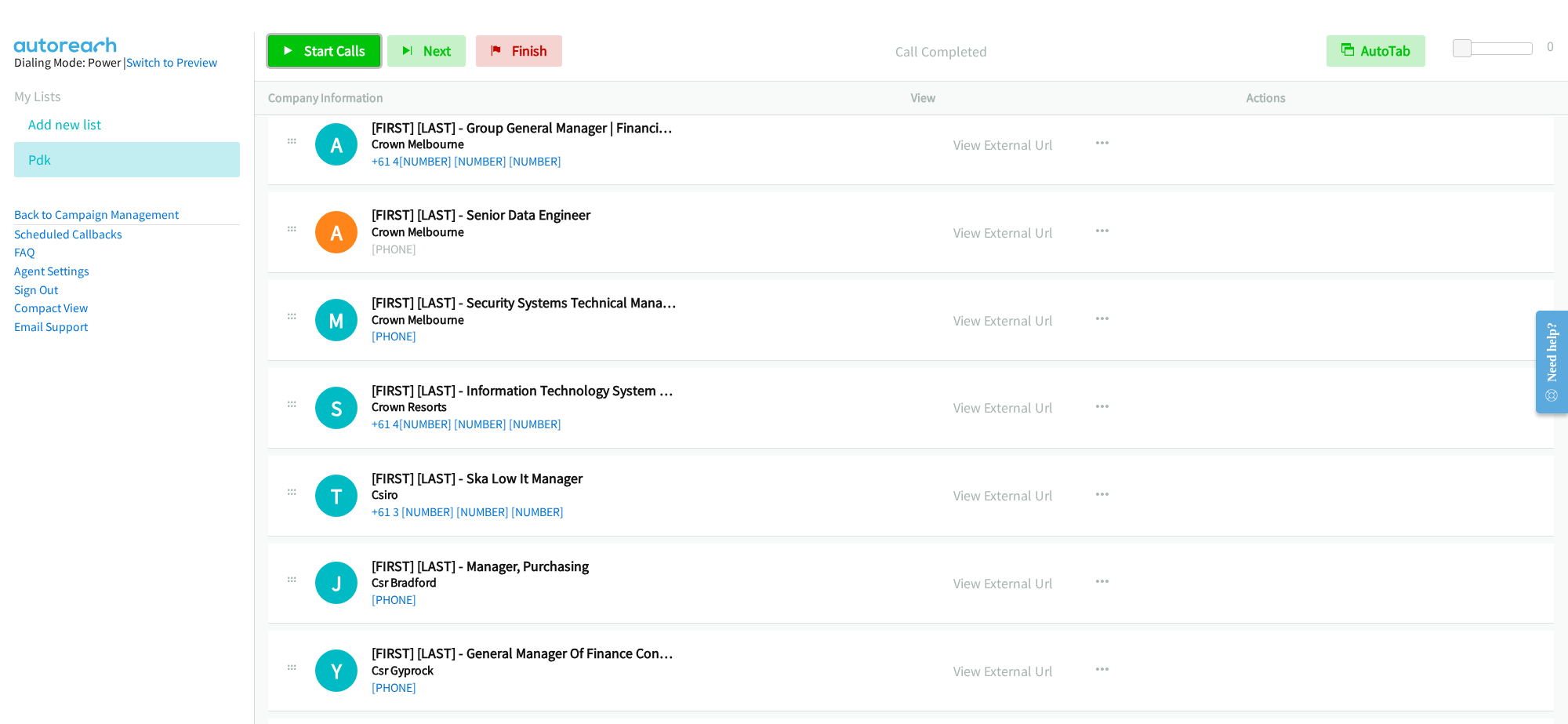 click on "Start Calls" at bounding box center [335, 50] 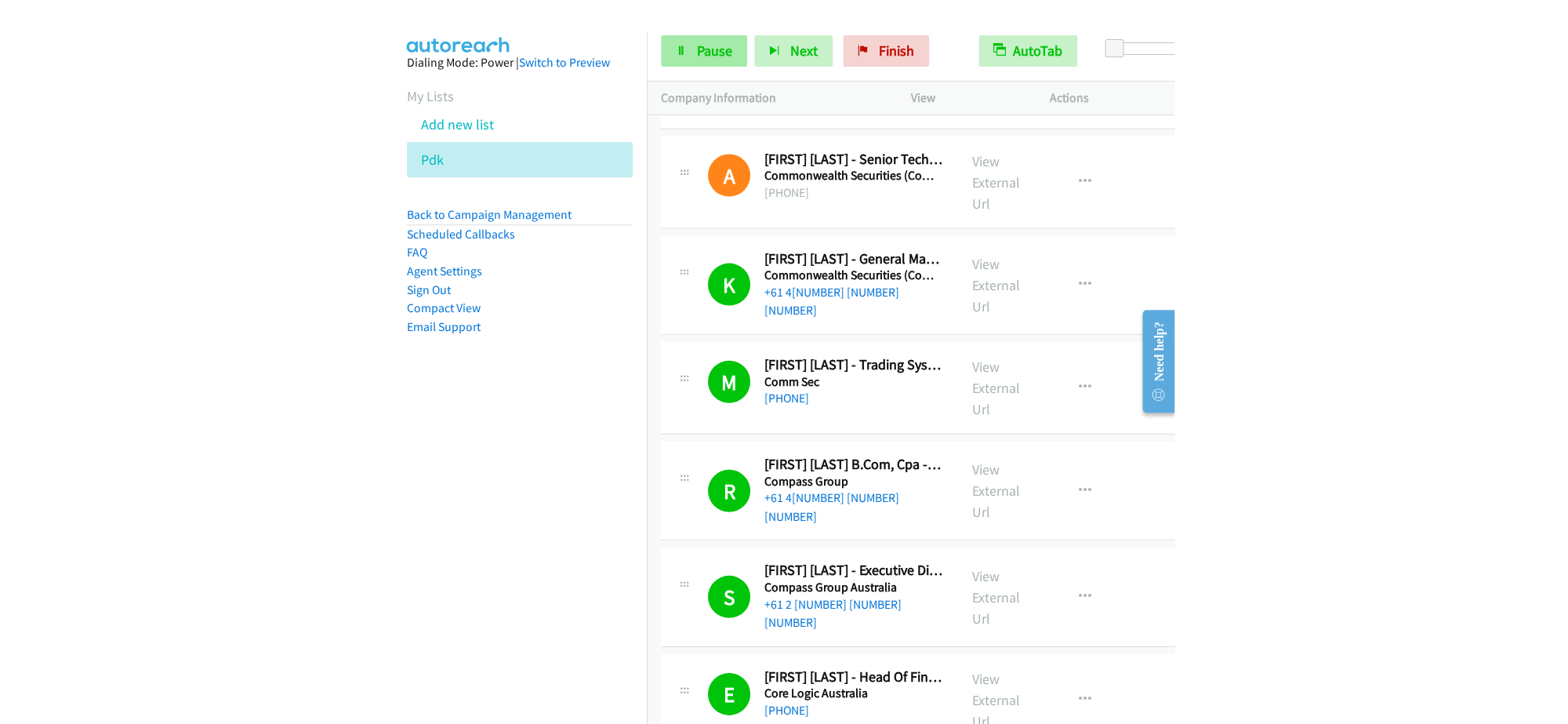 scroll, scrollTop: 8388, scrollLeft: 0, axis: vertical 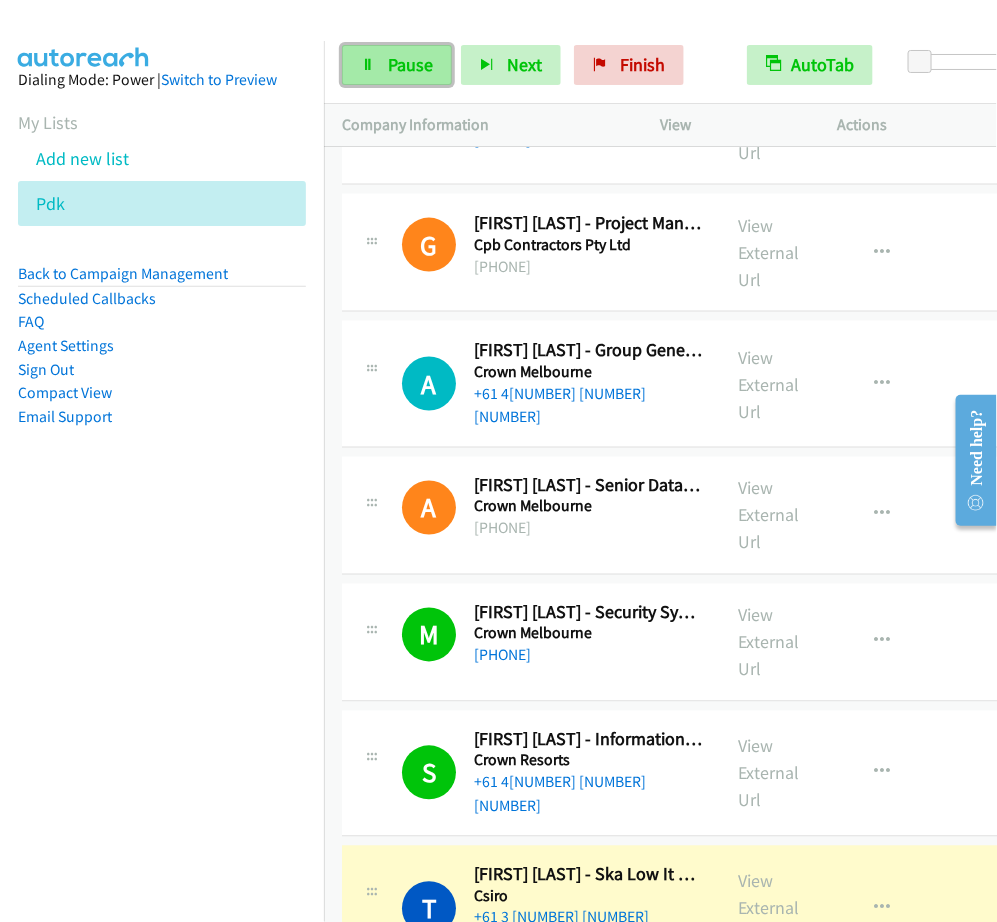 click on "Pause" at bounding box center (410, 64) 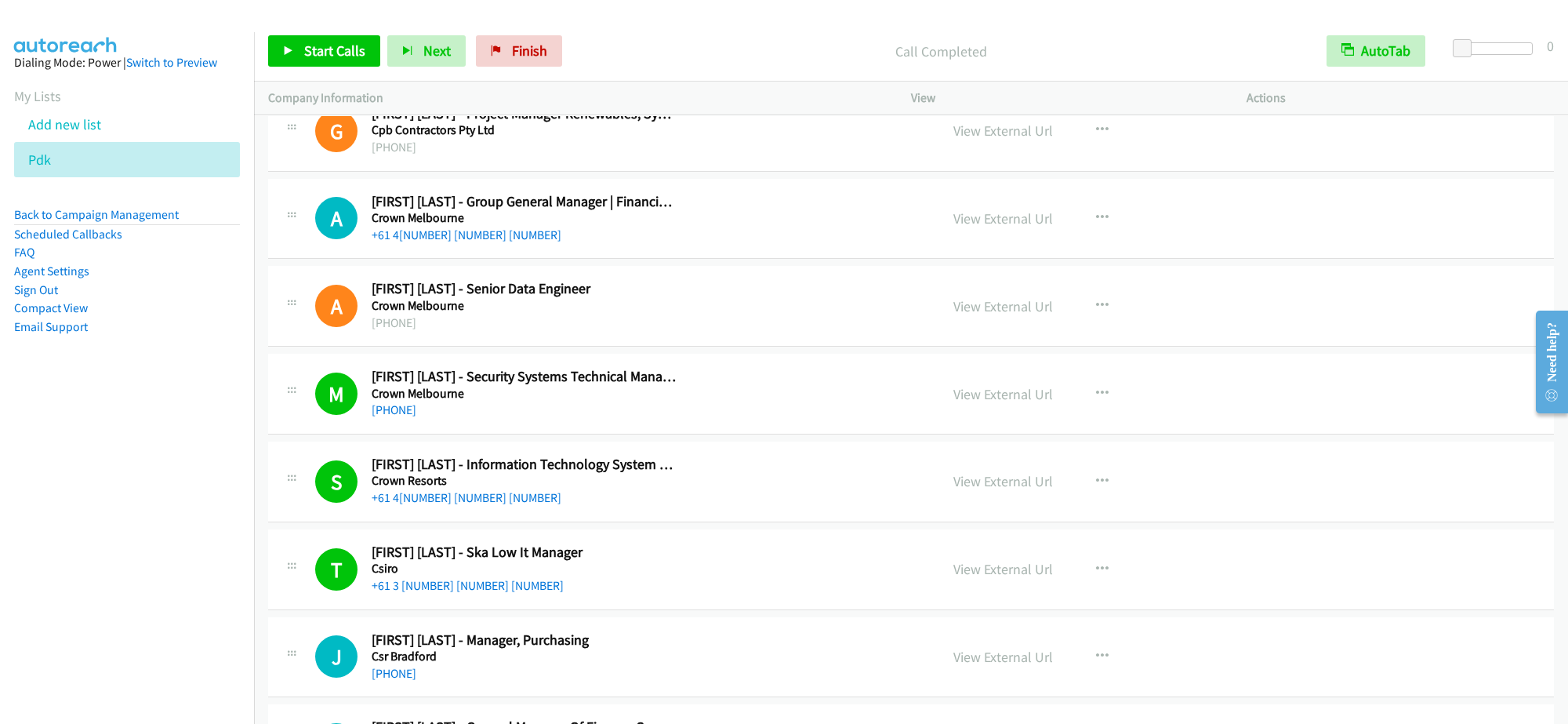 scroll, scrollTop: 7307, scrollLeft: 0, axis: vertical 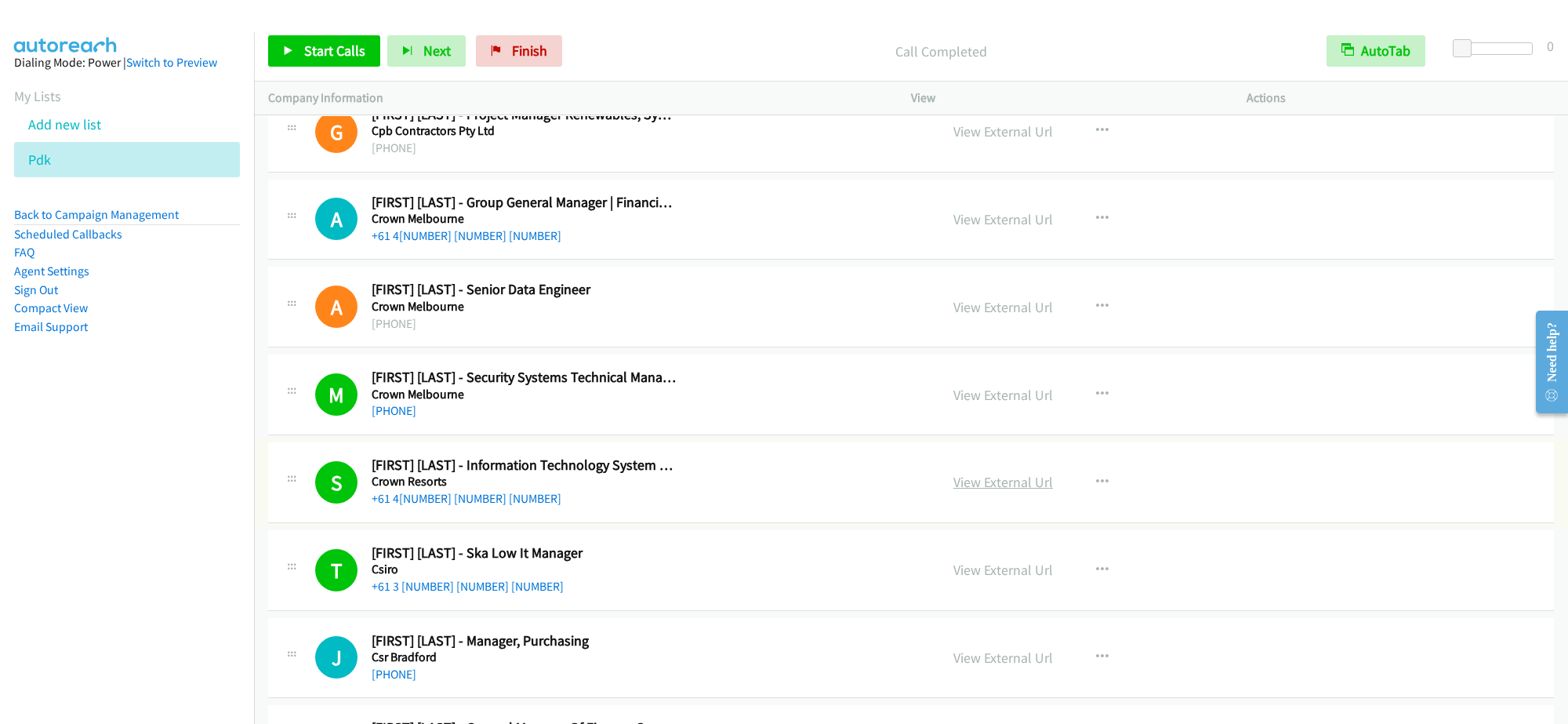 click on "View External Url" at bounding box center [1003, 482] 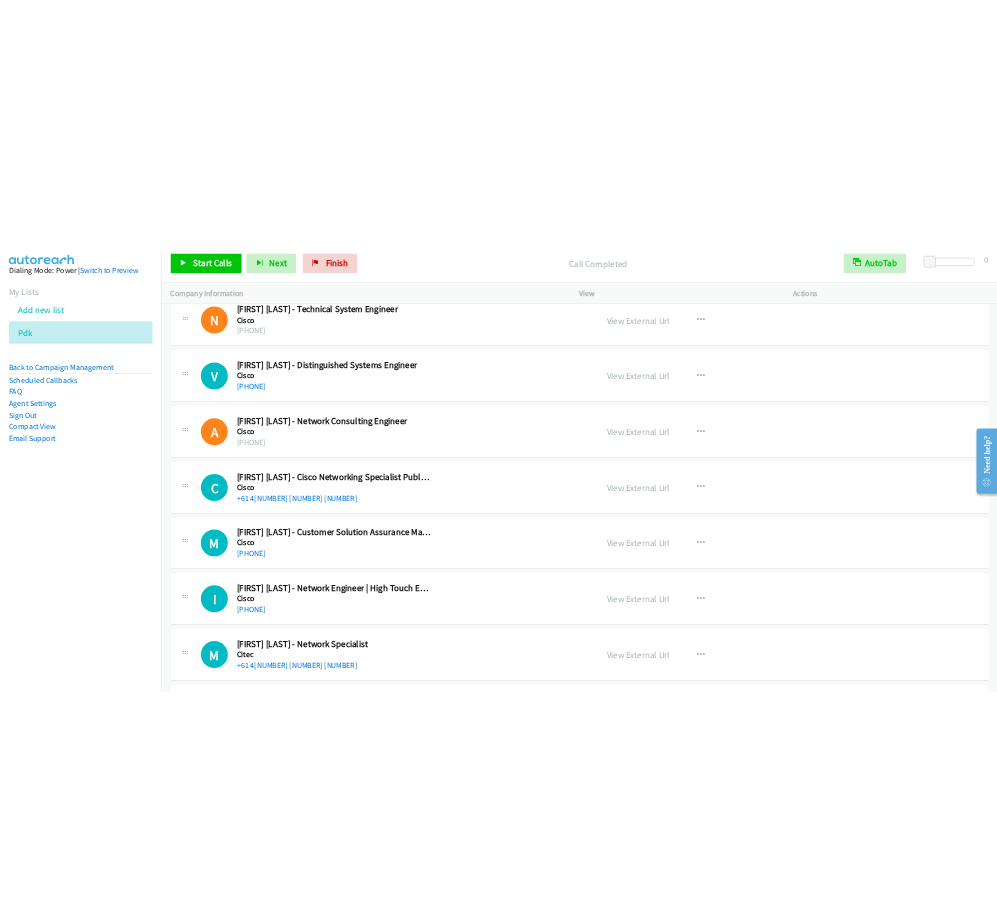 scroll, scrollTop: 3566, scrollLeft: 0, axis: vertical 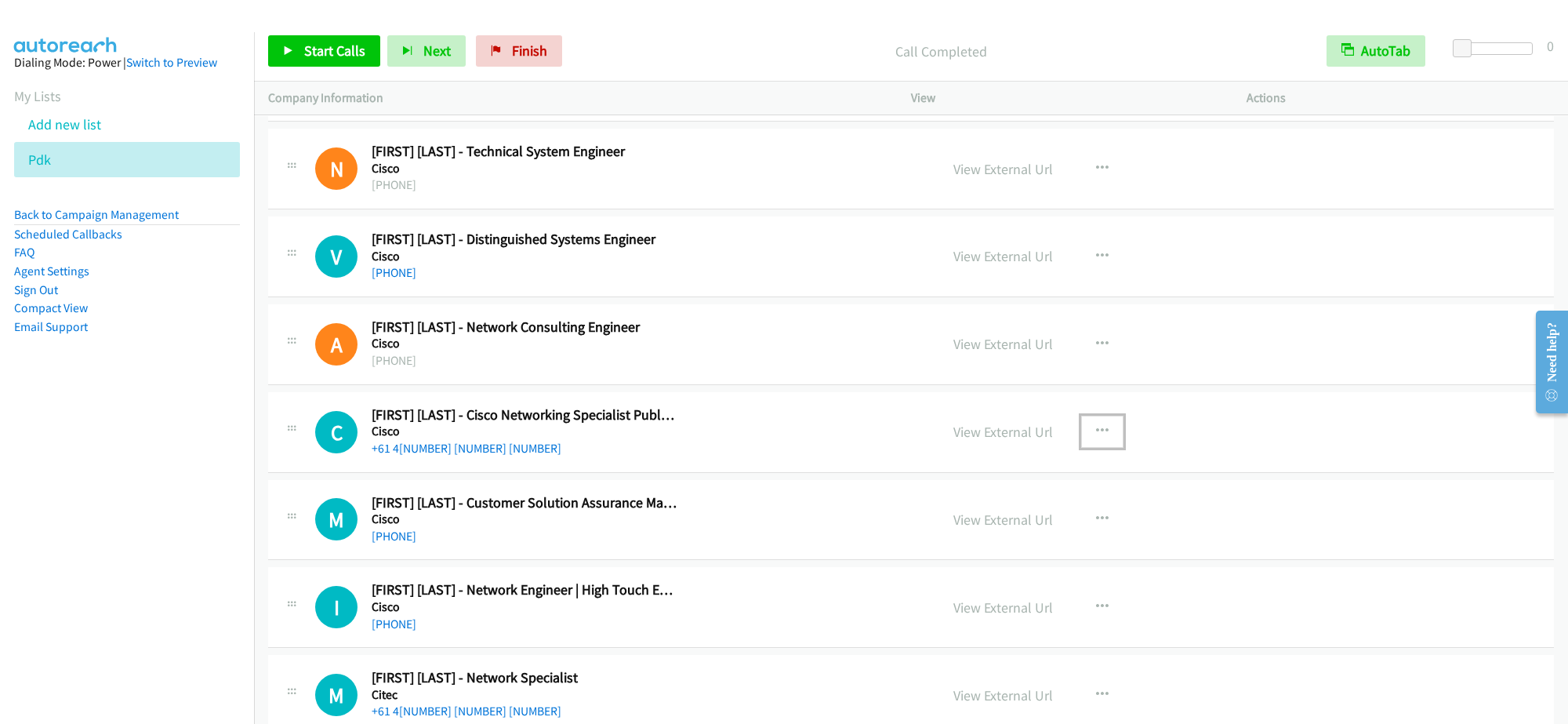click at bounding box center (1102, 431) 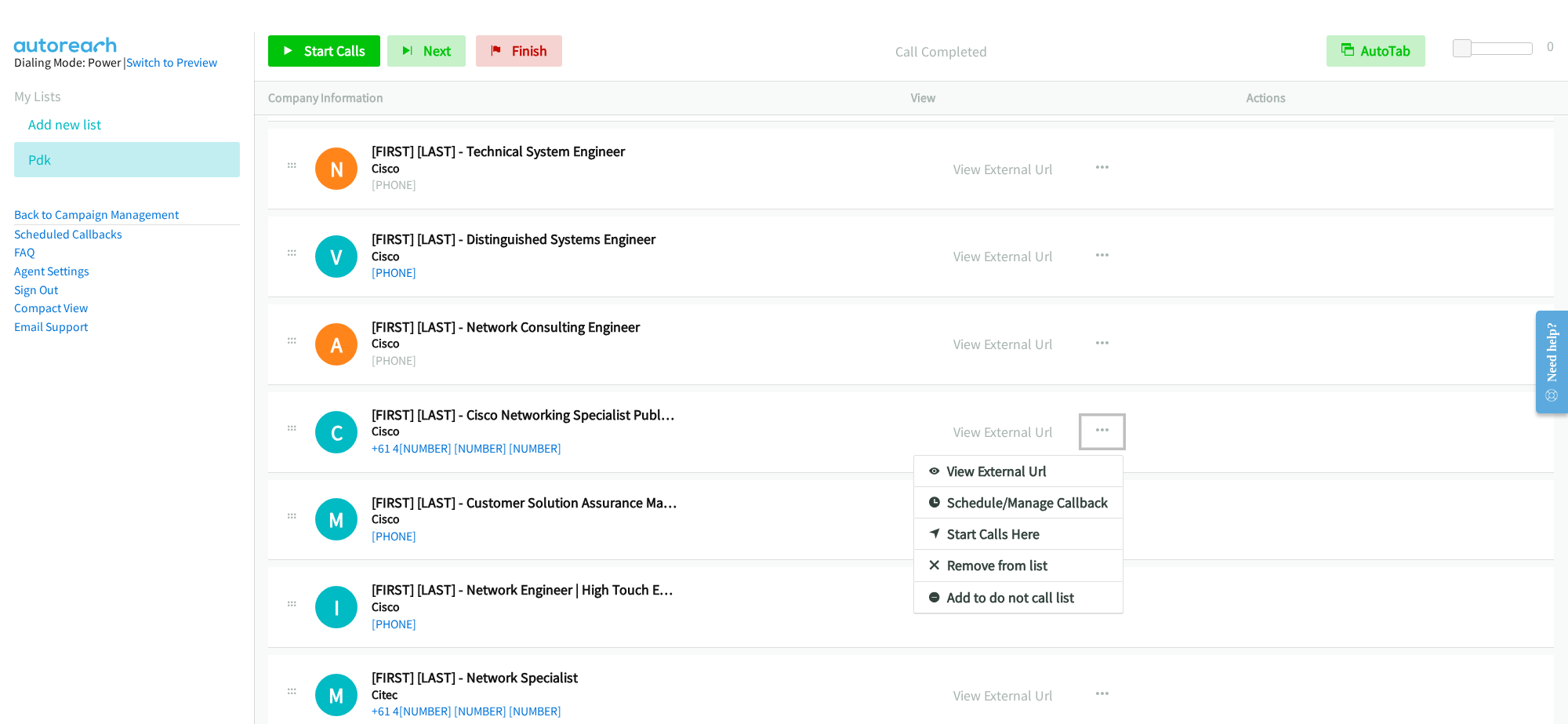 click on "Start Calls Here" at bounding box center [1018, 534] 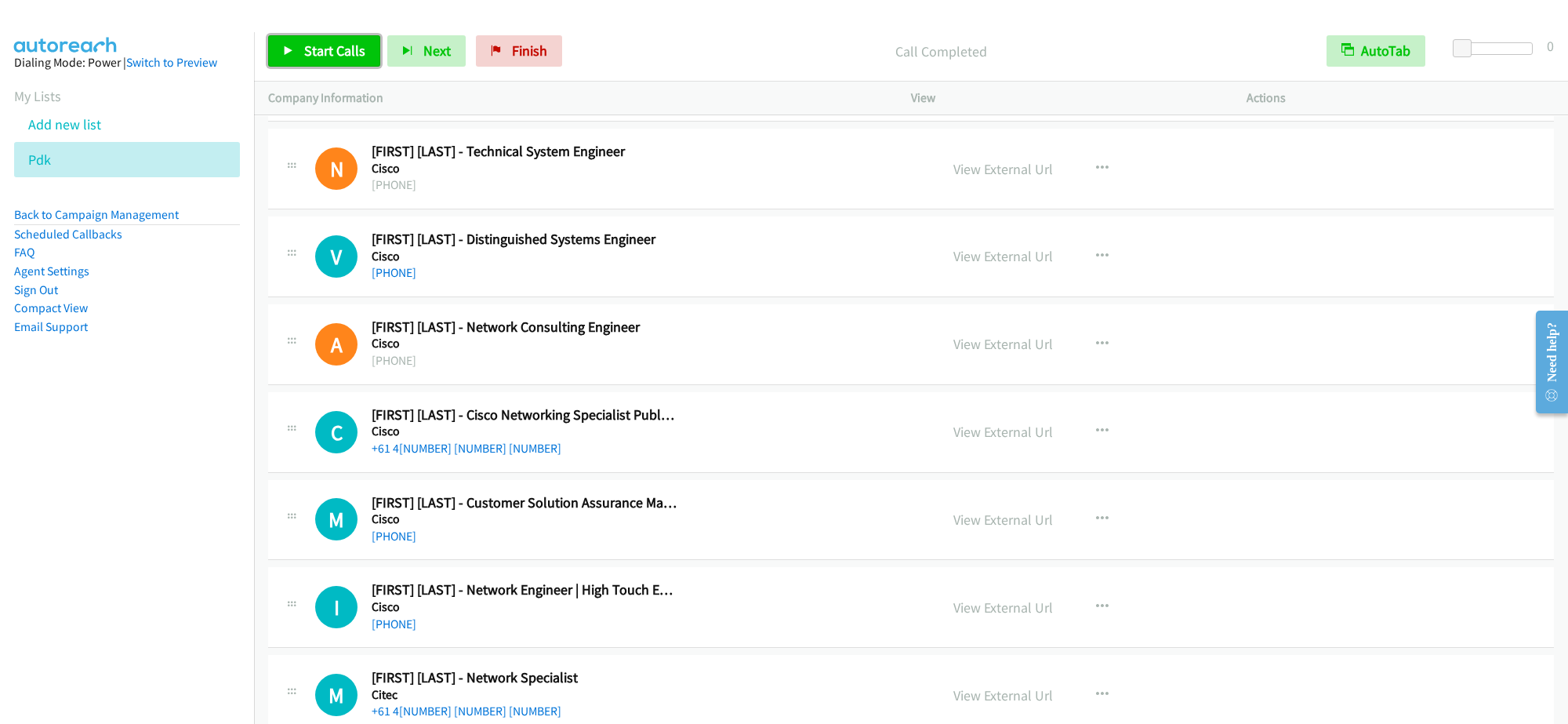 click on "Start Calls" at bounding box center [335, 50] 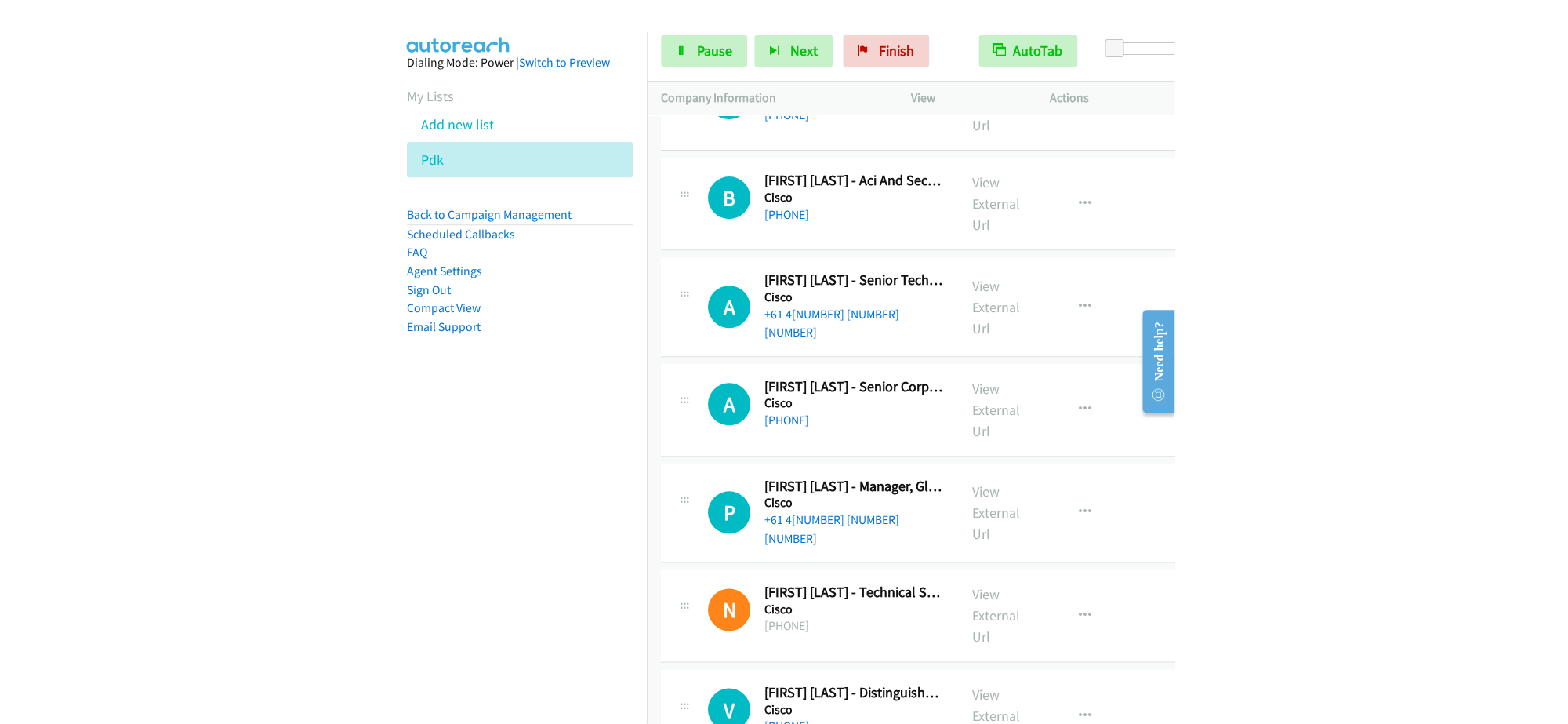 scroll, scrollTop: 3167, scrollLeft: 0, axis: vertical 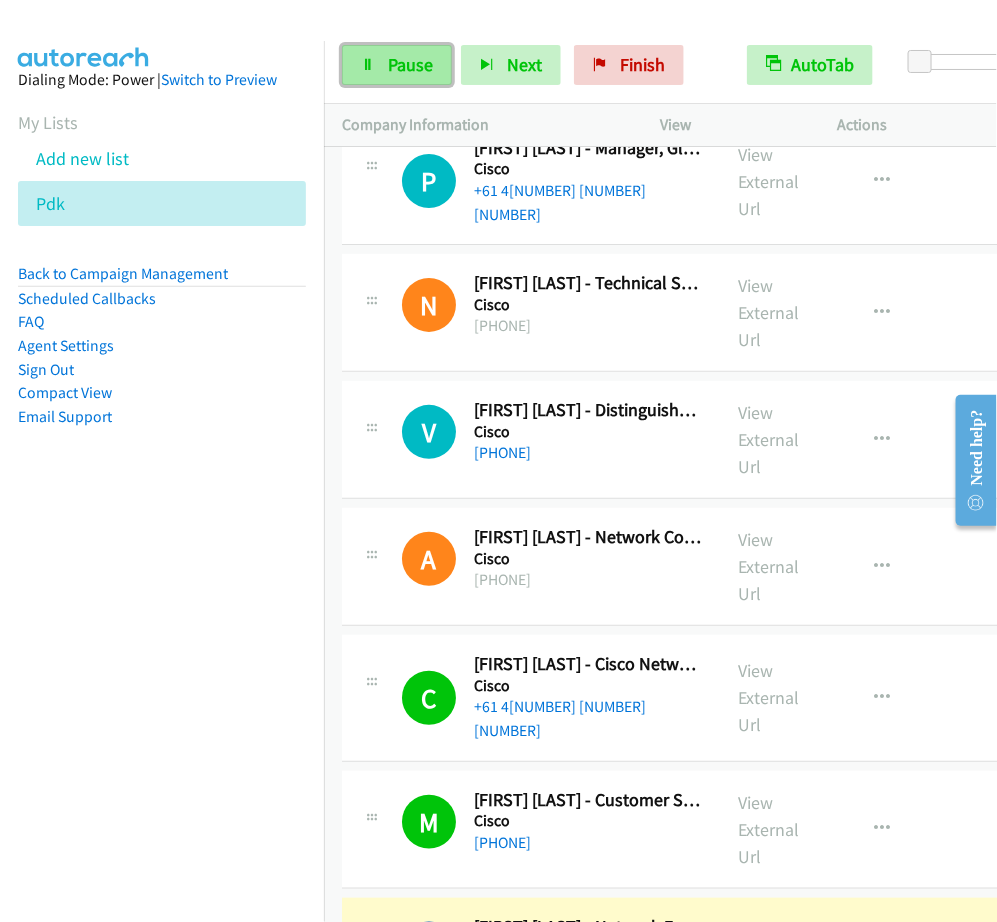 click on "Pause" at bounding box center [410, 64] 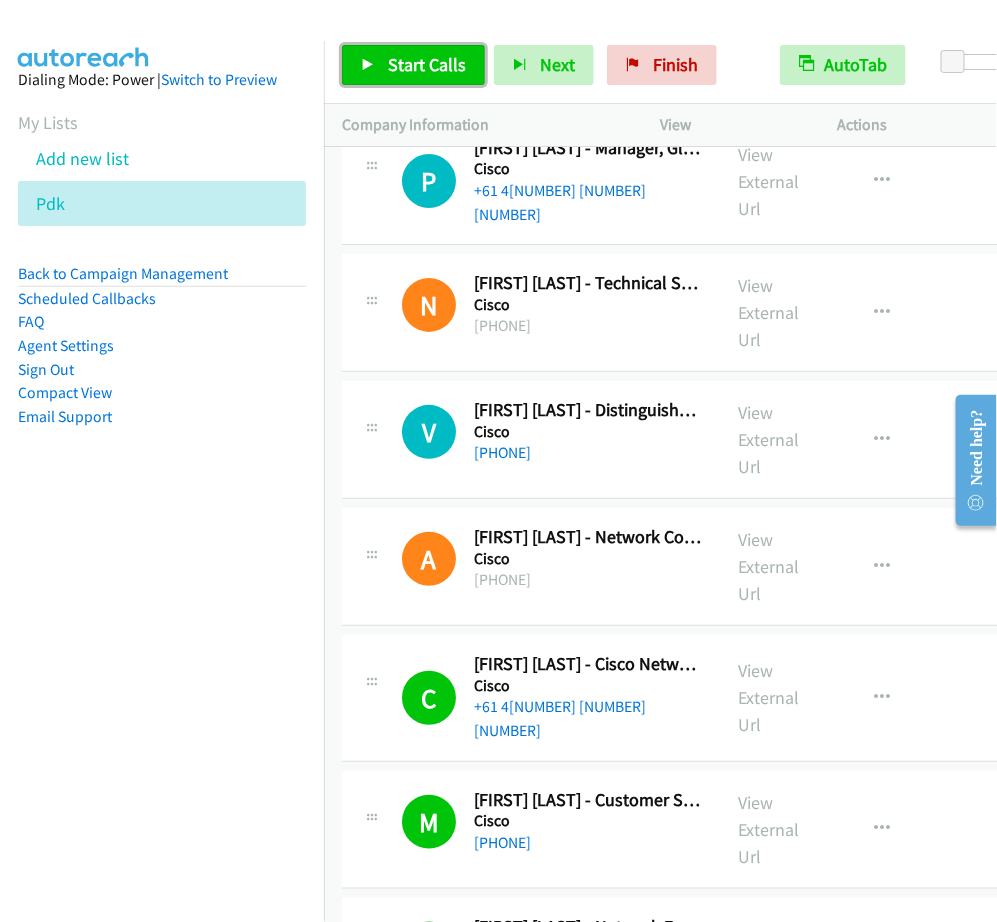 click on "Start Calls" at bounding box center (427, 64) 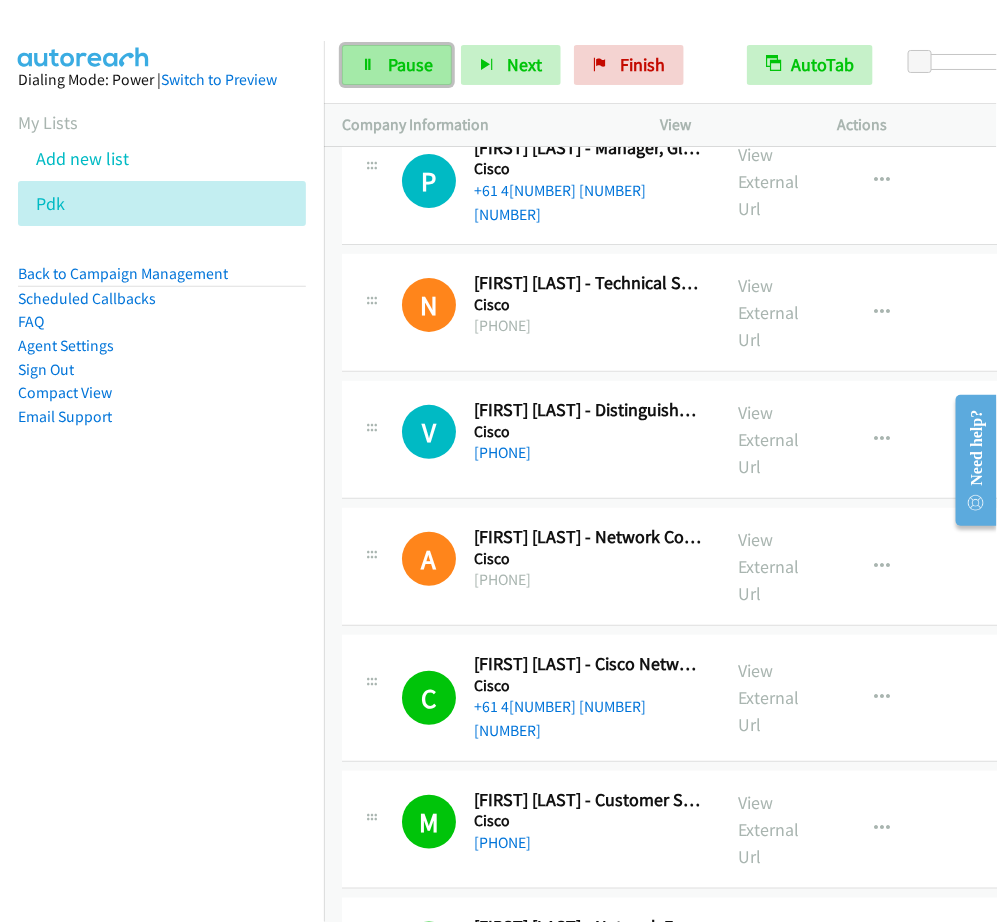 click on "Pause" at bounding box center [410, 64] 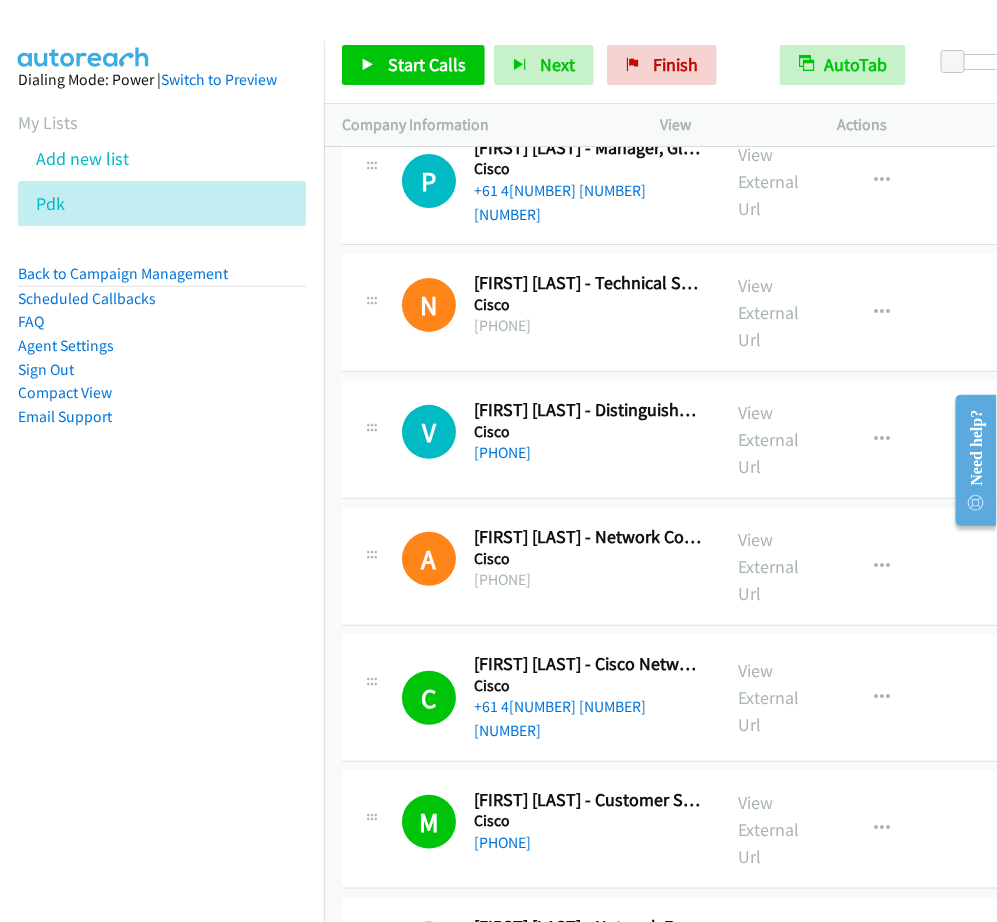 click on "Start Calls
Pause
Next
Finish
Call Completed
AutoTab
AutoTab
0" at bounding box center (660, 65) 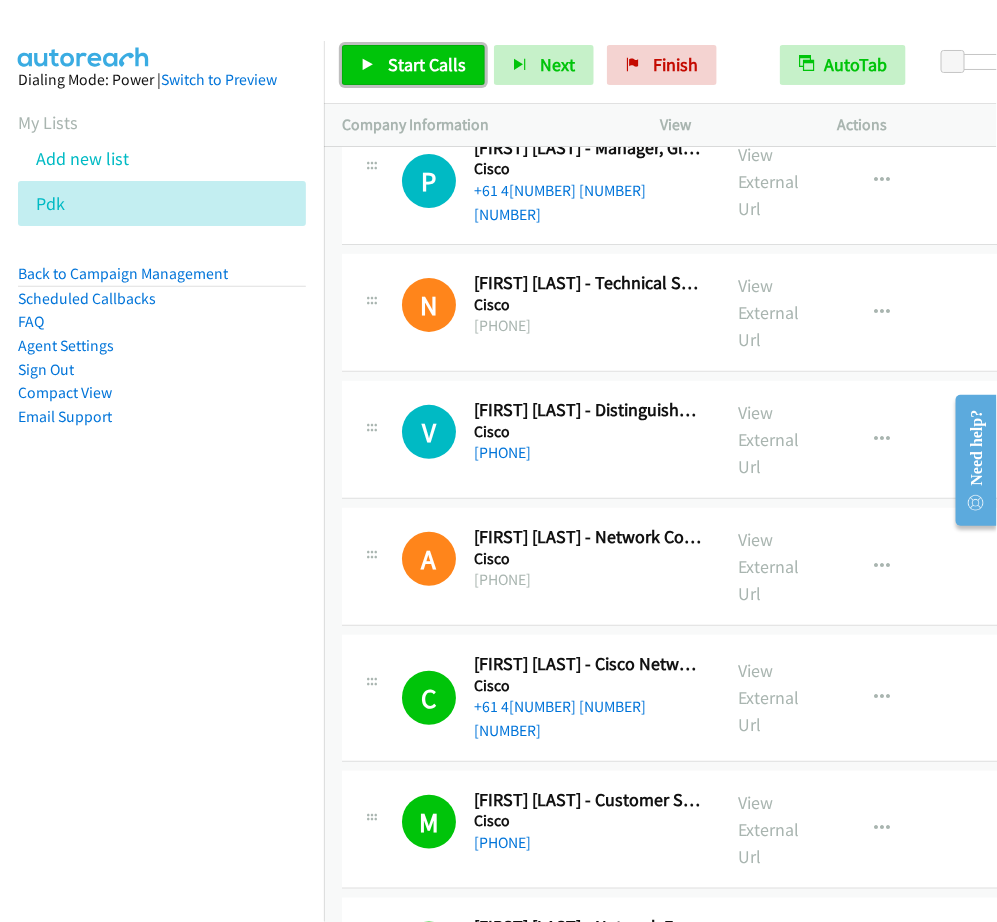 click on "Start Calls" at bounding box center [413, 65] 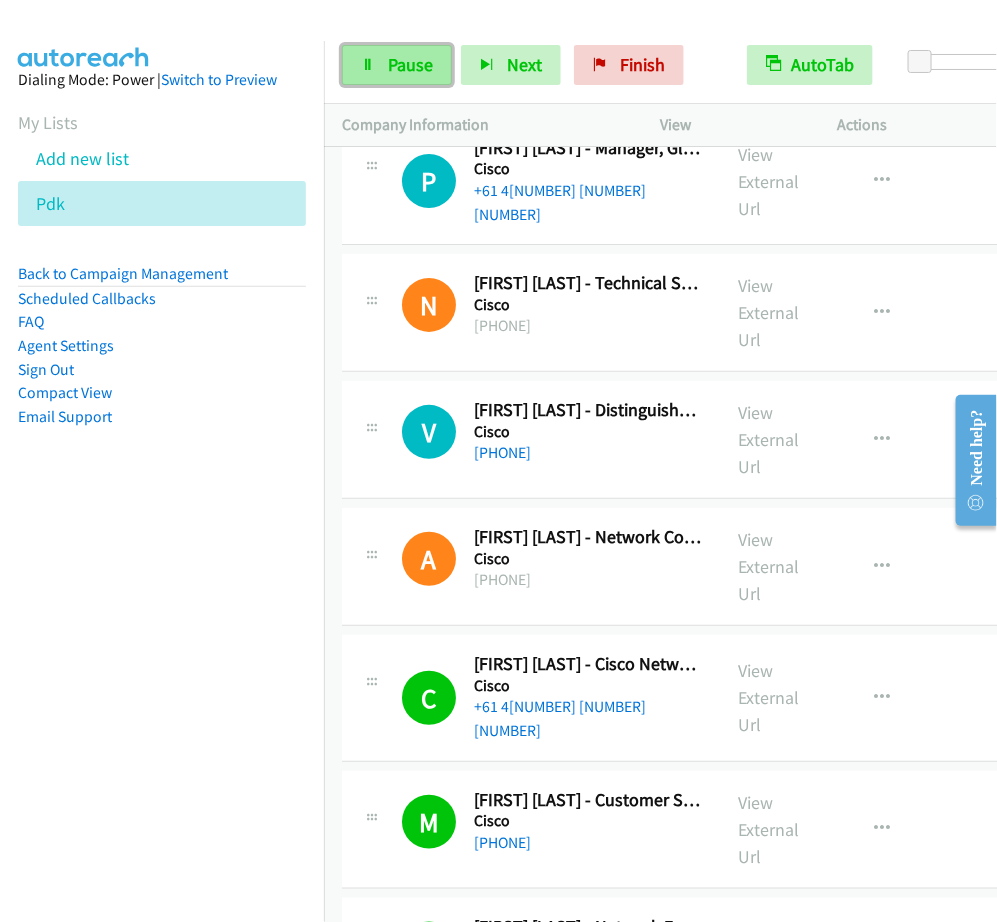 click on "Pause" at bounding box center [397, 65] 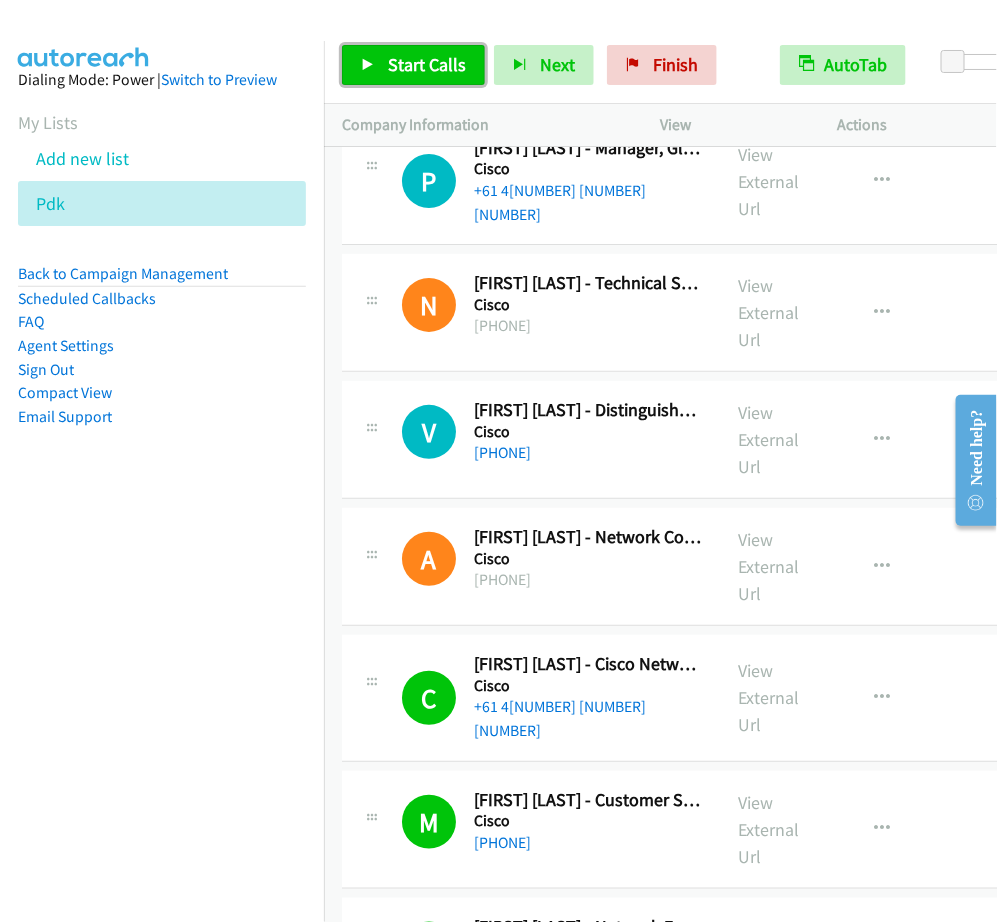 click on "Start Calls" at bounding box center (427, 64) 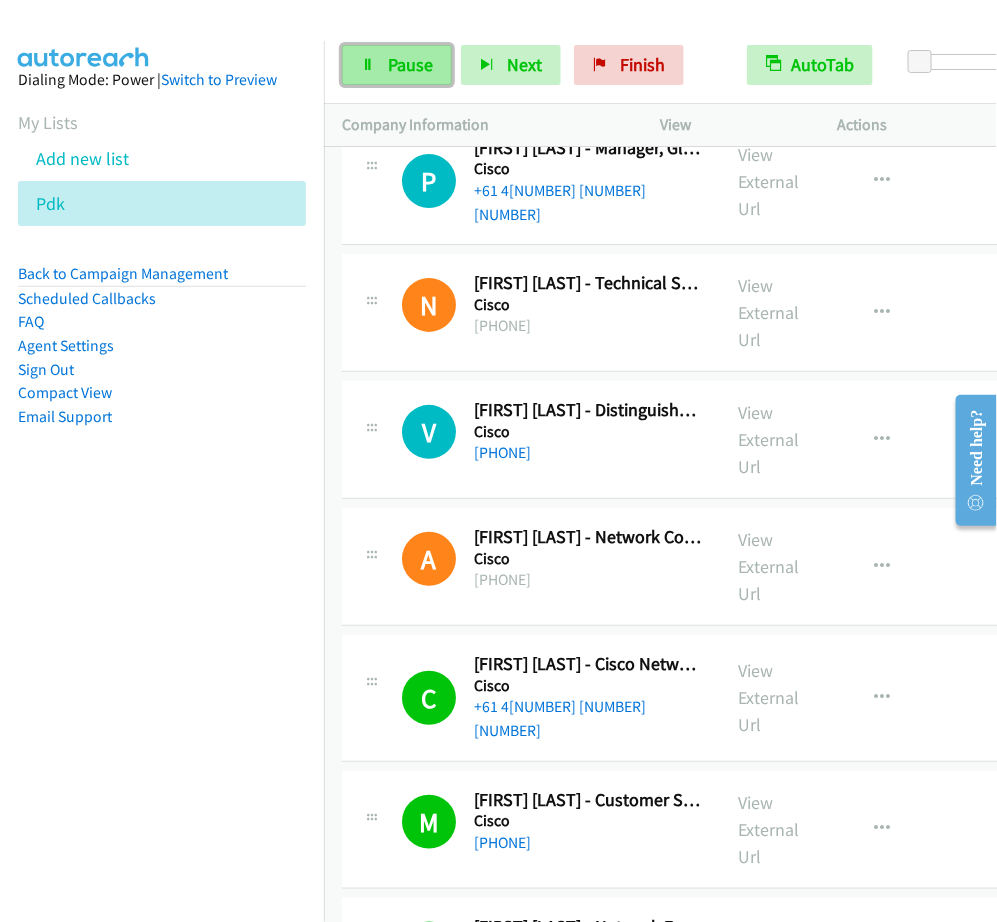 click on "Pause" at bounding box center [410, 64] 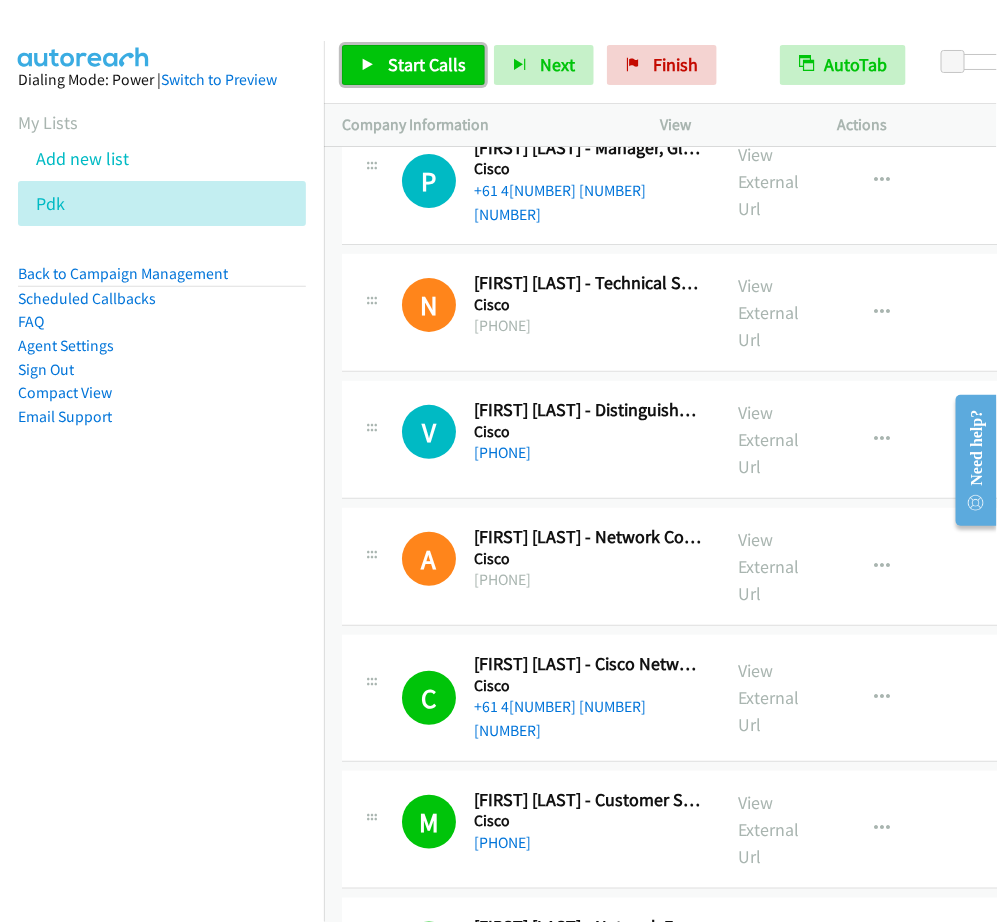 click on "Start Calls" at bounding box center (413, 65) 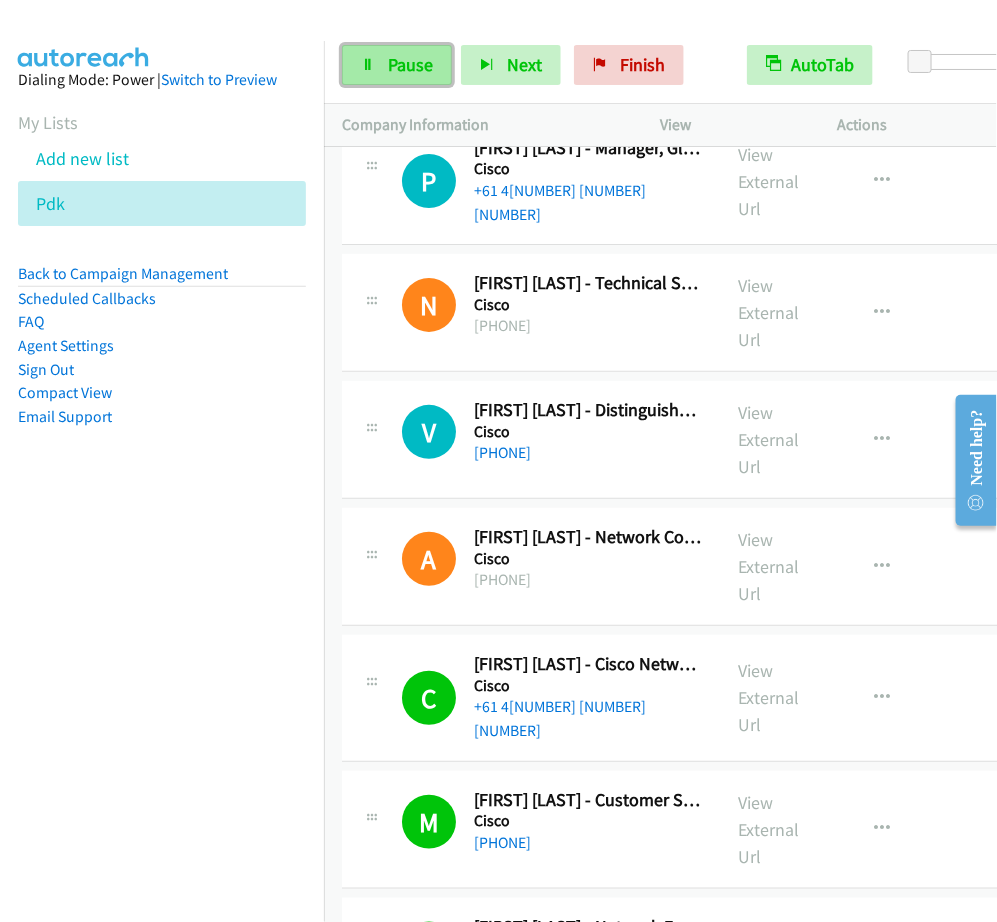 click on "Pause" at bounding box center [397, 65] 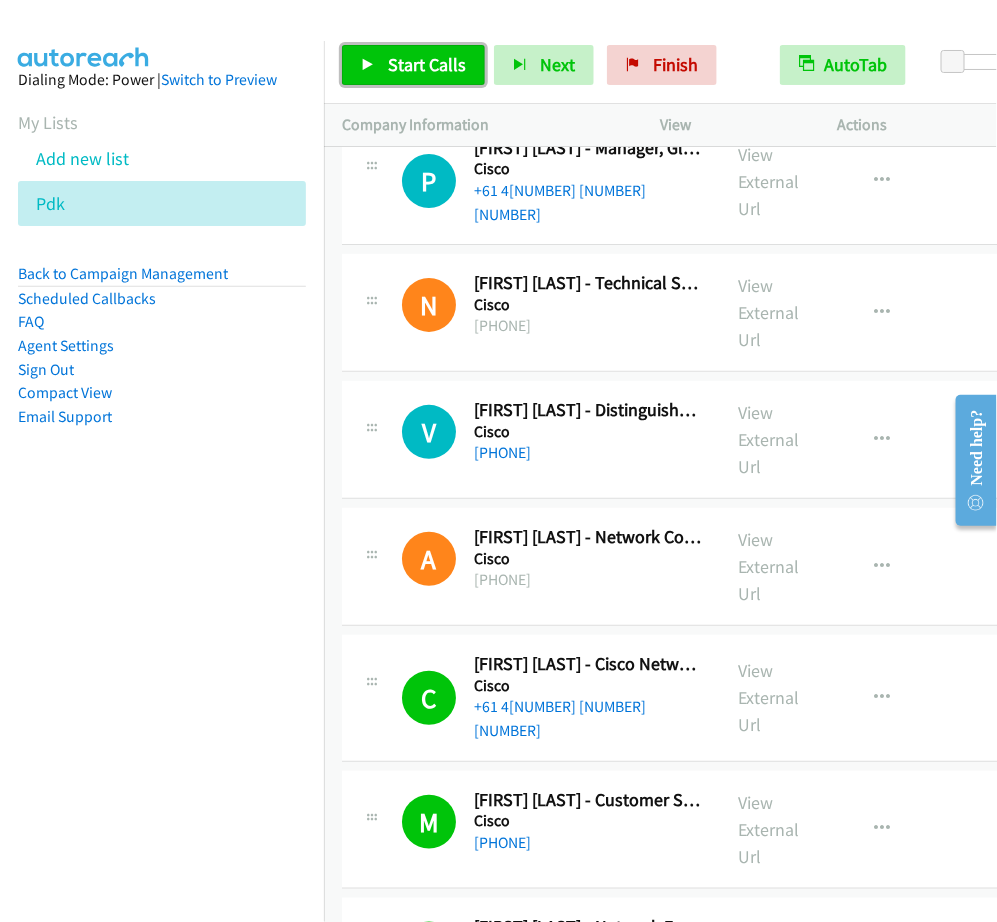 click on "Start Calls" at bounding box center (413, 65) 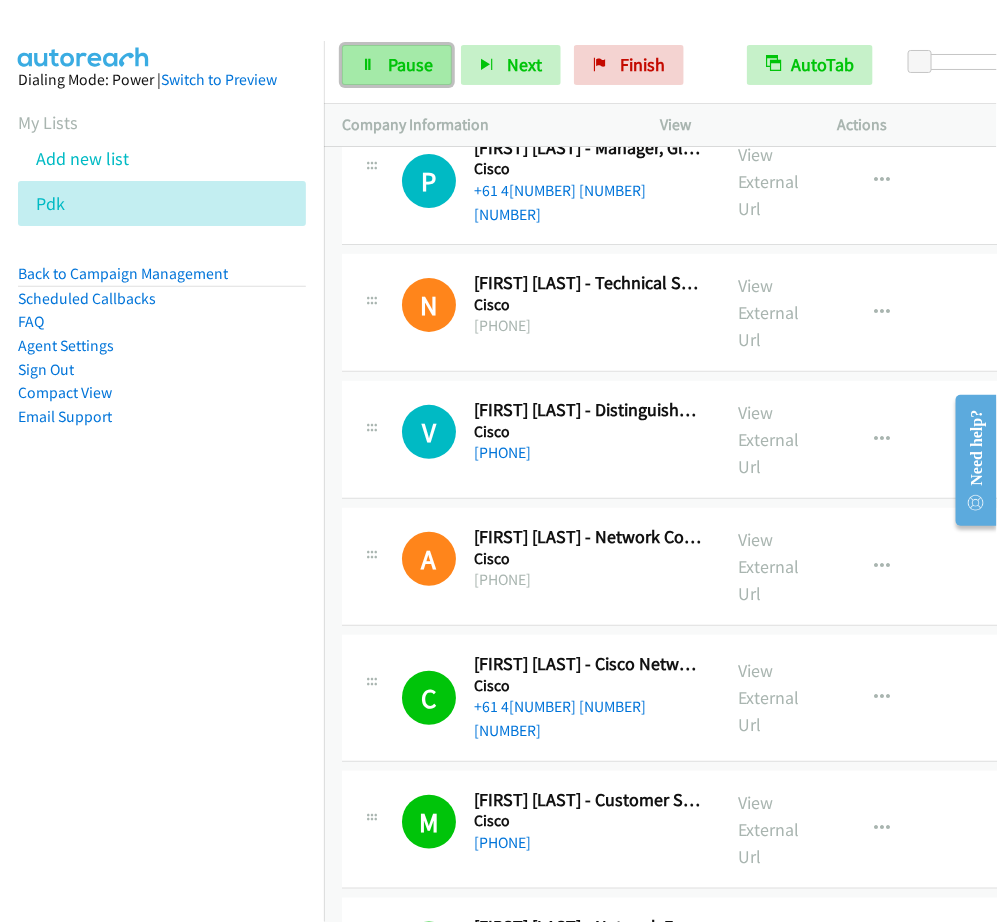 click on "Pause" at bounding box center [397, 65] 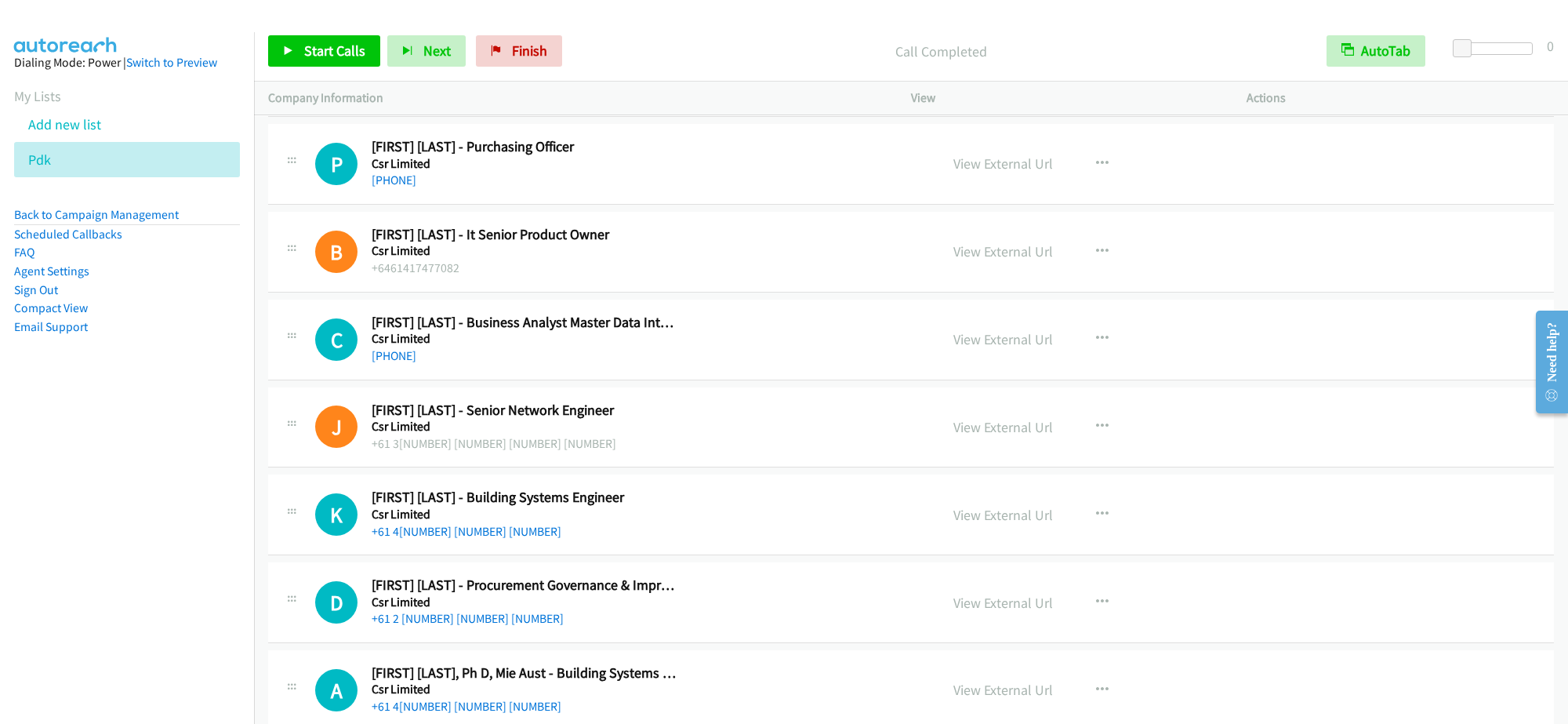 scroll, scrollTop: 8530, scrollLeft: 0, axis: vertical 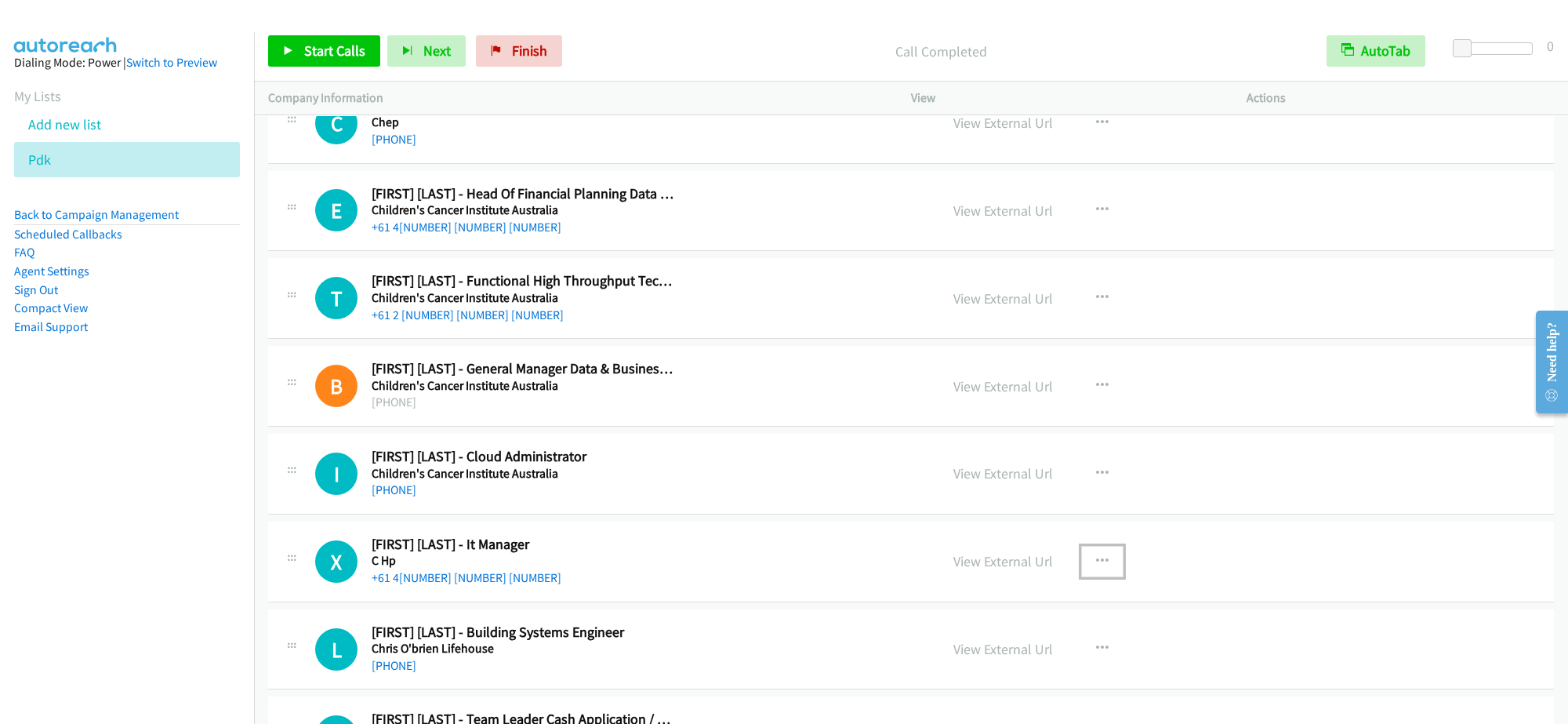 click at bounding box center (1102, 562) 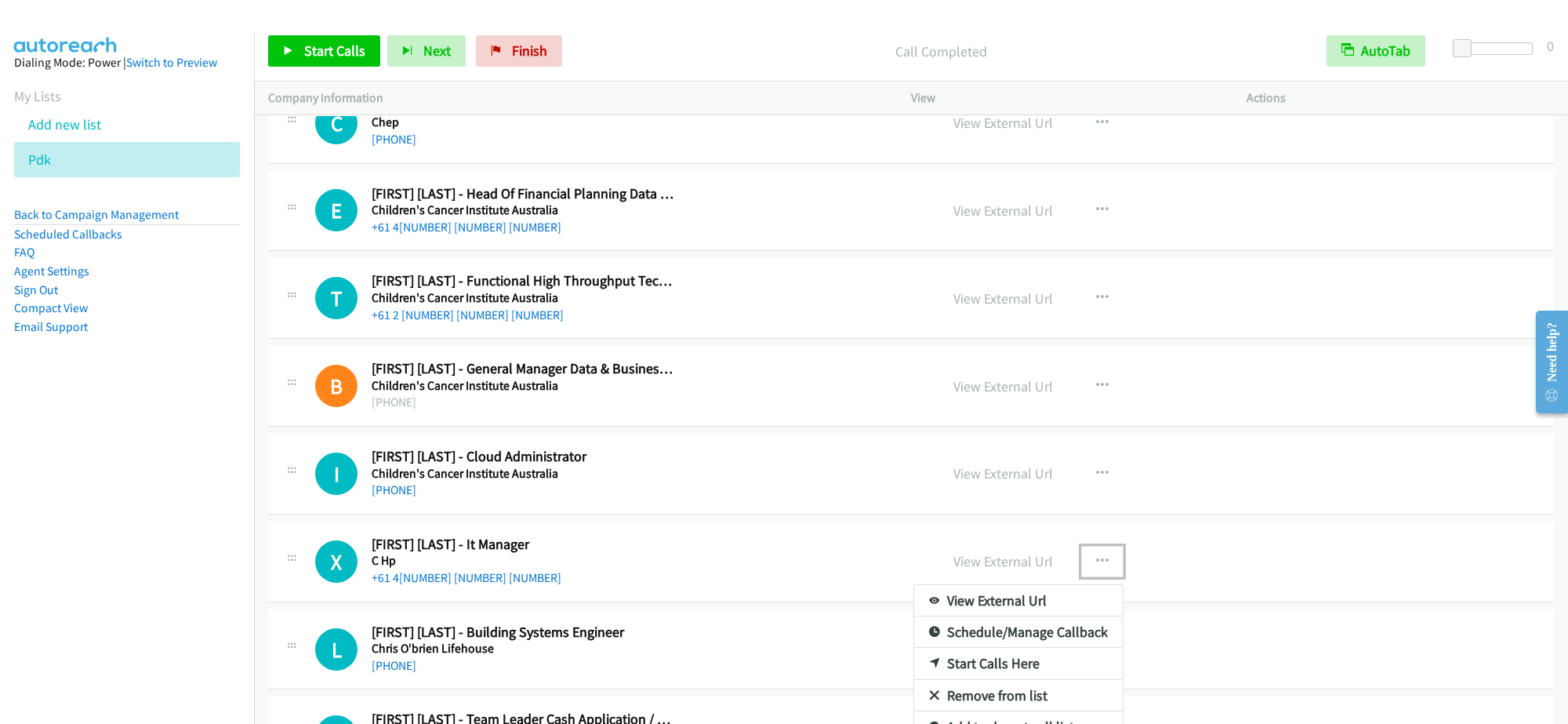 click on "Start Calls Here" at bounding box center [1018, 664] 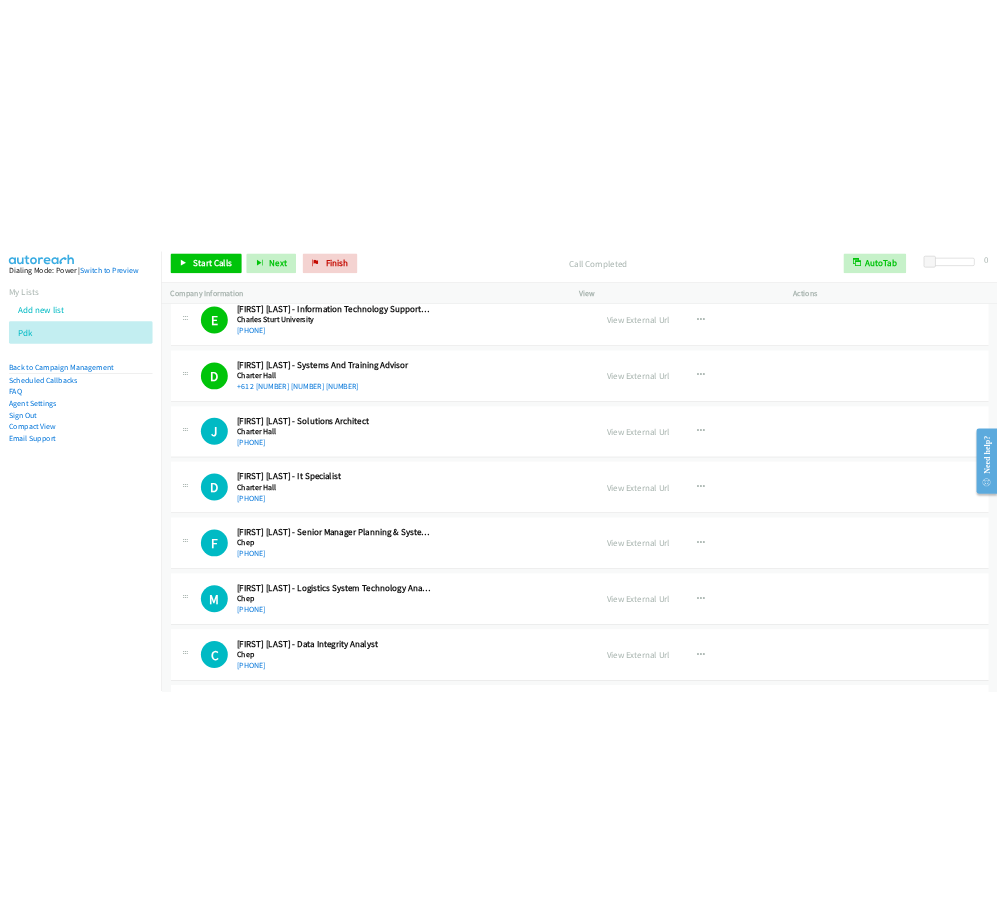 scroll, scrollTop: 250, scrollLeft: 0, axis: vertical 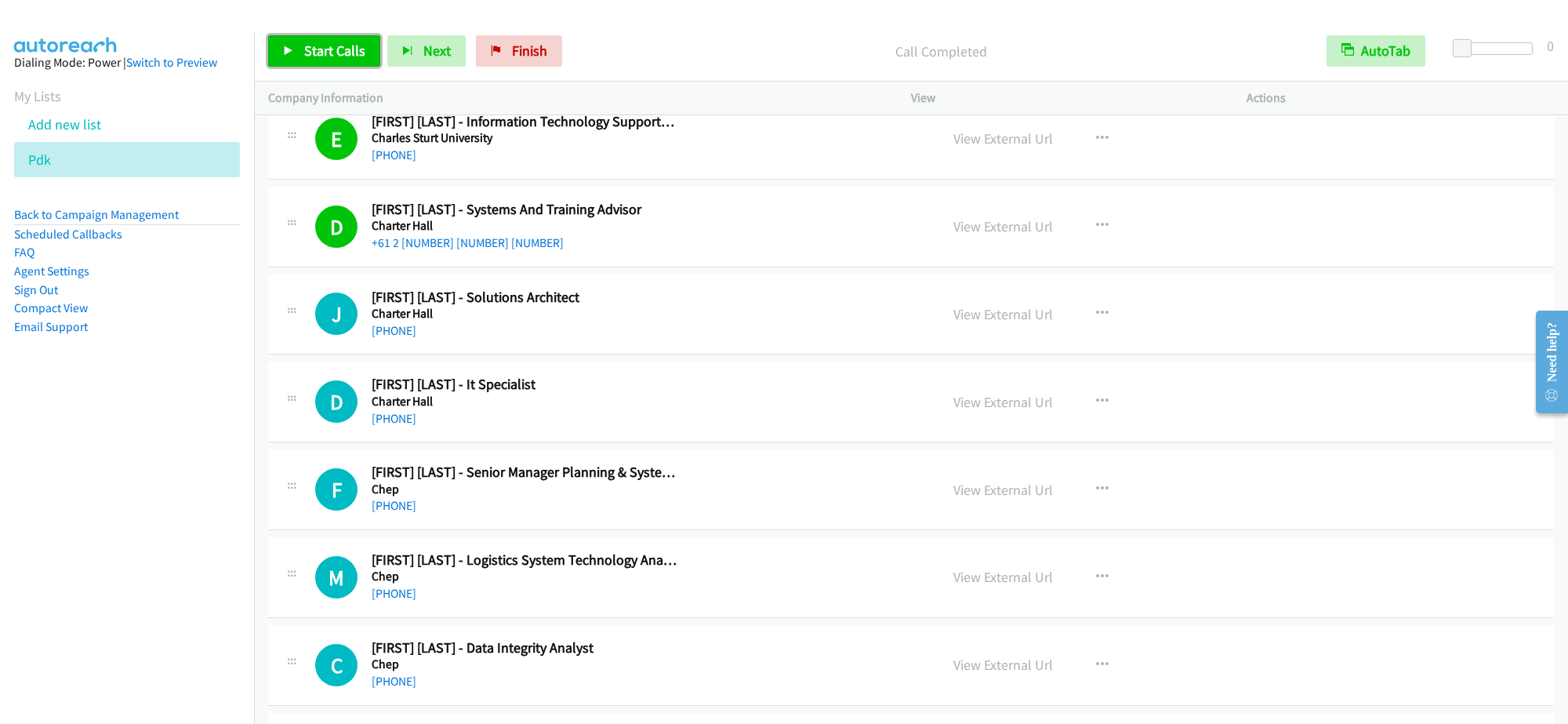 click on "Start Calls" at bounding box center (335, 50) 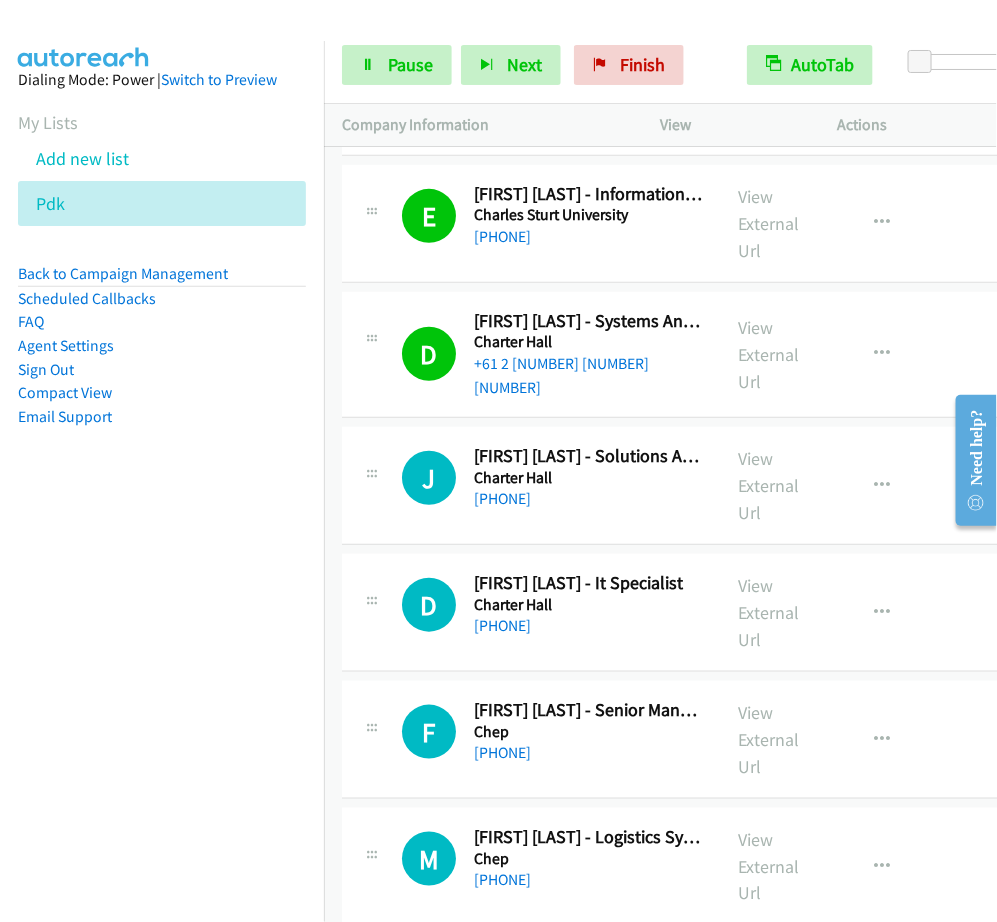 scroll, scrollTop: 281, scrollLeft: 0, axis: vertical 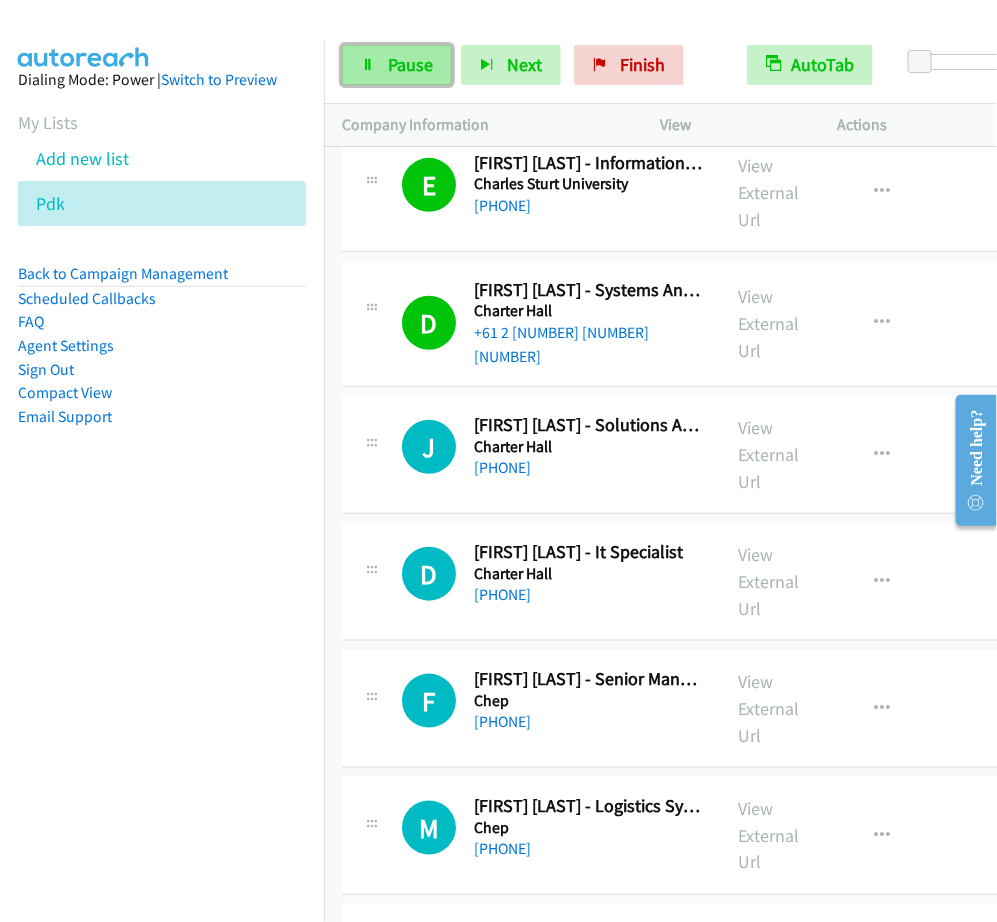 click on "Pause" at bounding box center (397, 65) 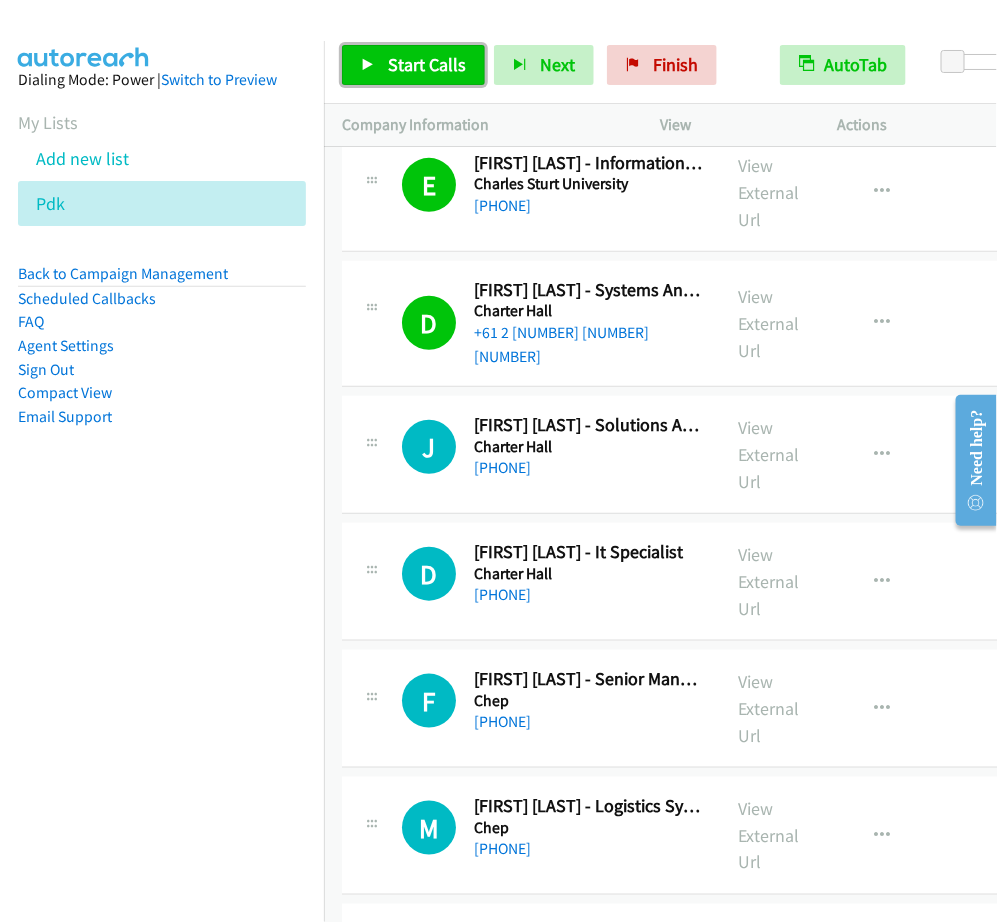 click on "Start Calls" at bounding box center [413, 65] 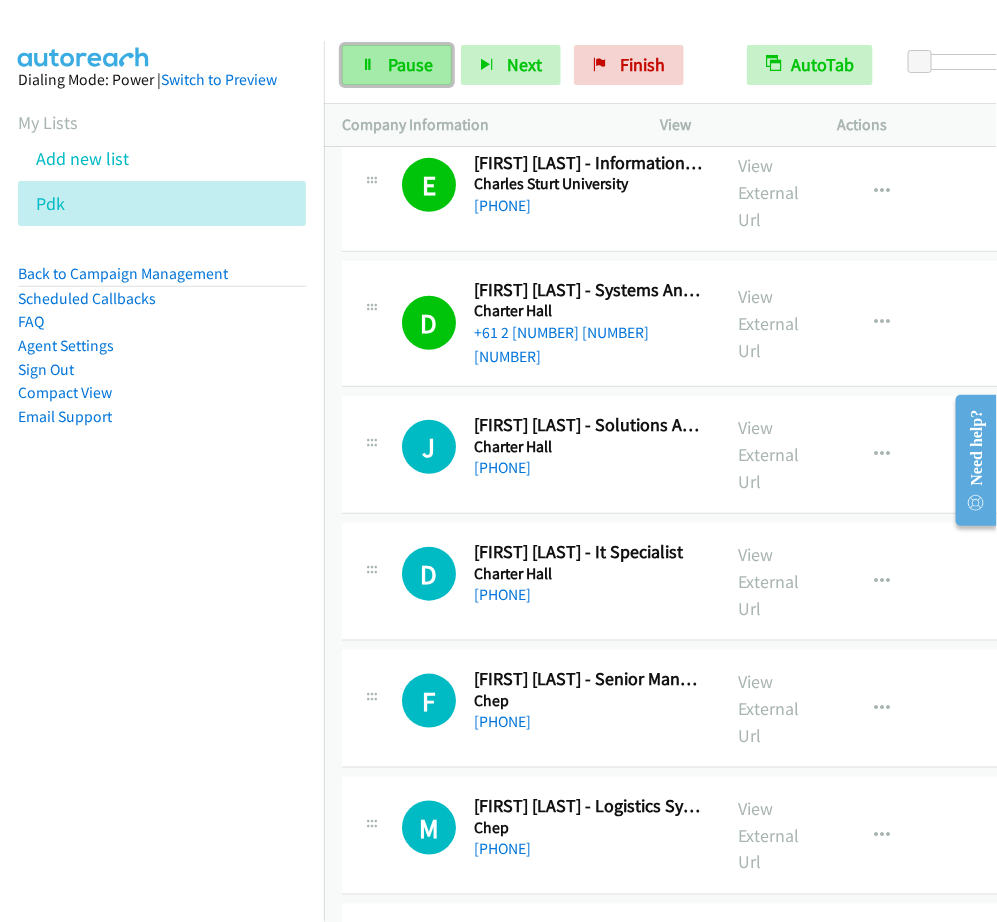 click on "Pause" at bounding box center [410, 64] 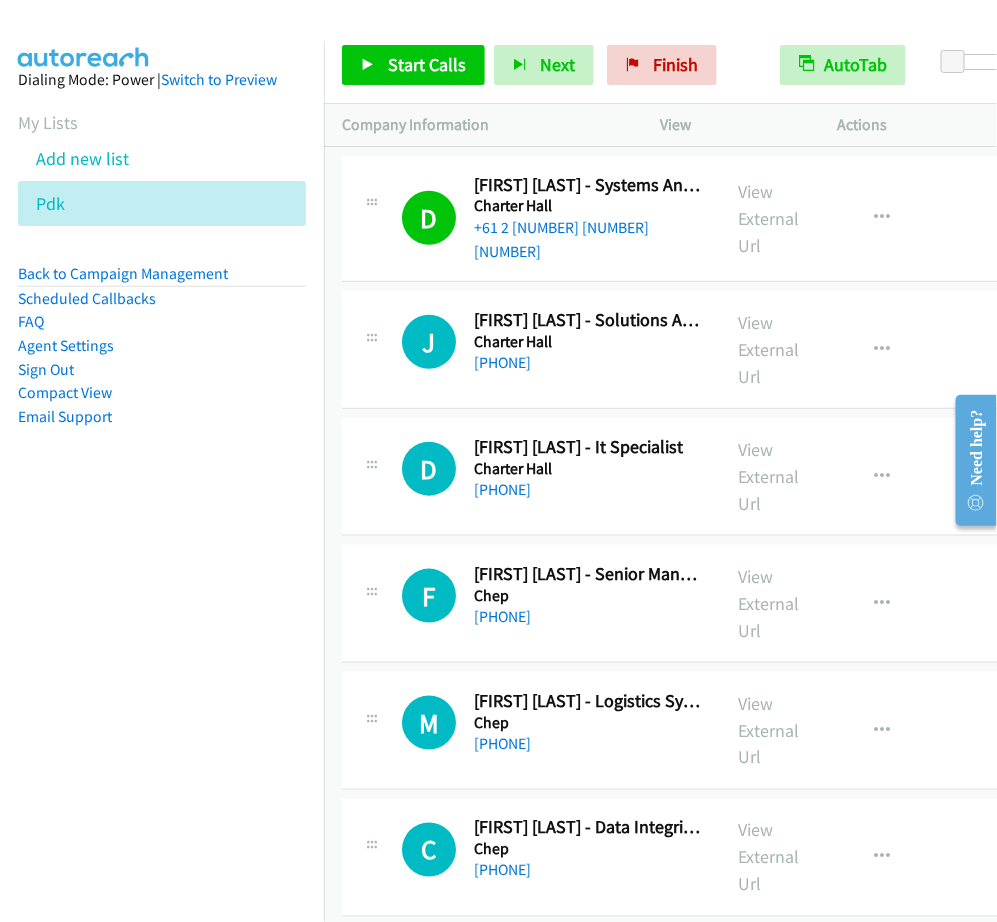 scroll, scrollTop: 656, scrollLeft: 0, axis: vertical 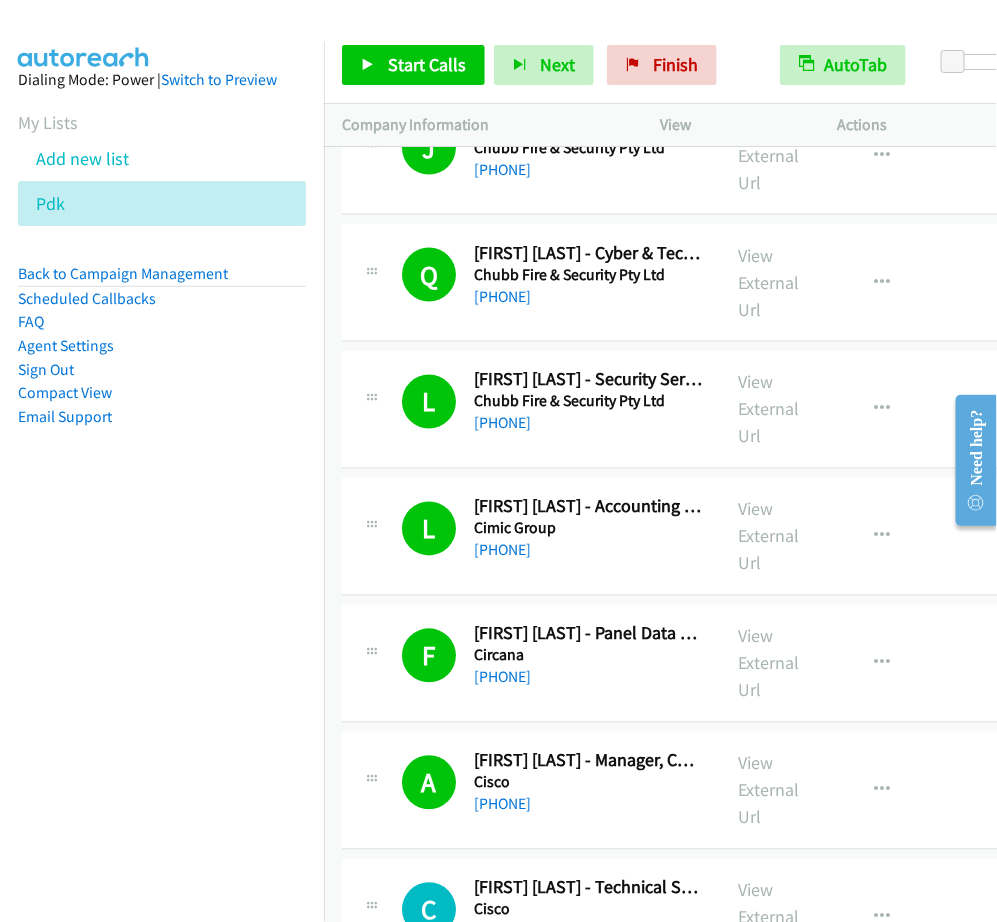 click on "View External Url" at bounding box center (778, 663) 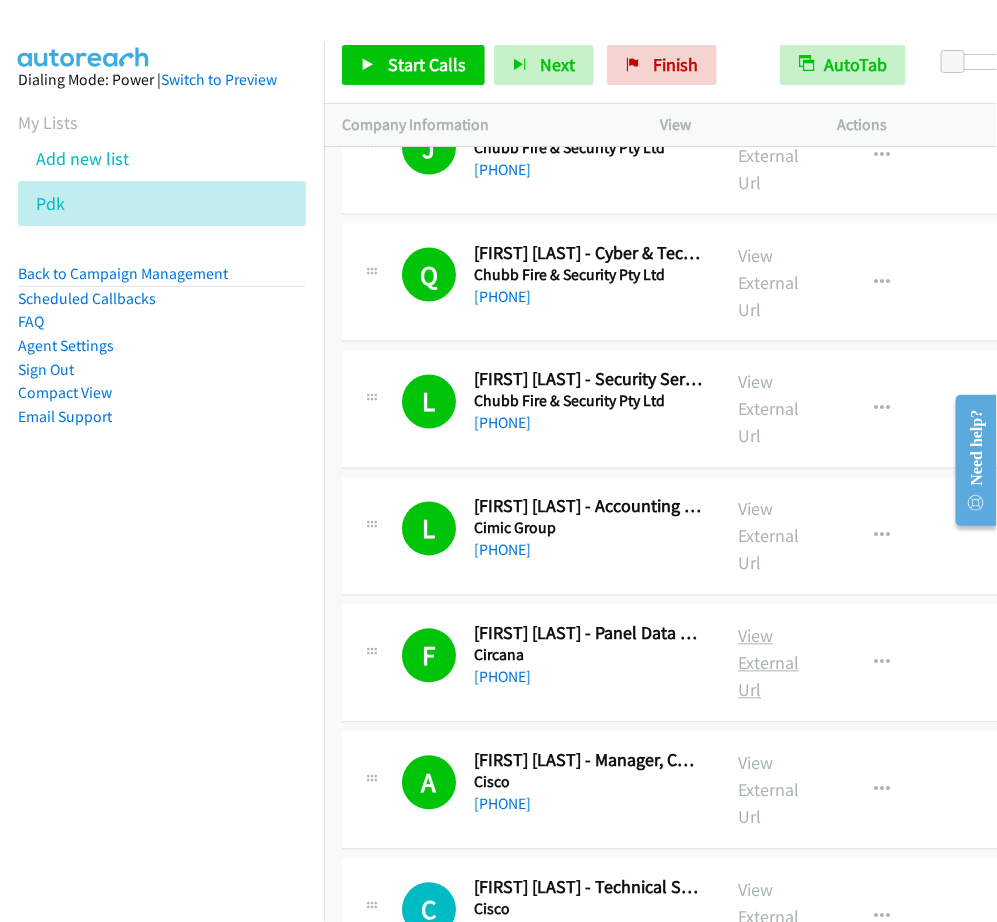 click on "View External Url" at bounding box center [768, 663] 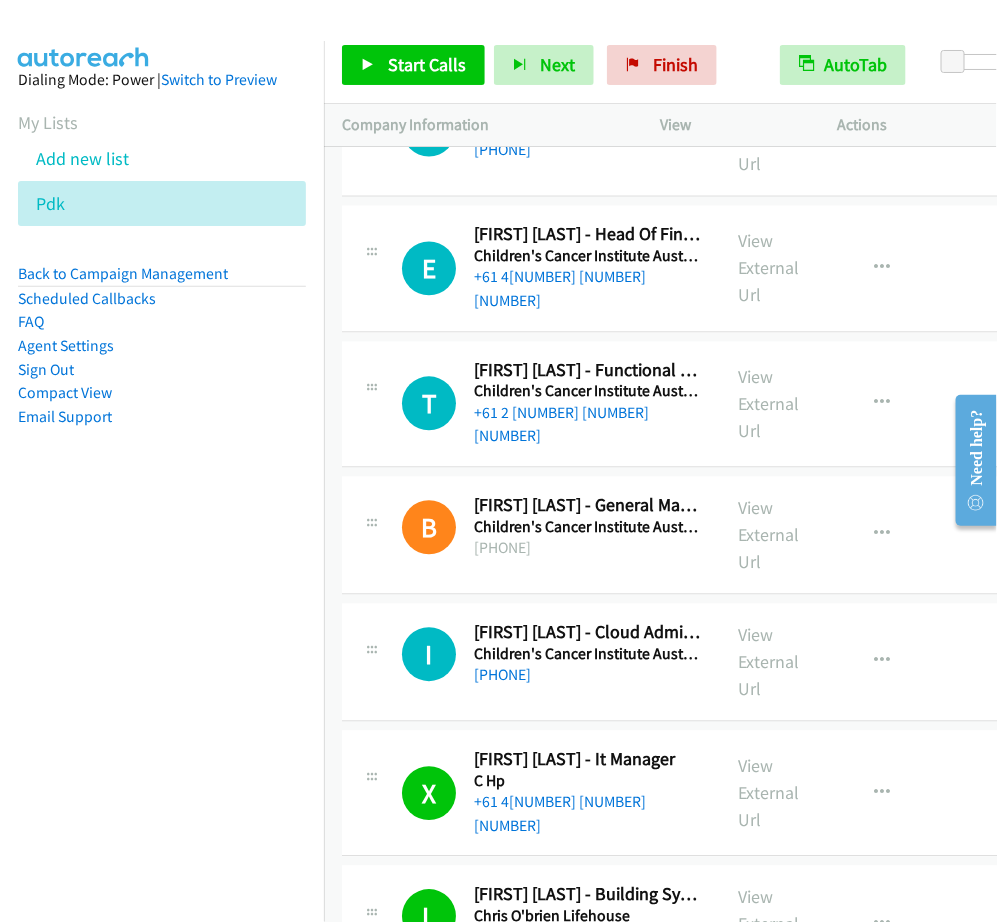 scroll, scrollTop: 1031, scrollLeft: 0, axis: vertical 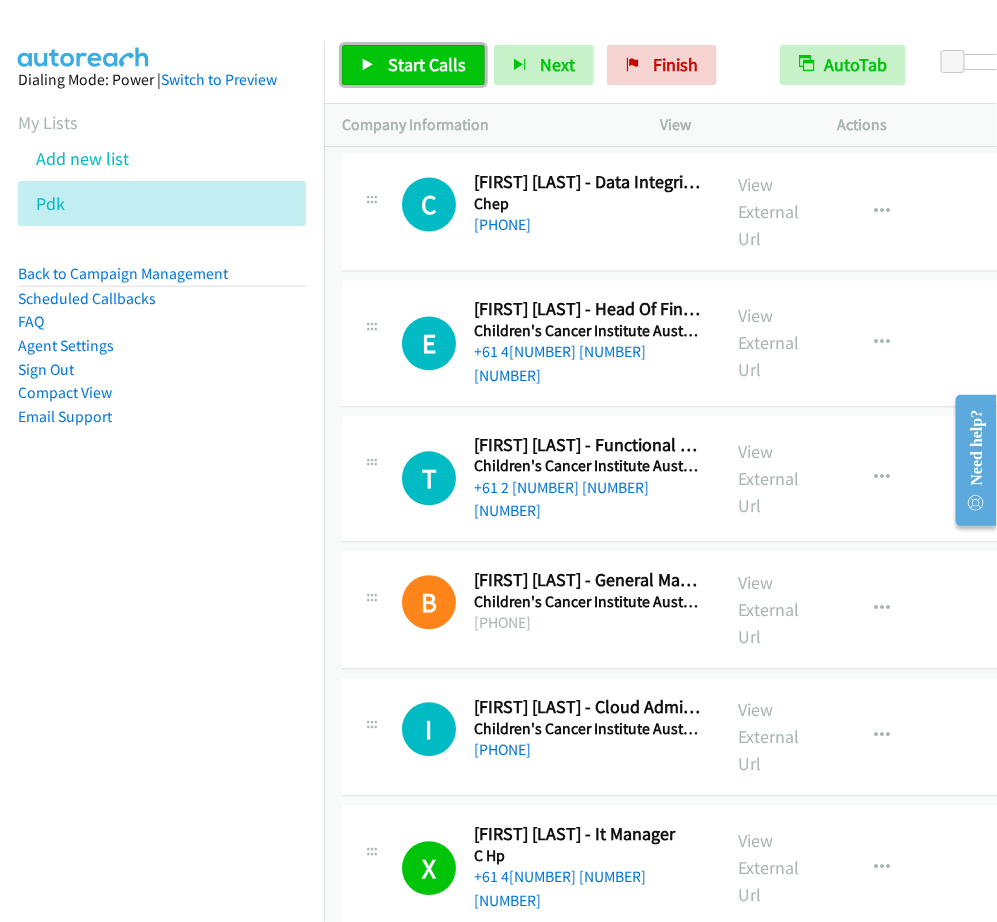 click on "Start Calls" at bounding box center [427, 64] 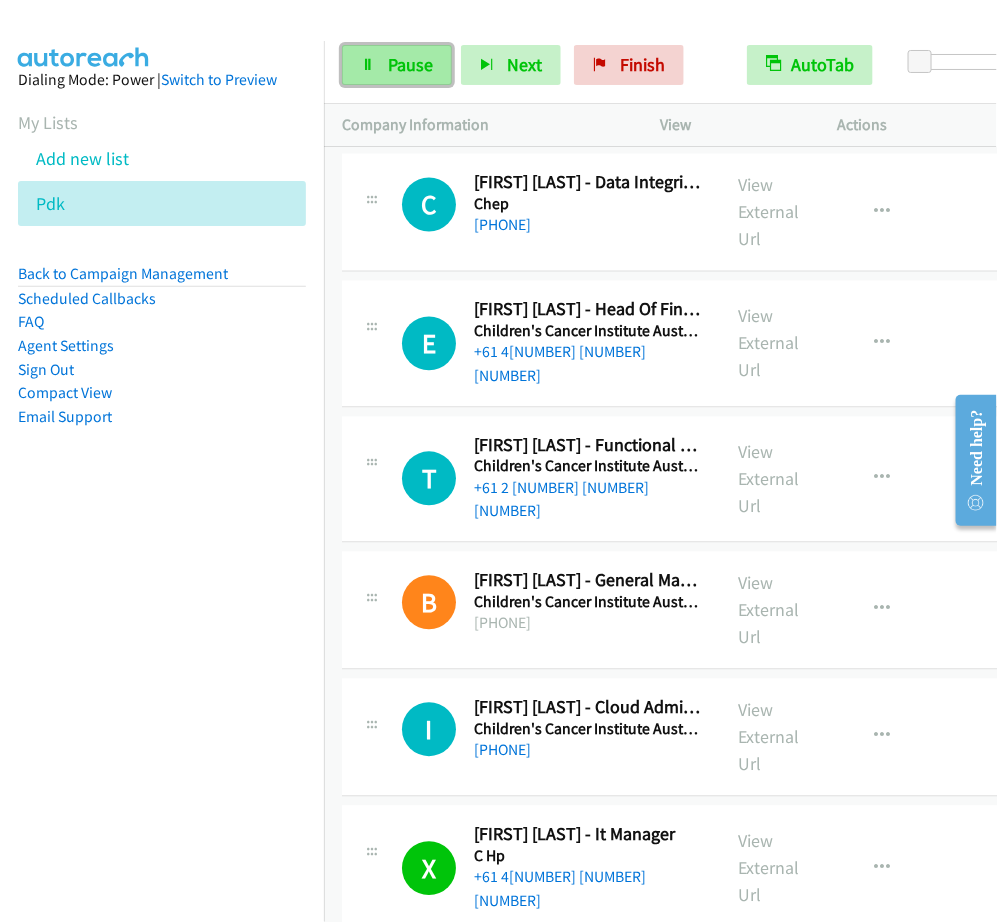 click on "Pause" at bounding box center (410, 64) 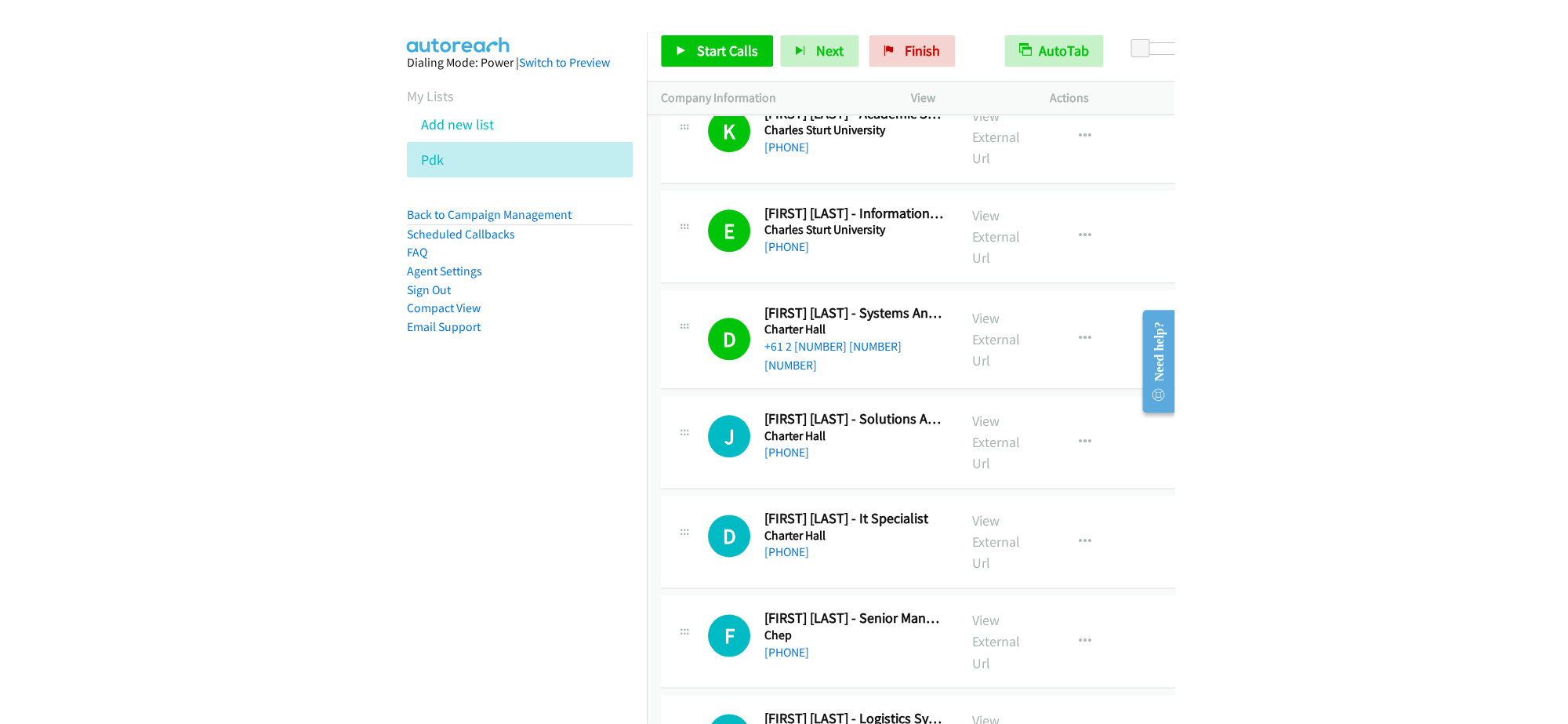 scroll, scrollTop: 122, scrollLeft: 0, axis: vertical 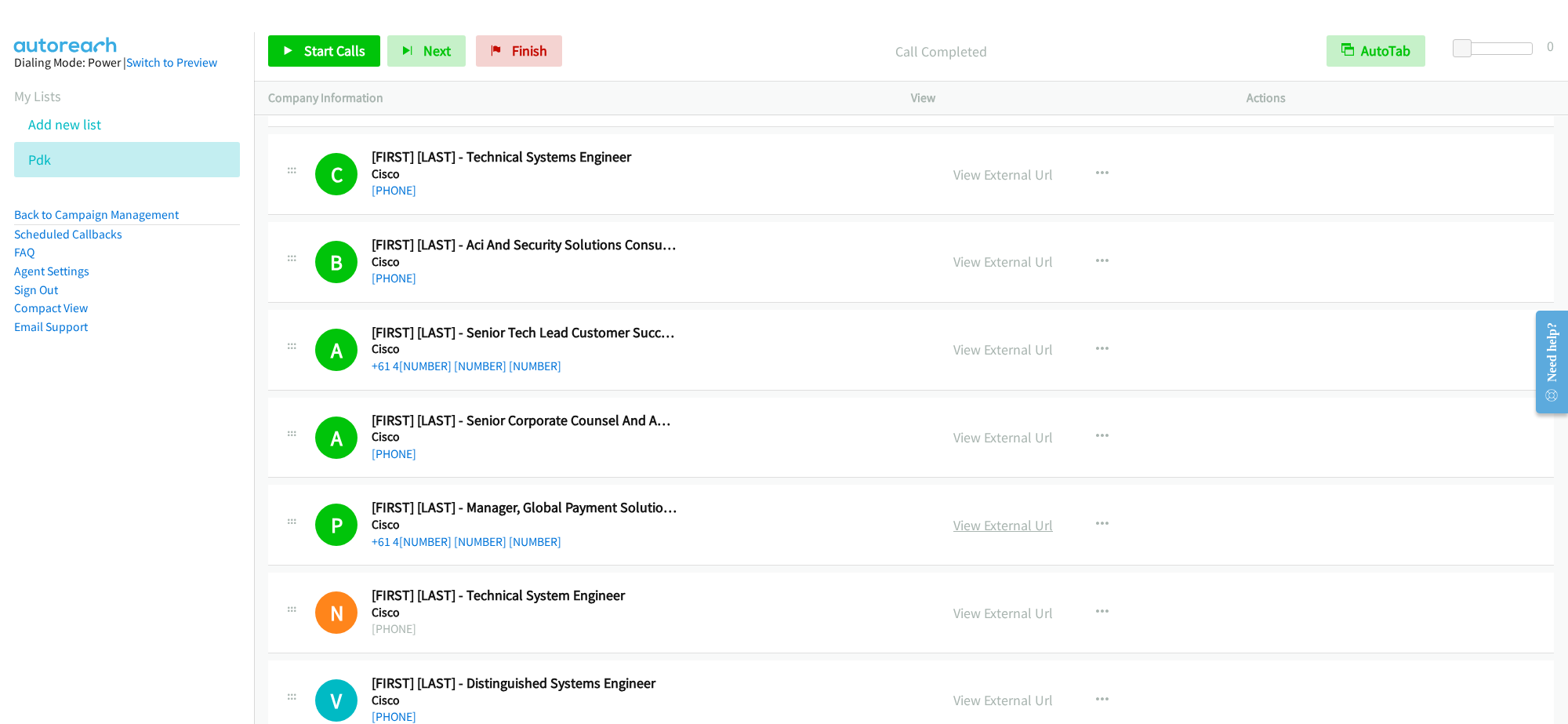 click on "View External Url" at bounding box center [1003, 525] 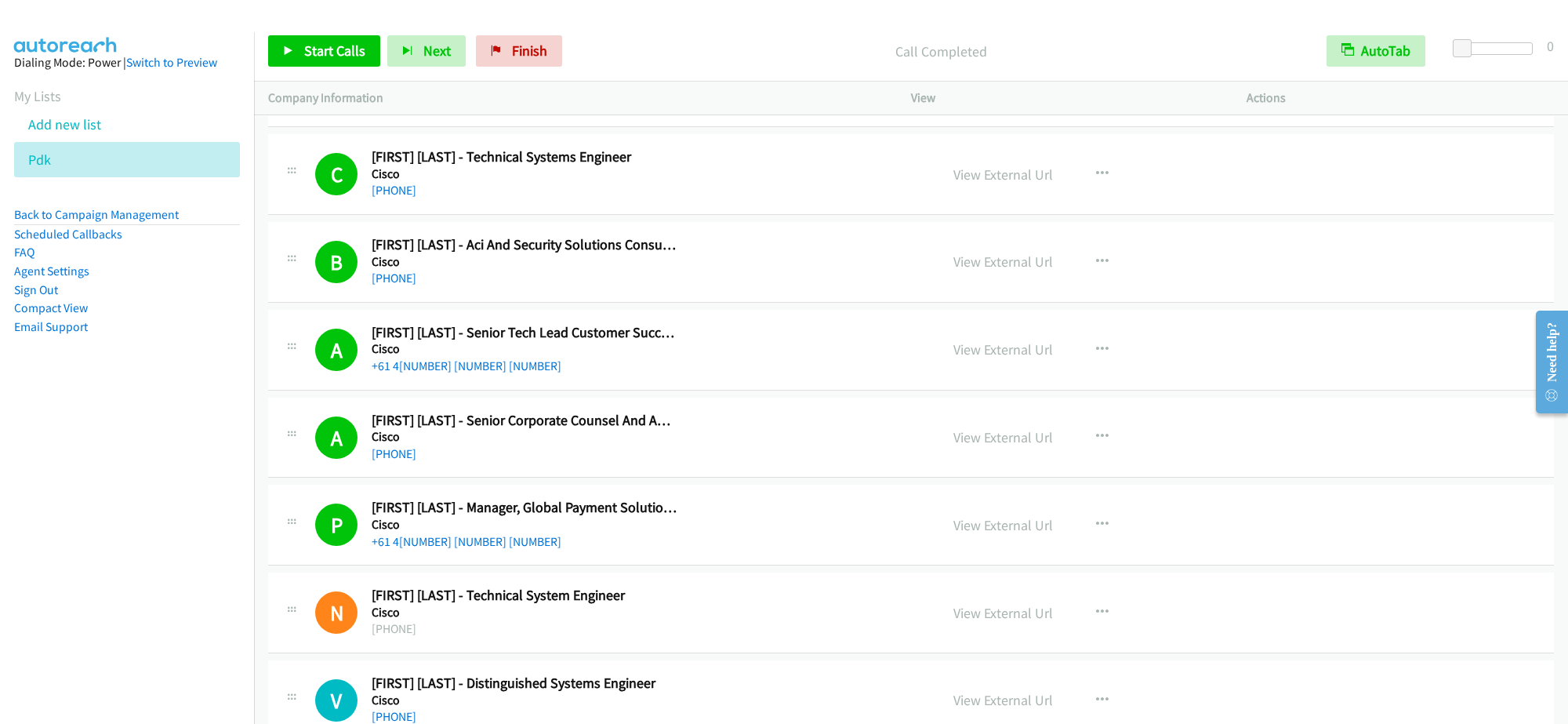 scroll, scrollTop: 2255, scrollLeft: 0, axis: vertical 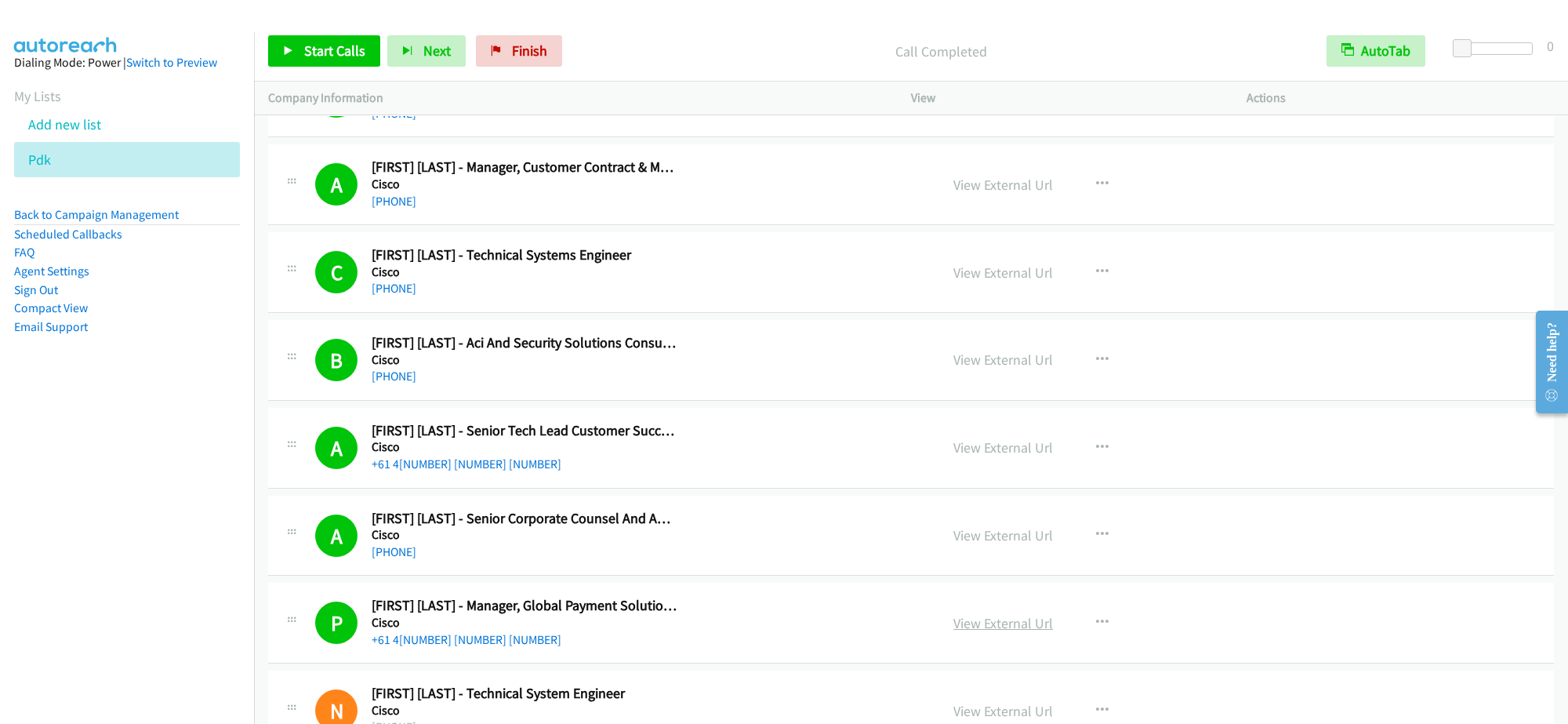 click on "View External Url" at bounding box center [1003, 623] 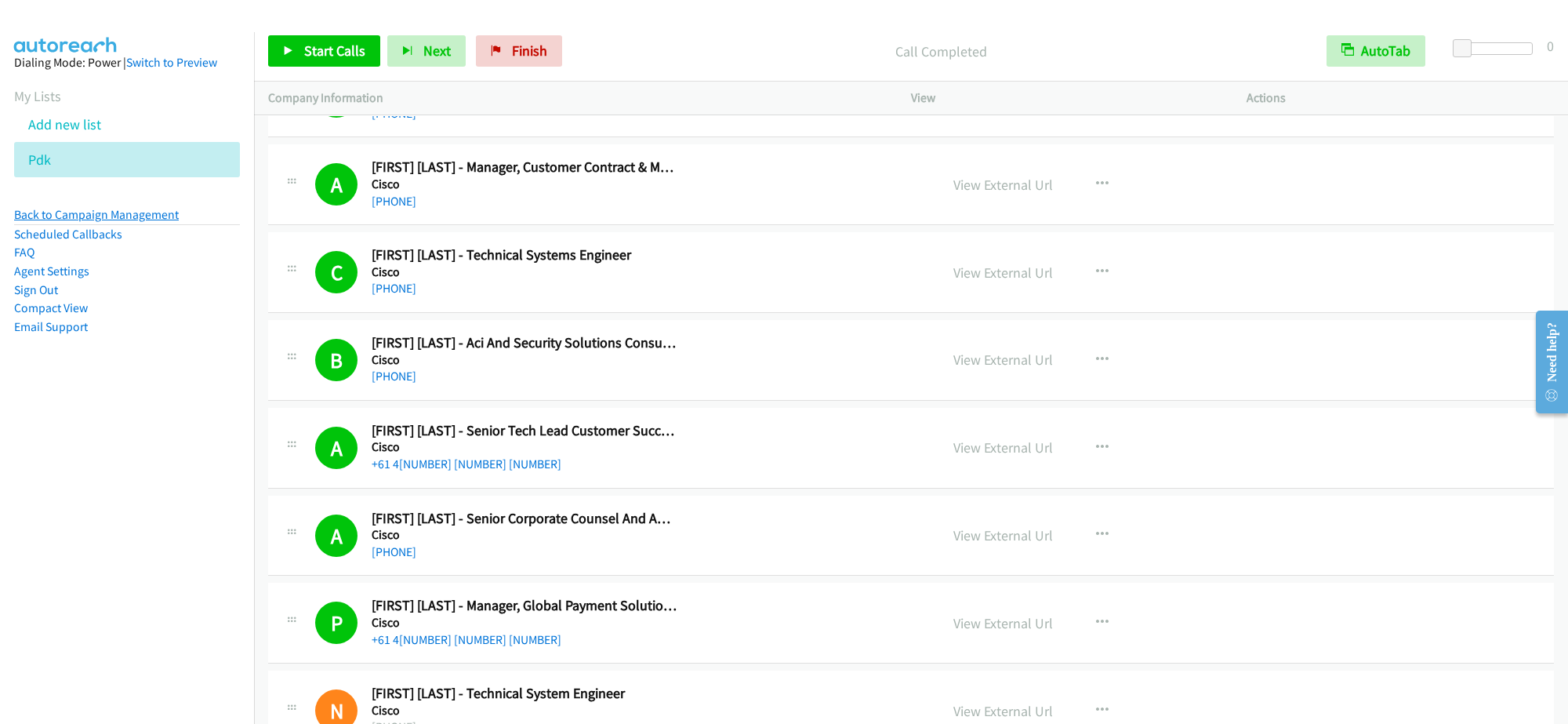 click on "Back to Campaign Management" at bounding box center [96, 214] 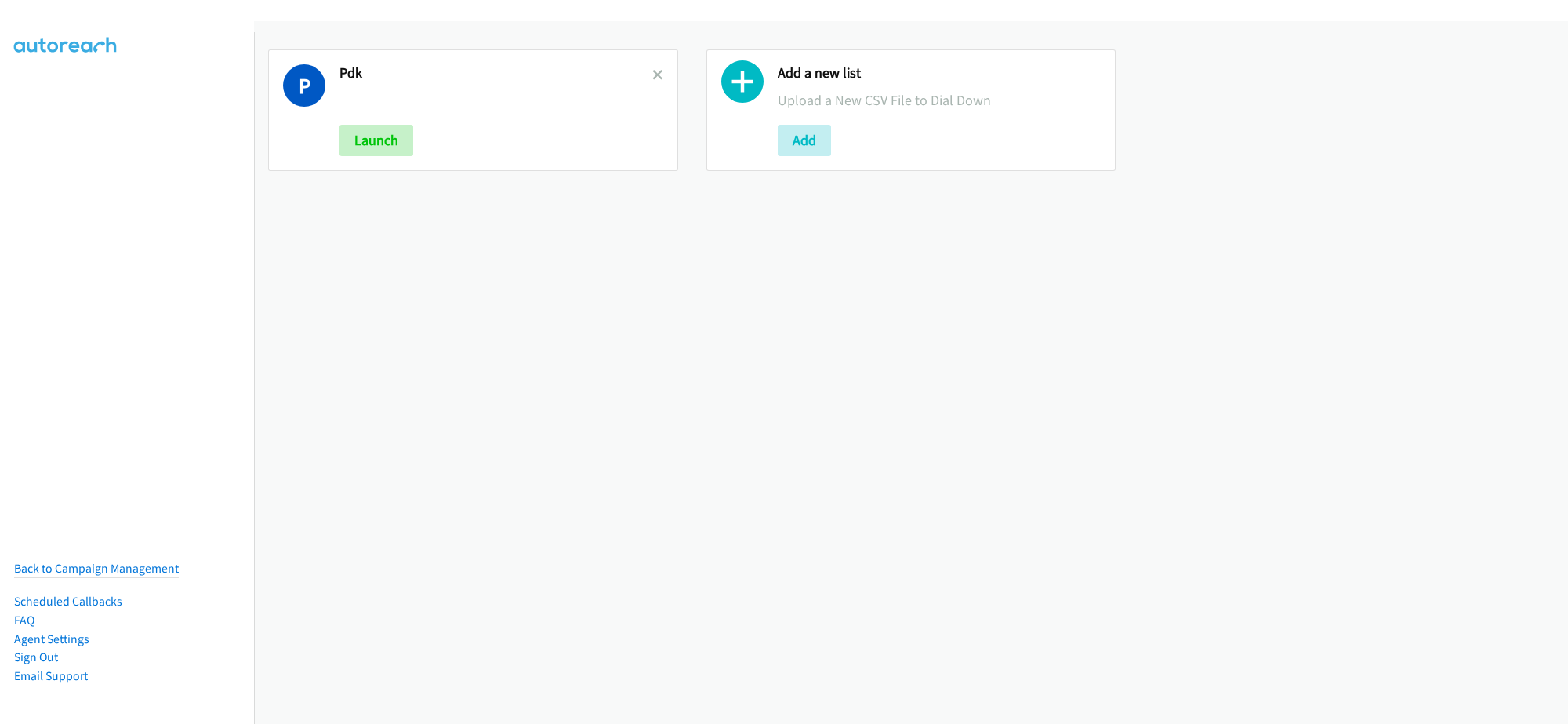 scroll, scrollTop: 0, scrollLeft: 0, axis: both 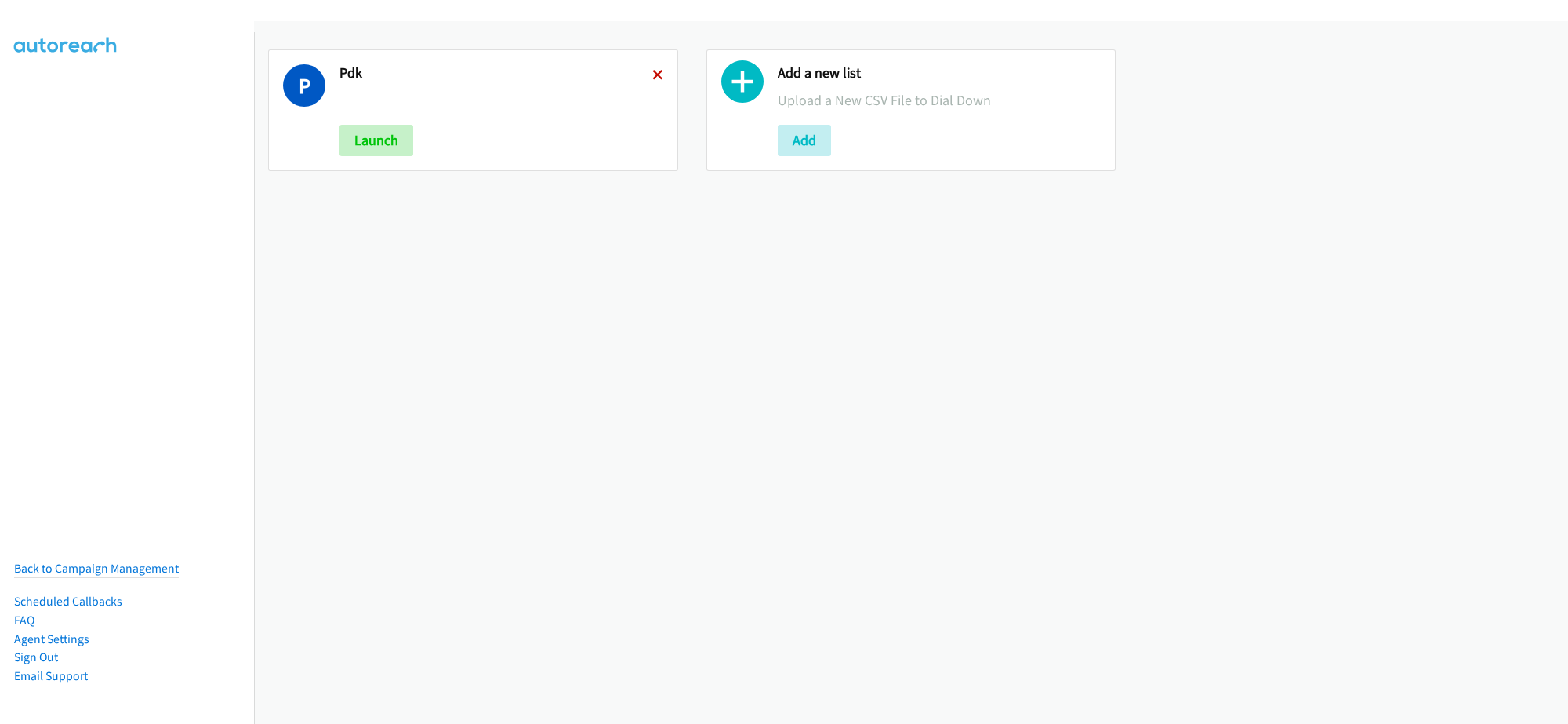 click at bounding box center (658, 76) 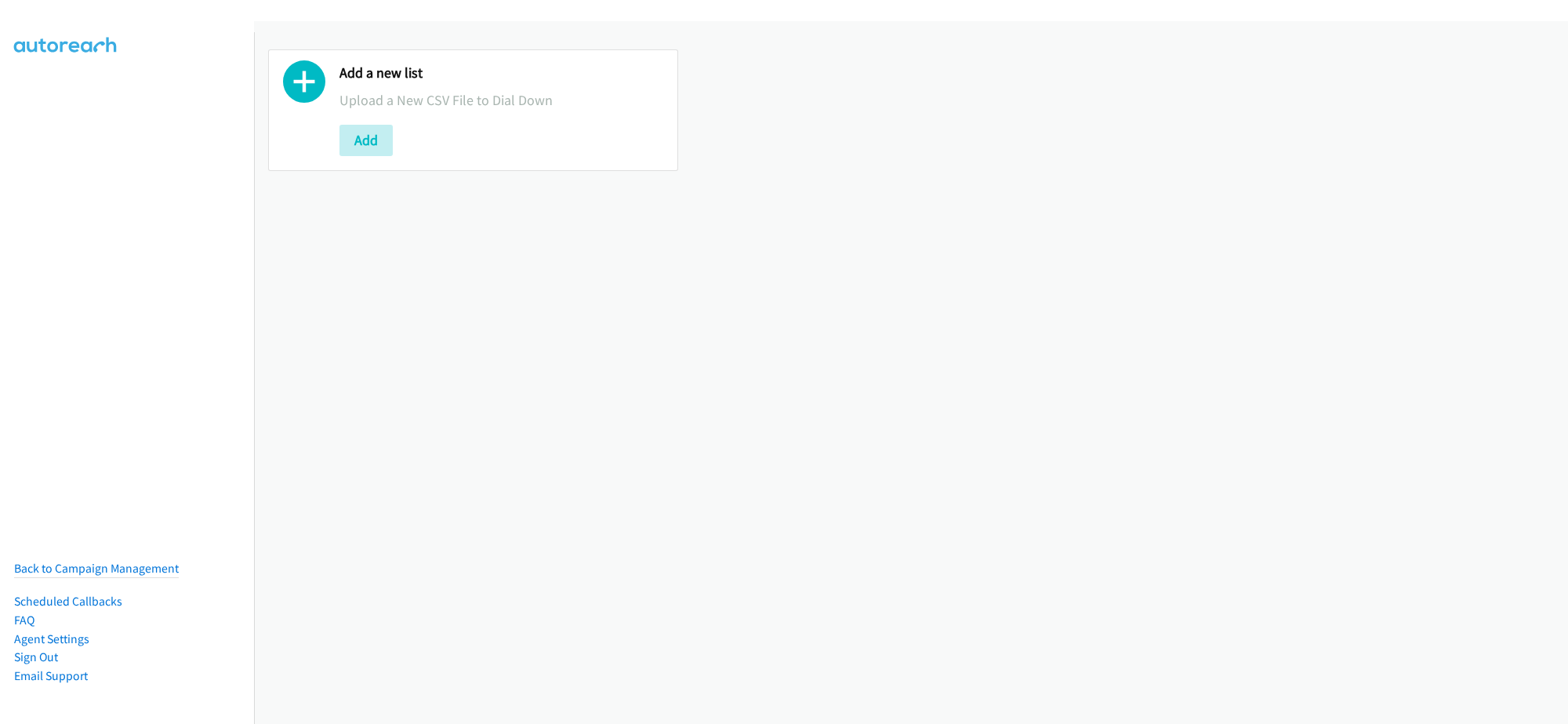 scroll, scrollTop: 0, scrollLeft: 0, axis: both 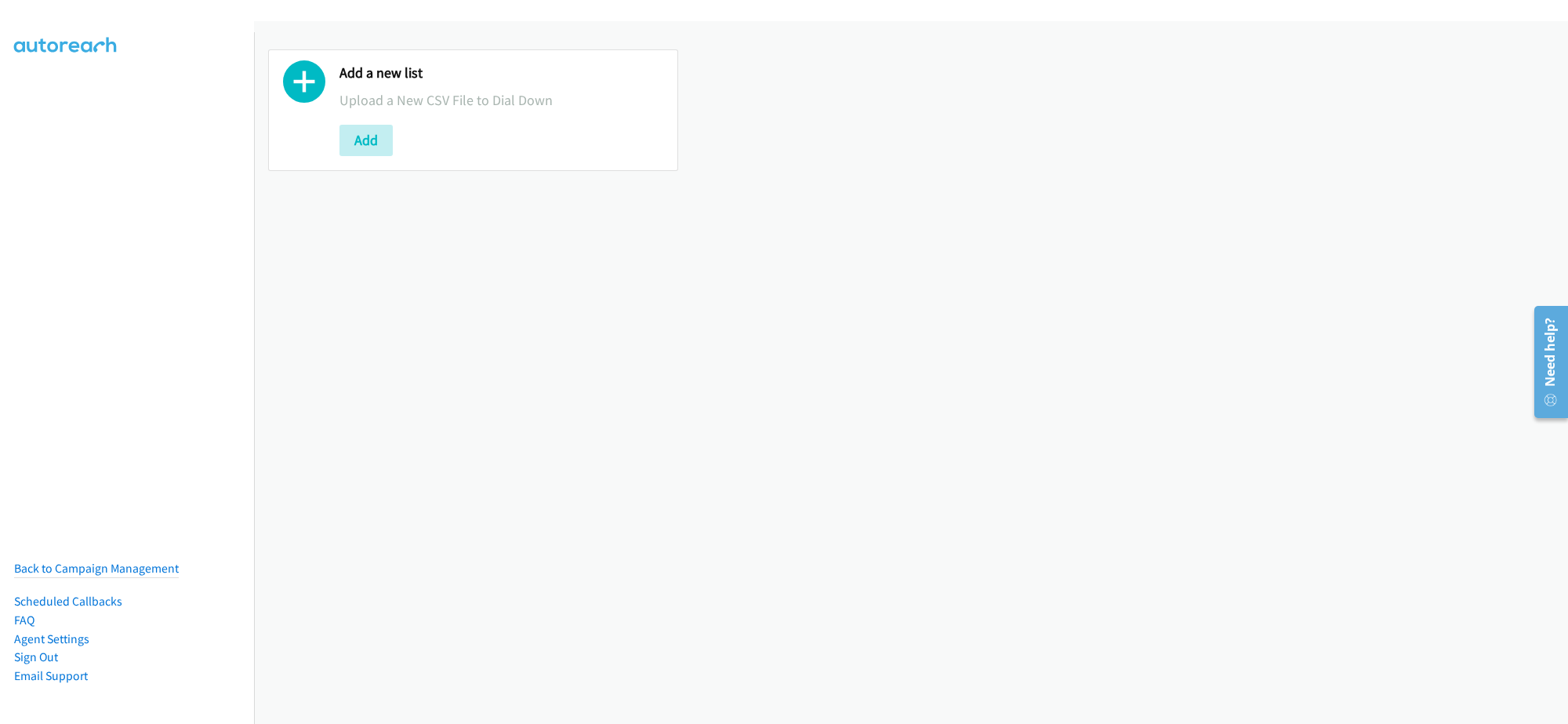click on "Add" at bounding box center [501, 140] 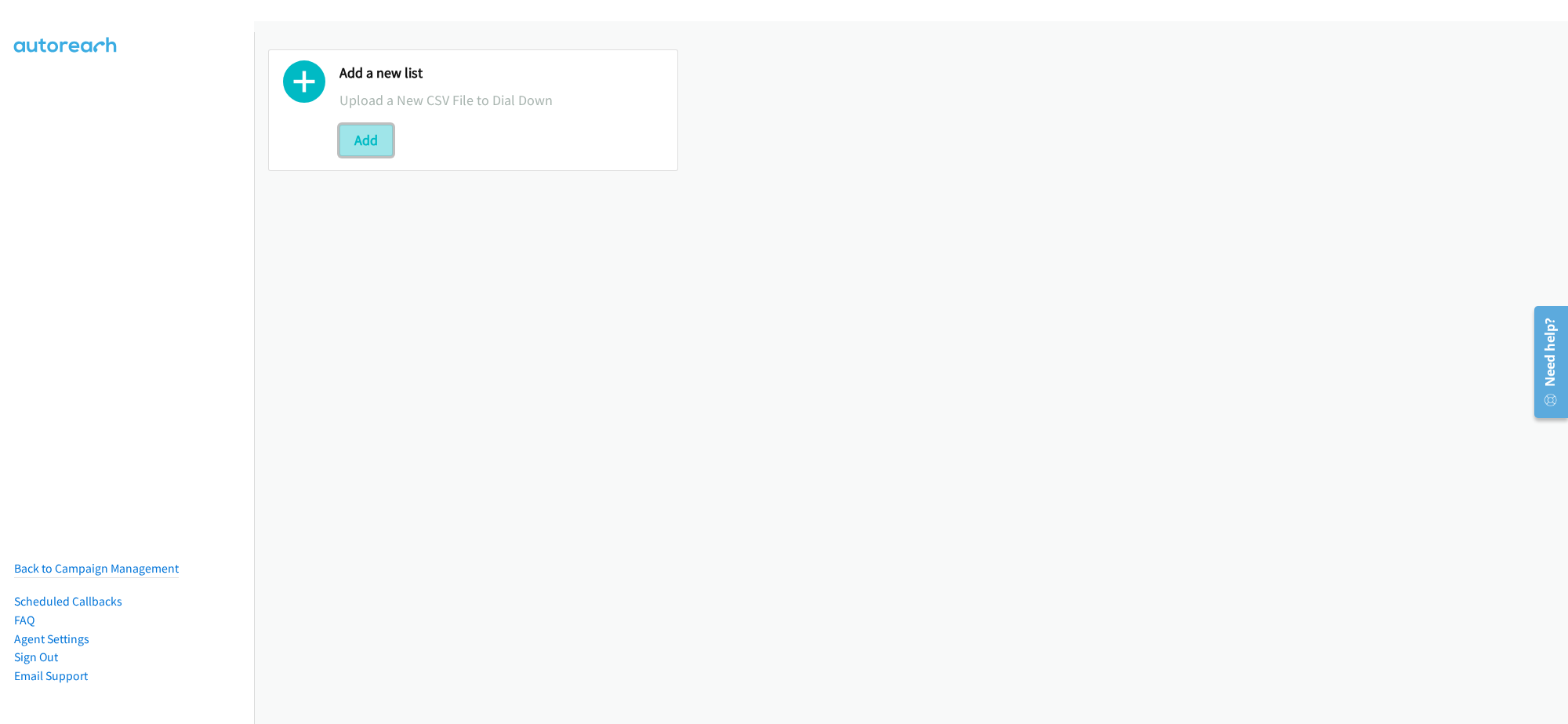 click on "Add" at bounding box center (366, 140) 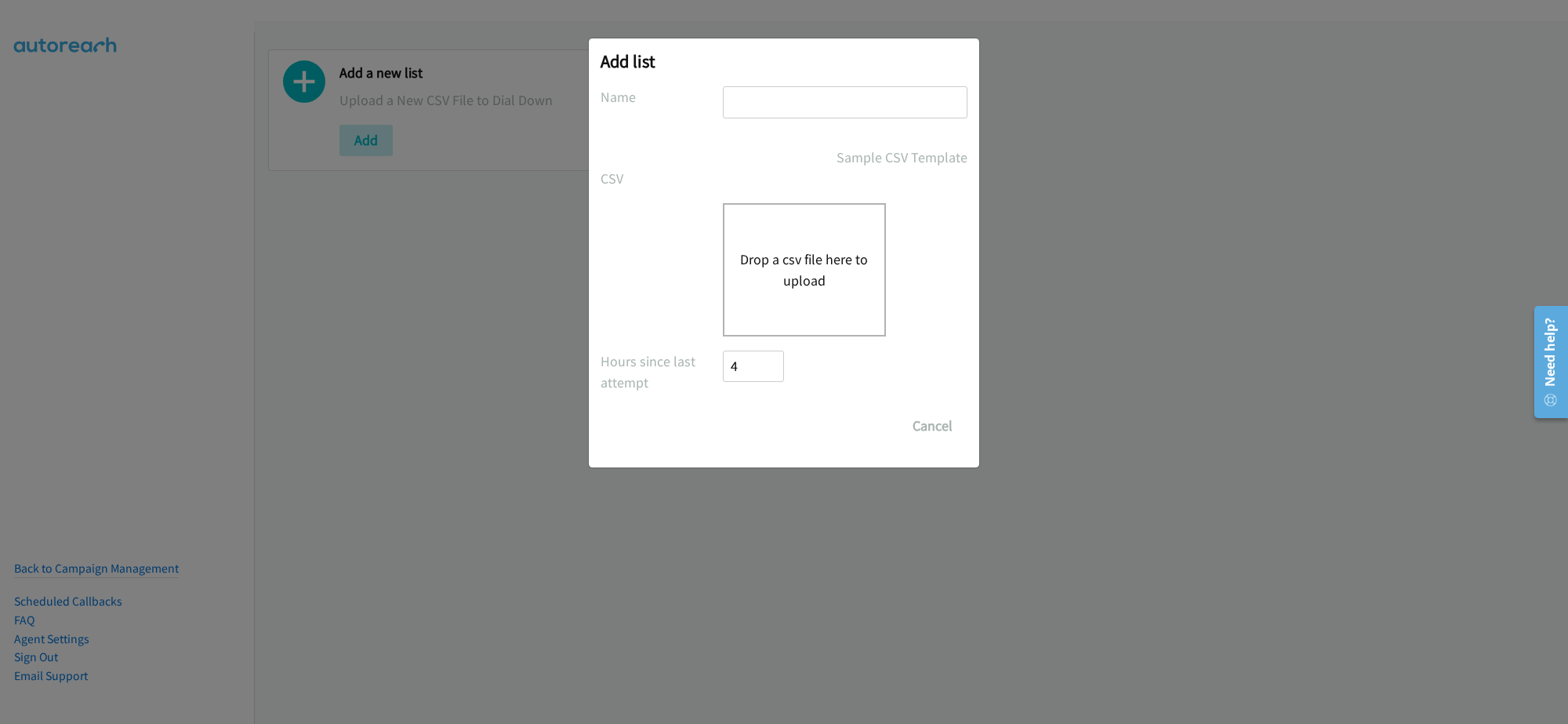 click at bounding box center [845, 102] 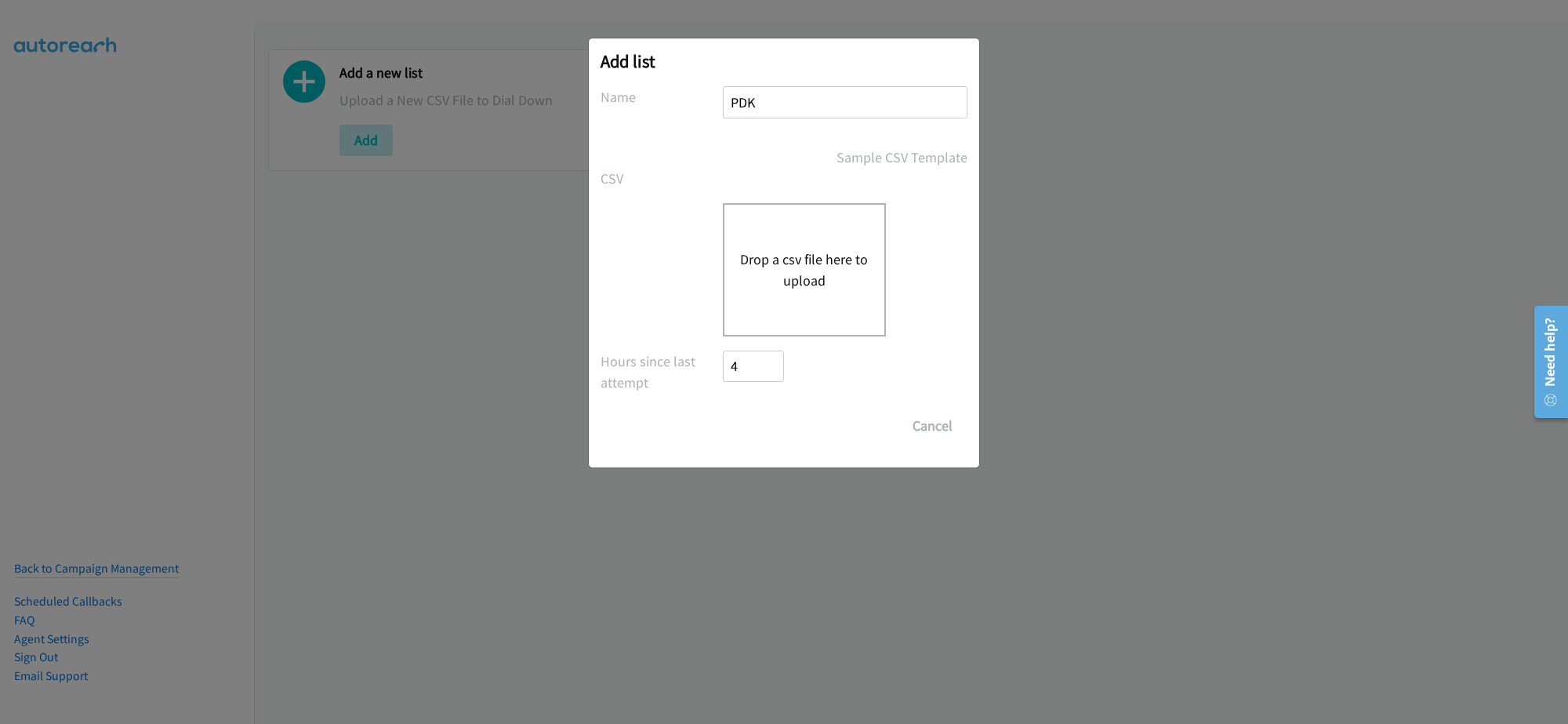 click on "Drop a csv file here to upload" at bounding box center (804, 270) 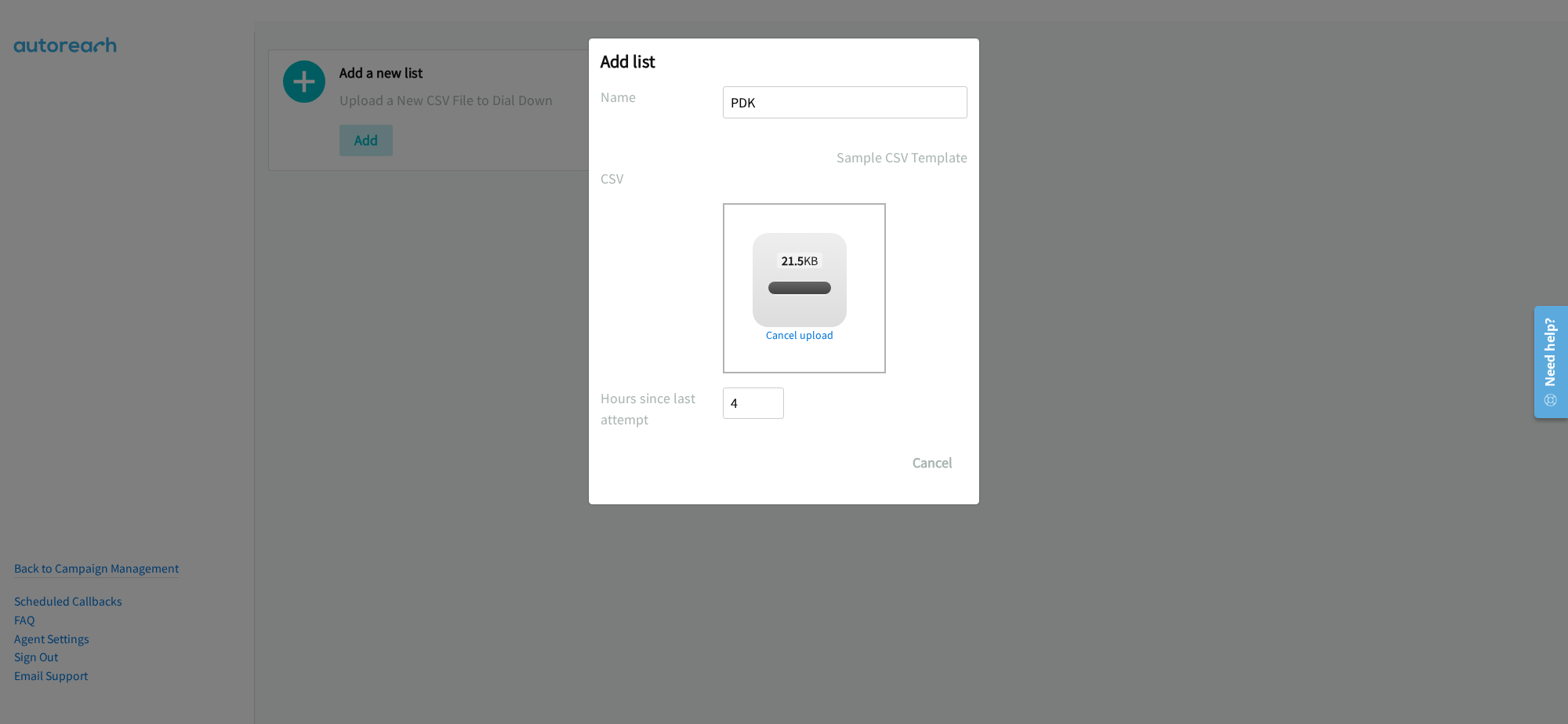 checkbox on "true" 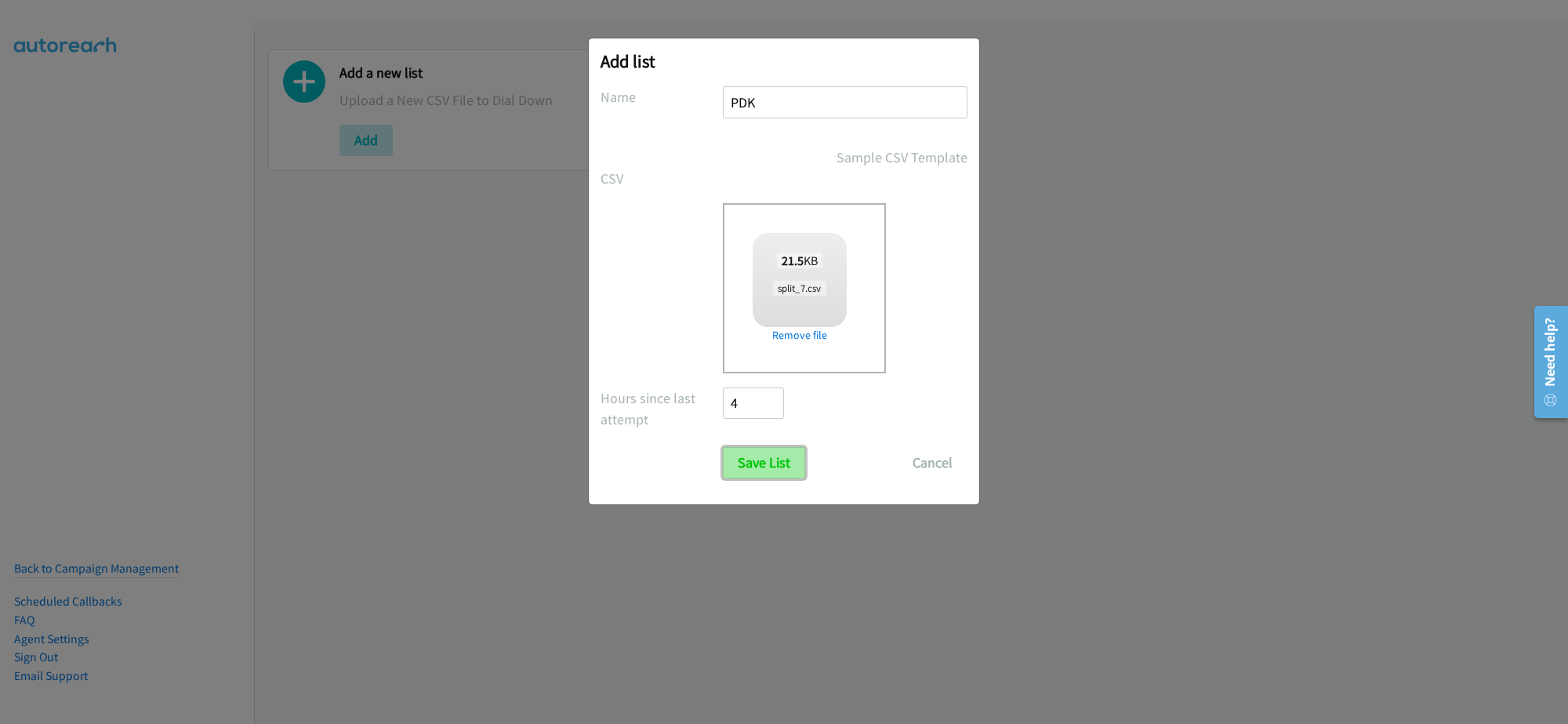 click on "Save List" at bounding box center [764, 463] 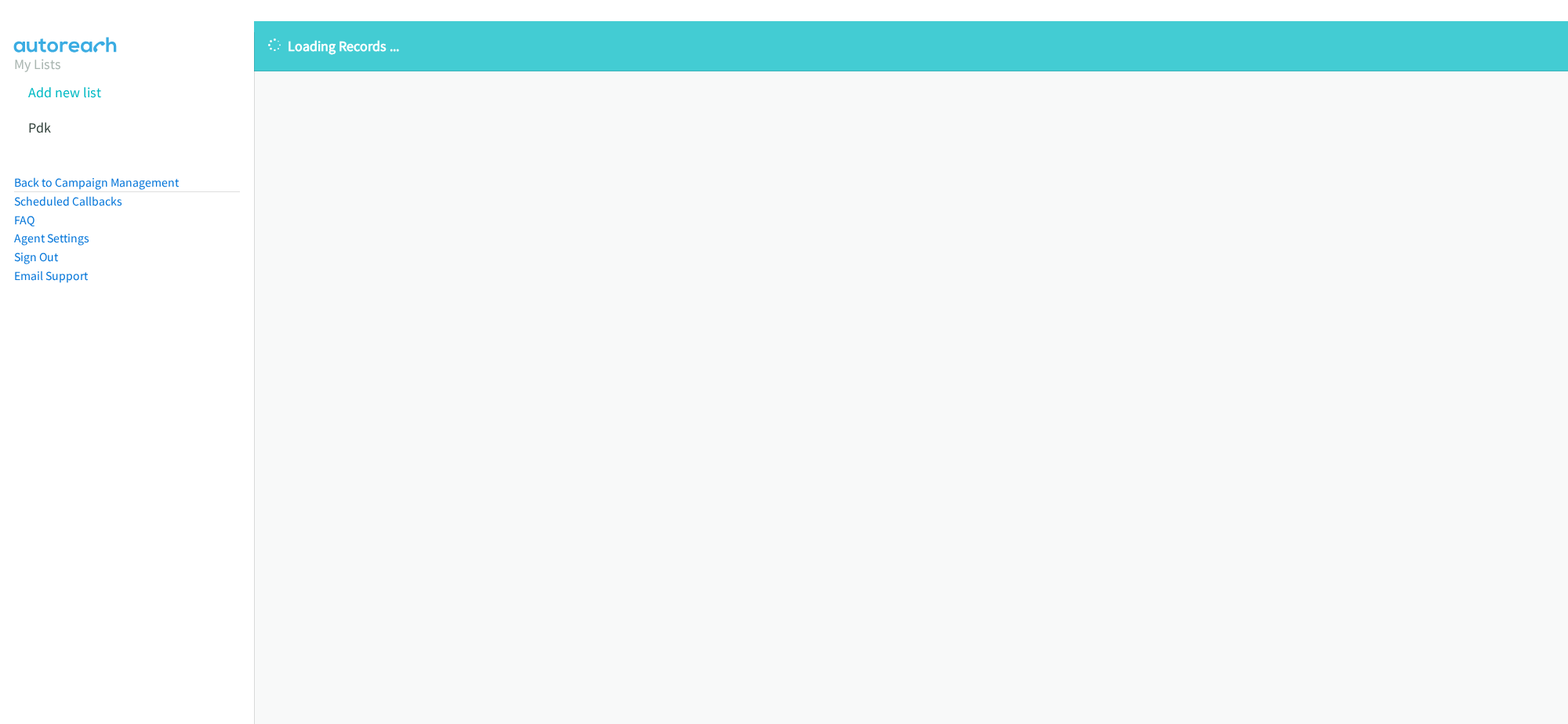scroll, scrollTop: 0, scrollLeft: 0, axis: both 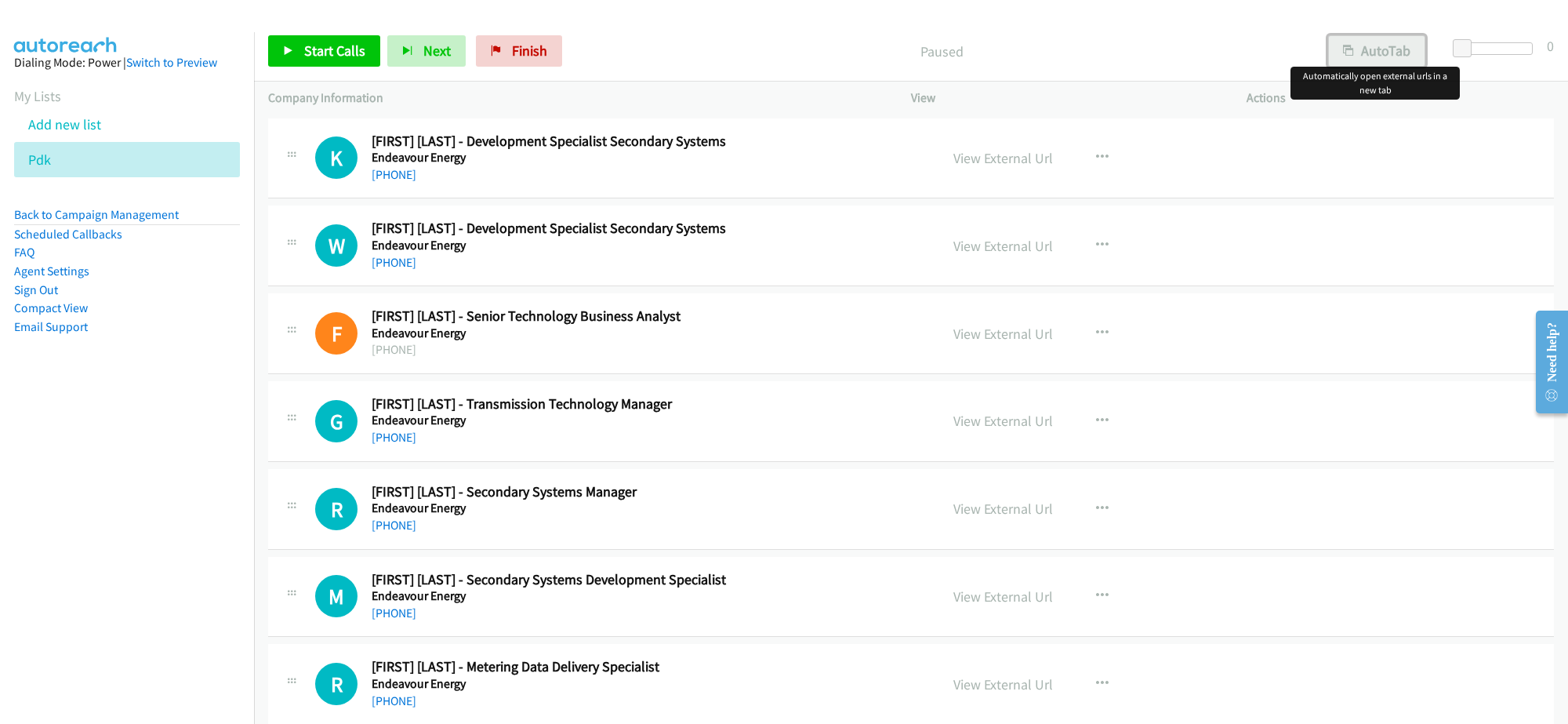 click on "AutoTab" at bounding box center (1377, 51) 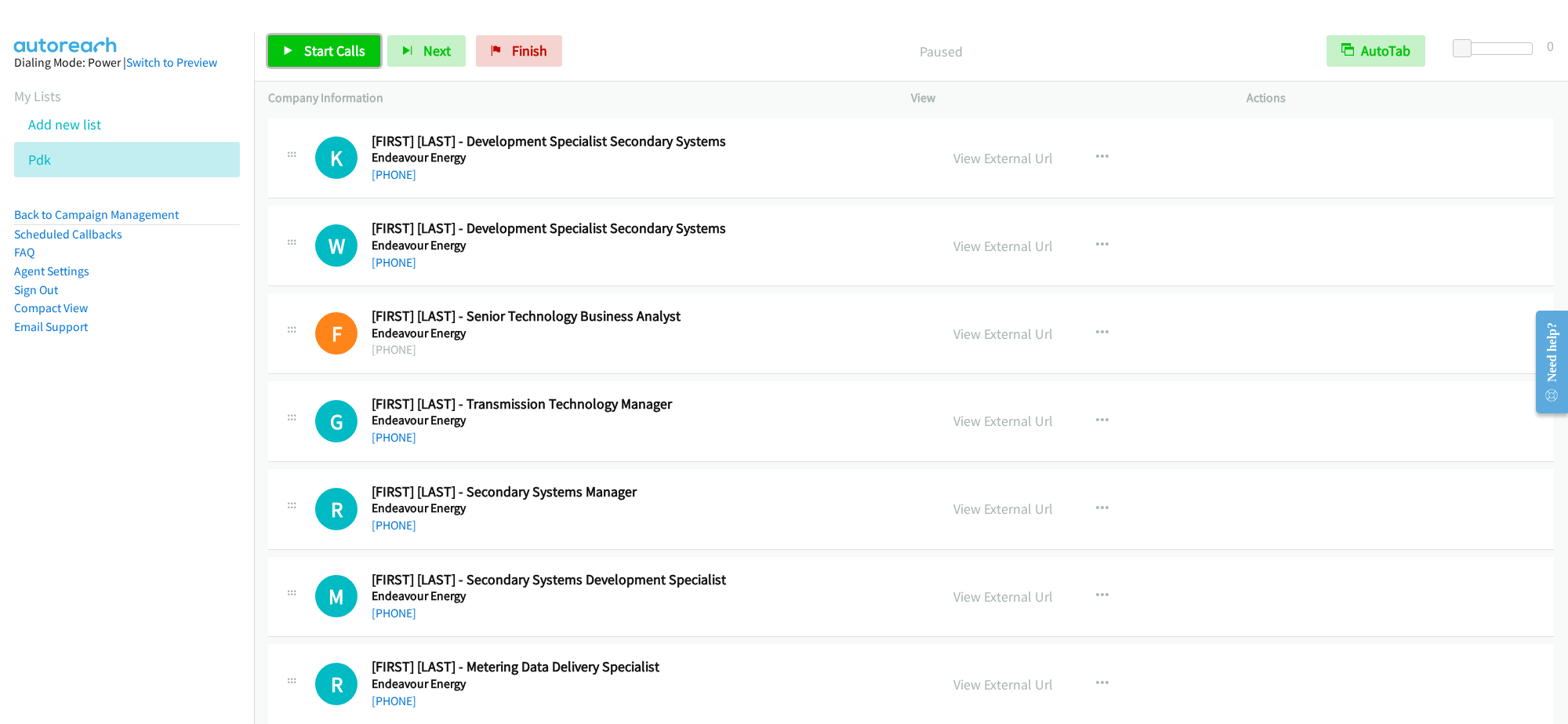 click on "Start Calls" at bounding box center [335, 50] 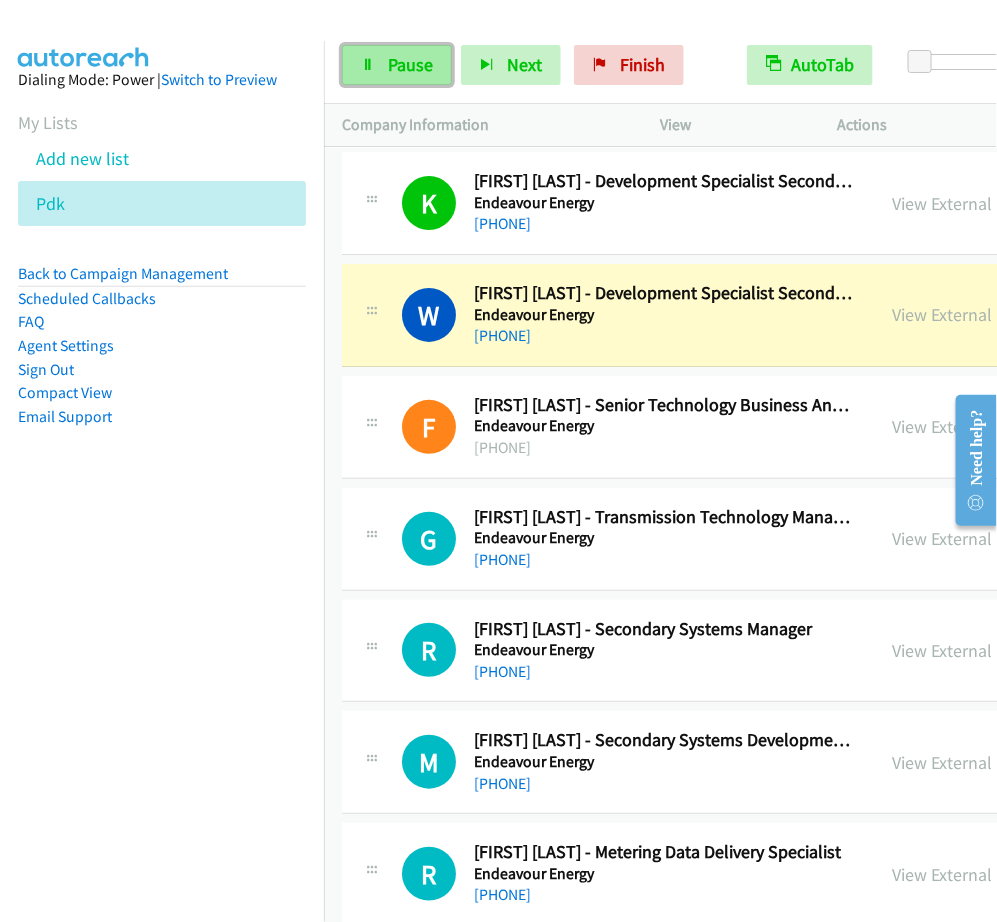 click on "Pause" at bounding box center (397, 65) 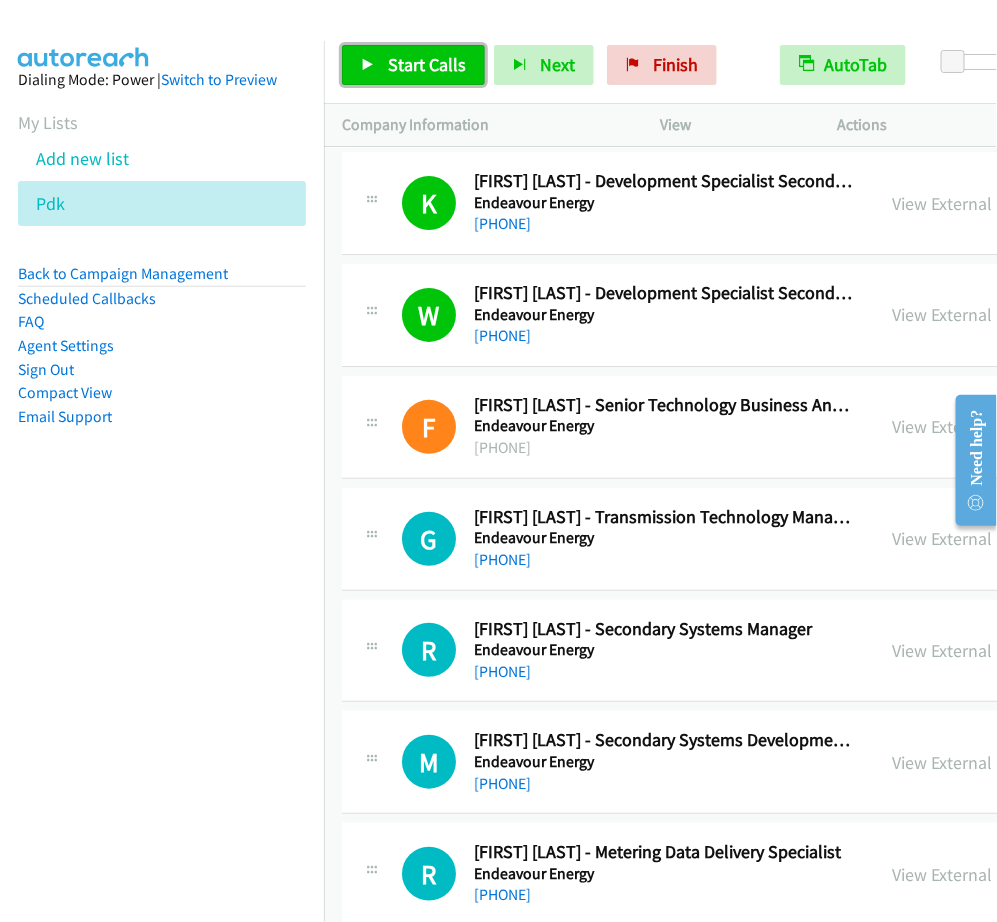 click on "Start Calls" at bounding box center [427, 64] 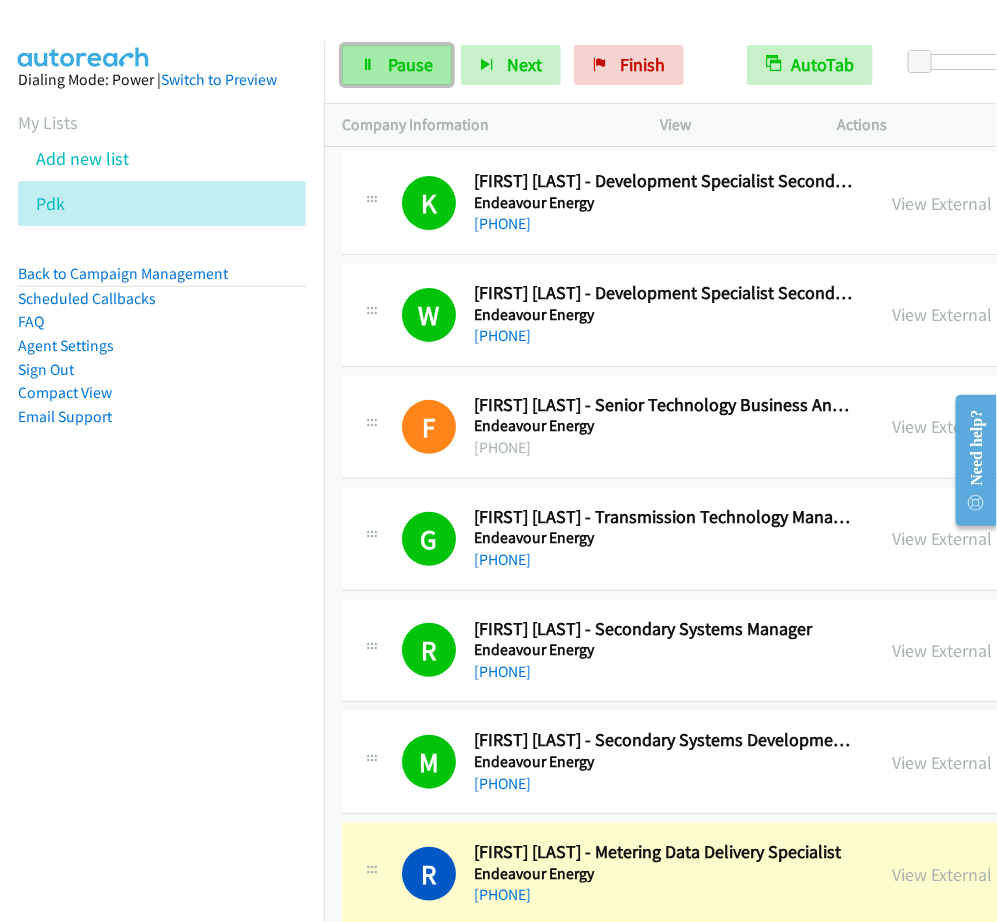 click on "Pause" at bounding box center [410, 64] 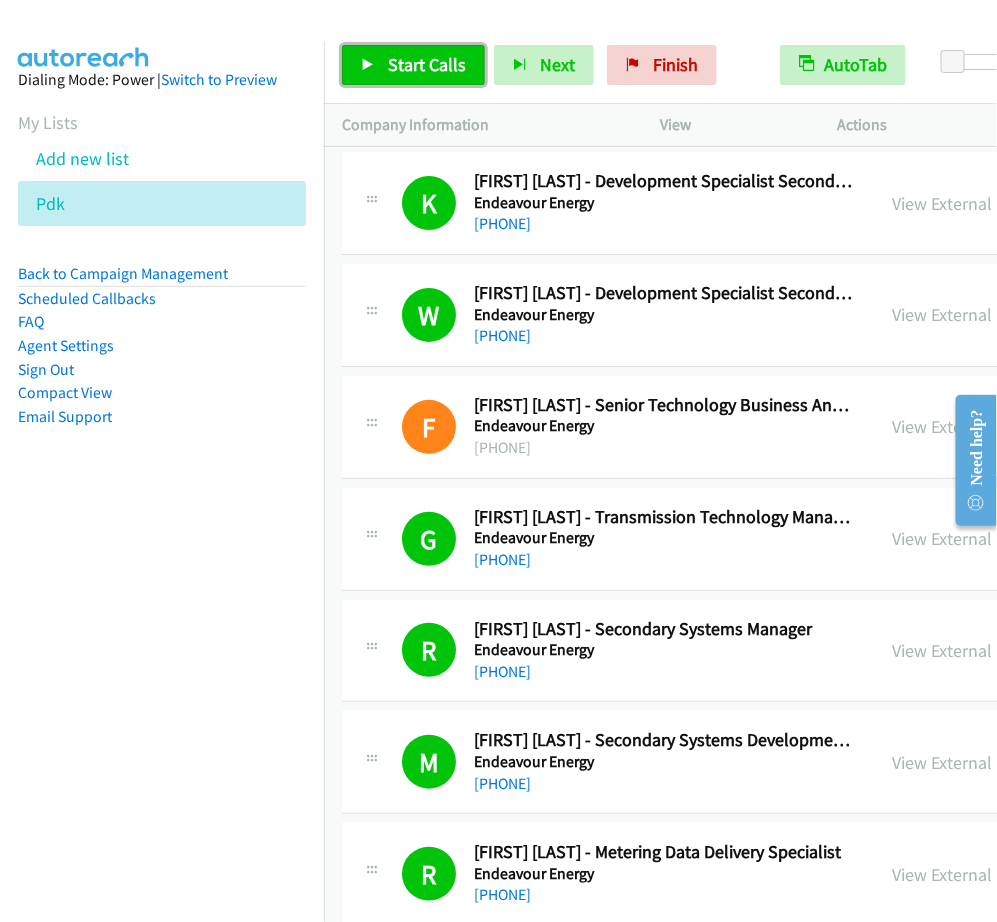 click on "Start Calls" at bounding box center (427, 64) 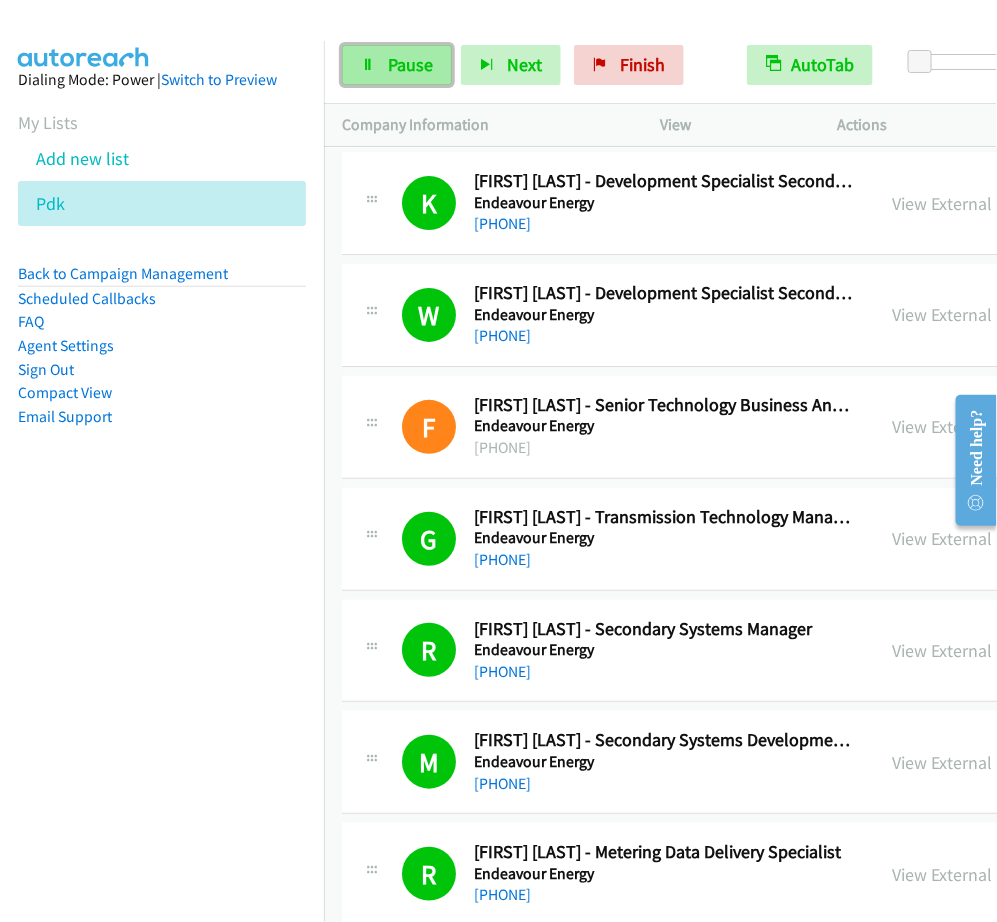 click on "Pause" at bounding box center [410, 64] 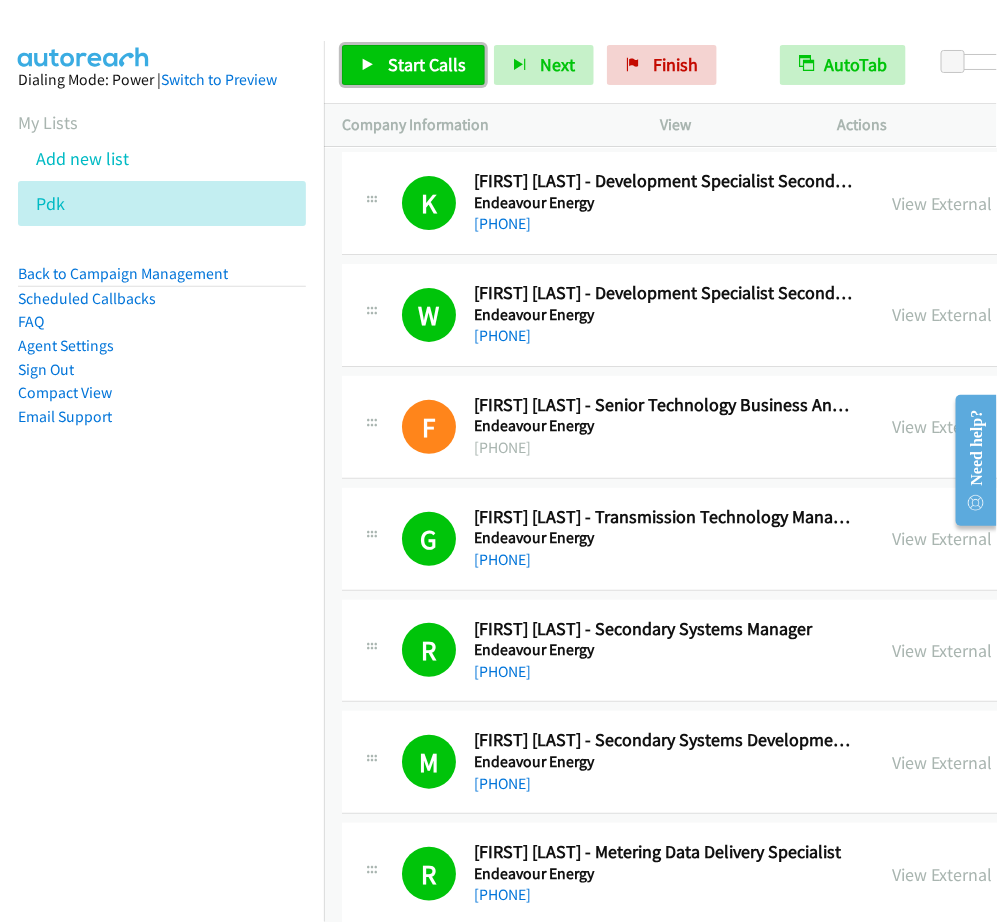 click on "Start Calls" at bounding box center (427, 64) 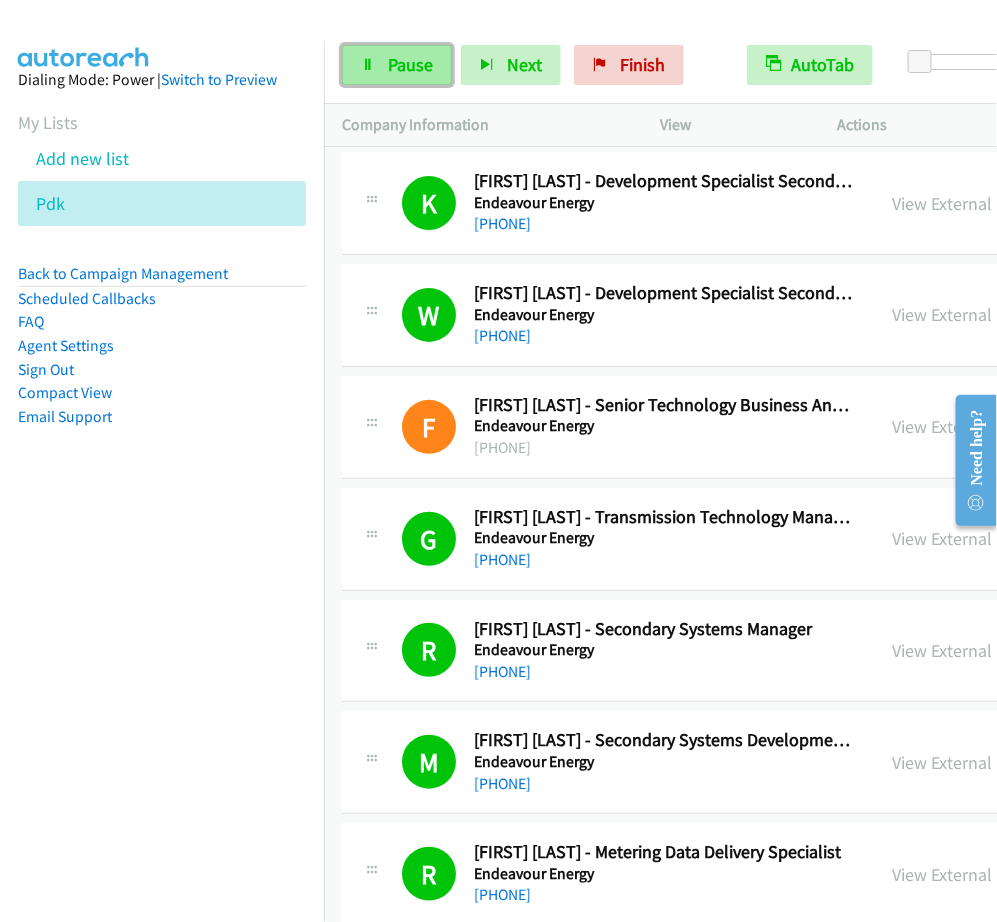 click at bounding box center (368, 66) 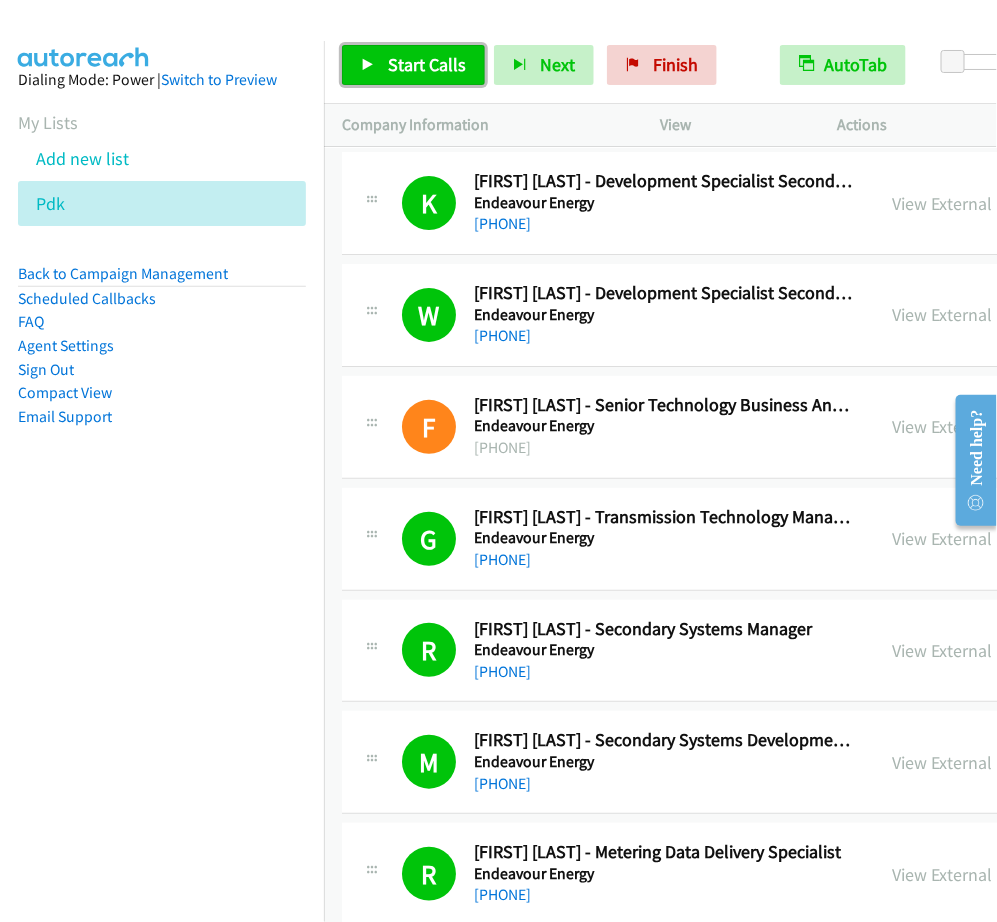 click on "Start Calls" at bounding box center [413, 65] 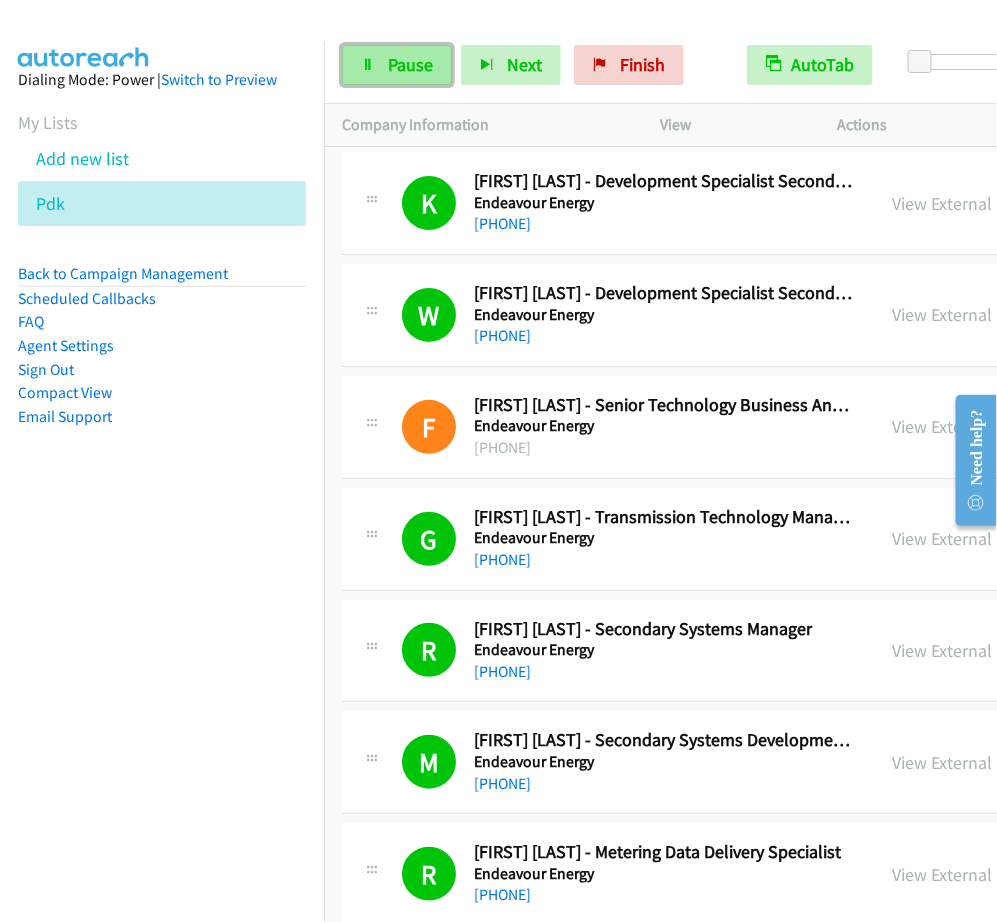 click on "Pause" at bounding box center (397, 65) 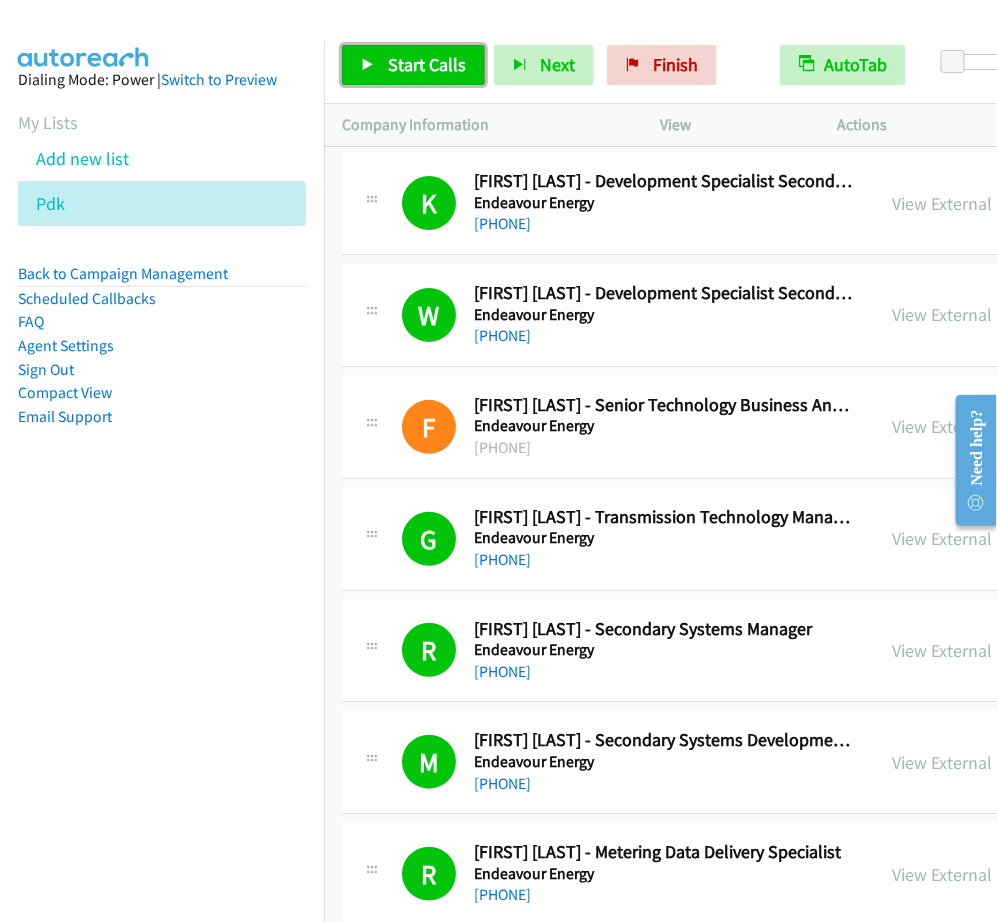 click on "Start Calls" at bounding box center [427, 64] 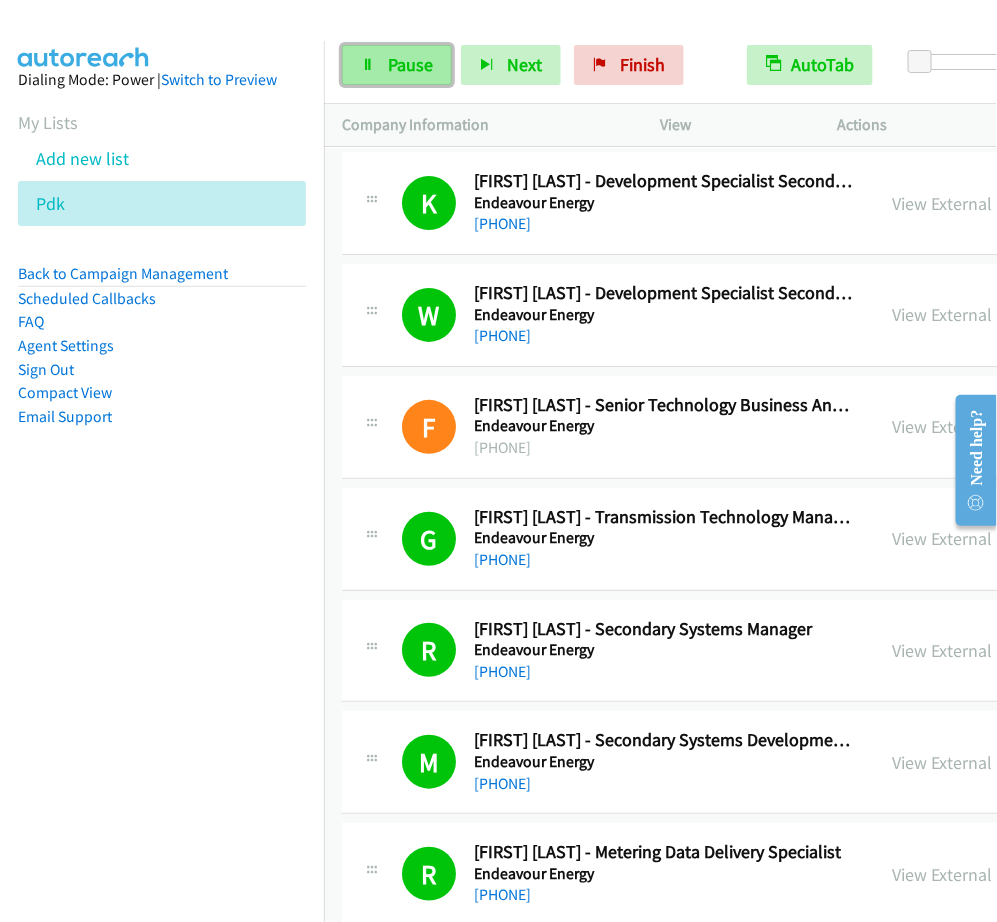 click on "Pause" at bounding box center (397, 65) 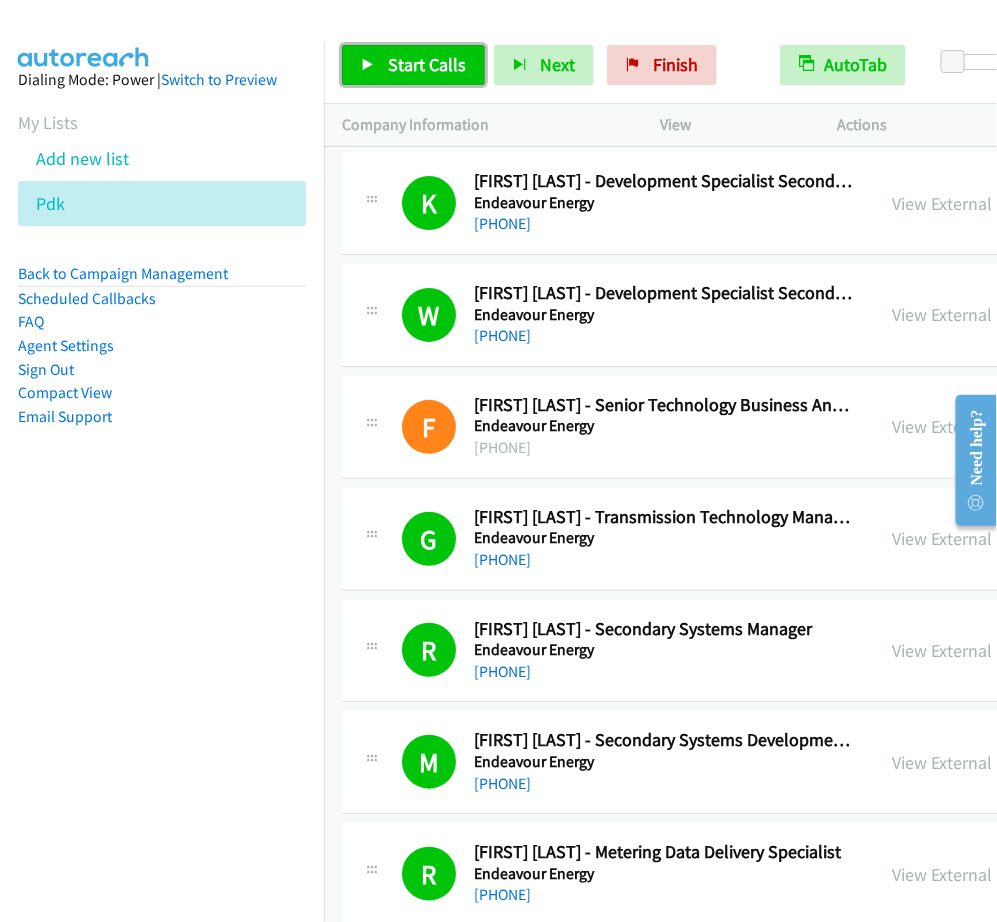 click on "Start Calls" at bounding box center (427, 64) 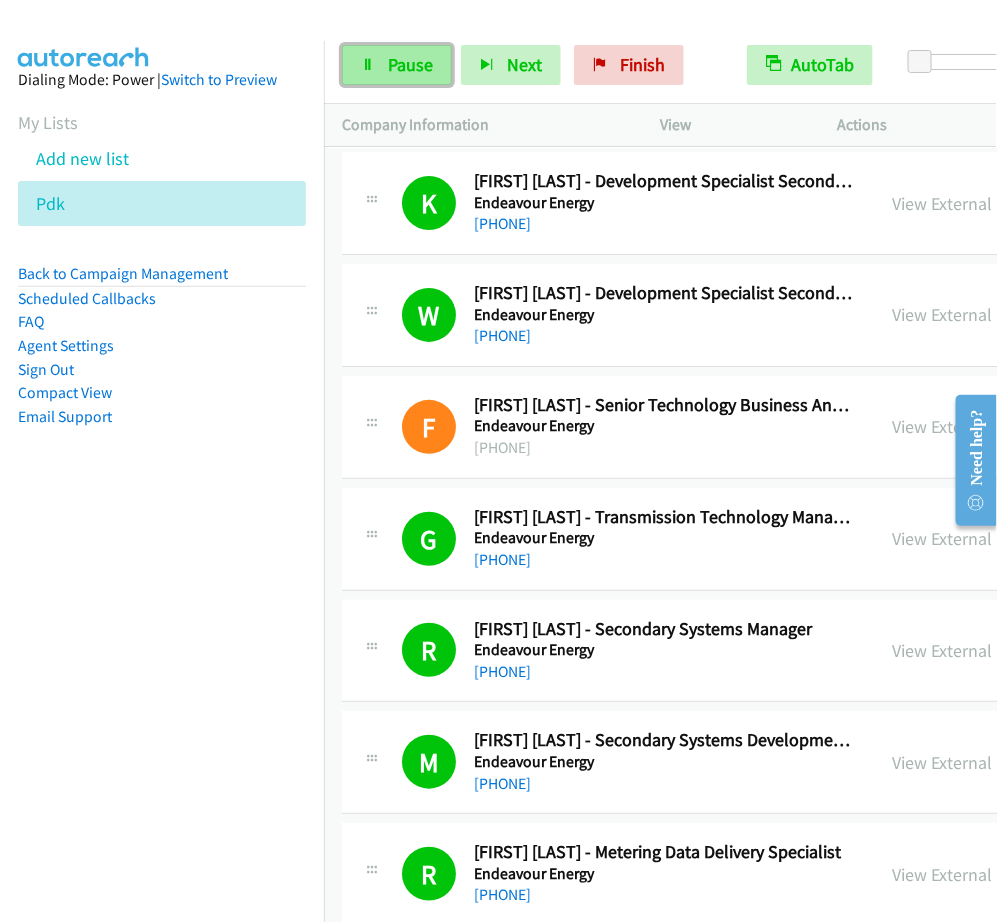 click on "Pause" at bounding box center [397, 65] 